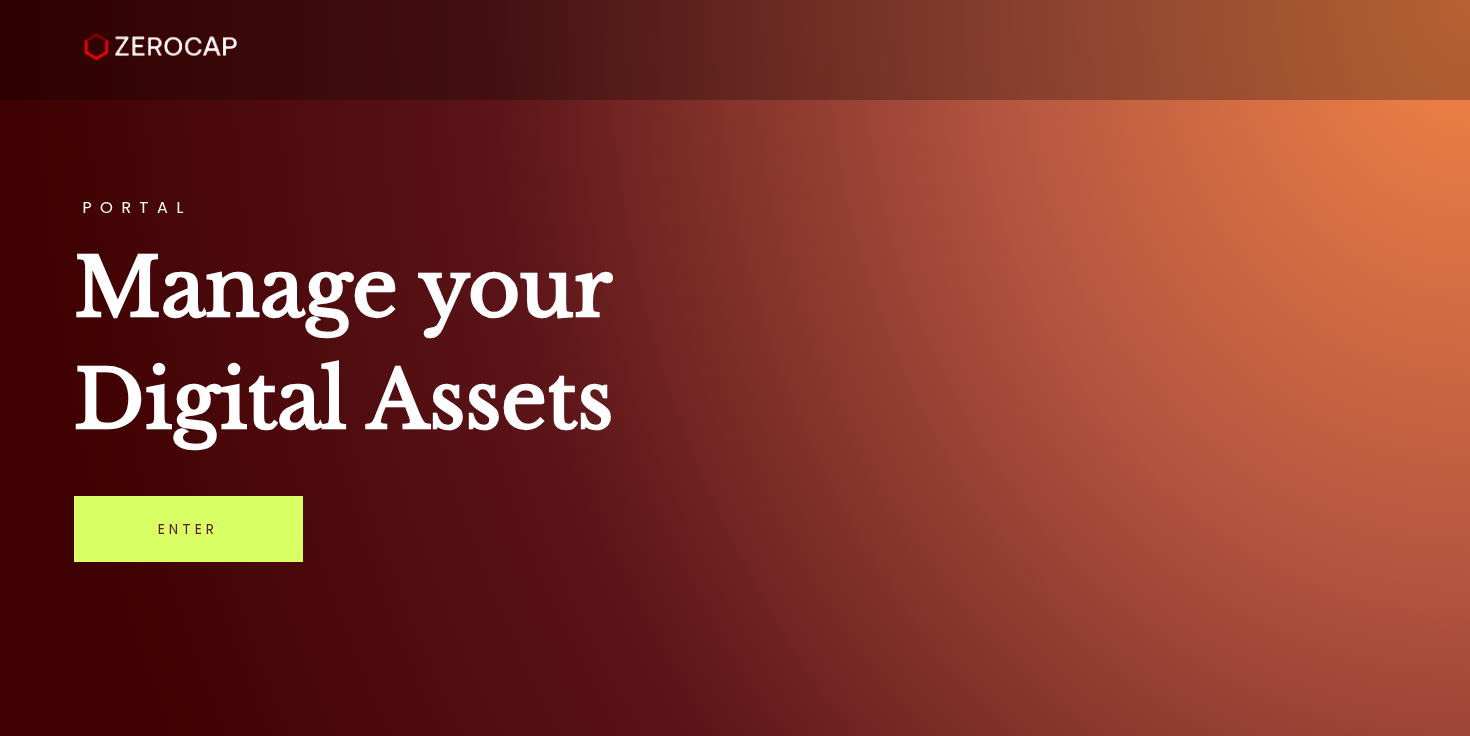 scroll, scrollTop: 0, scrollLeft: 0, axis: both 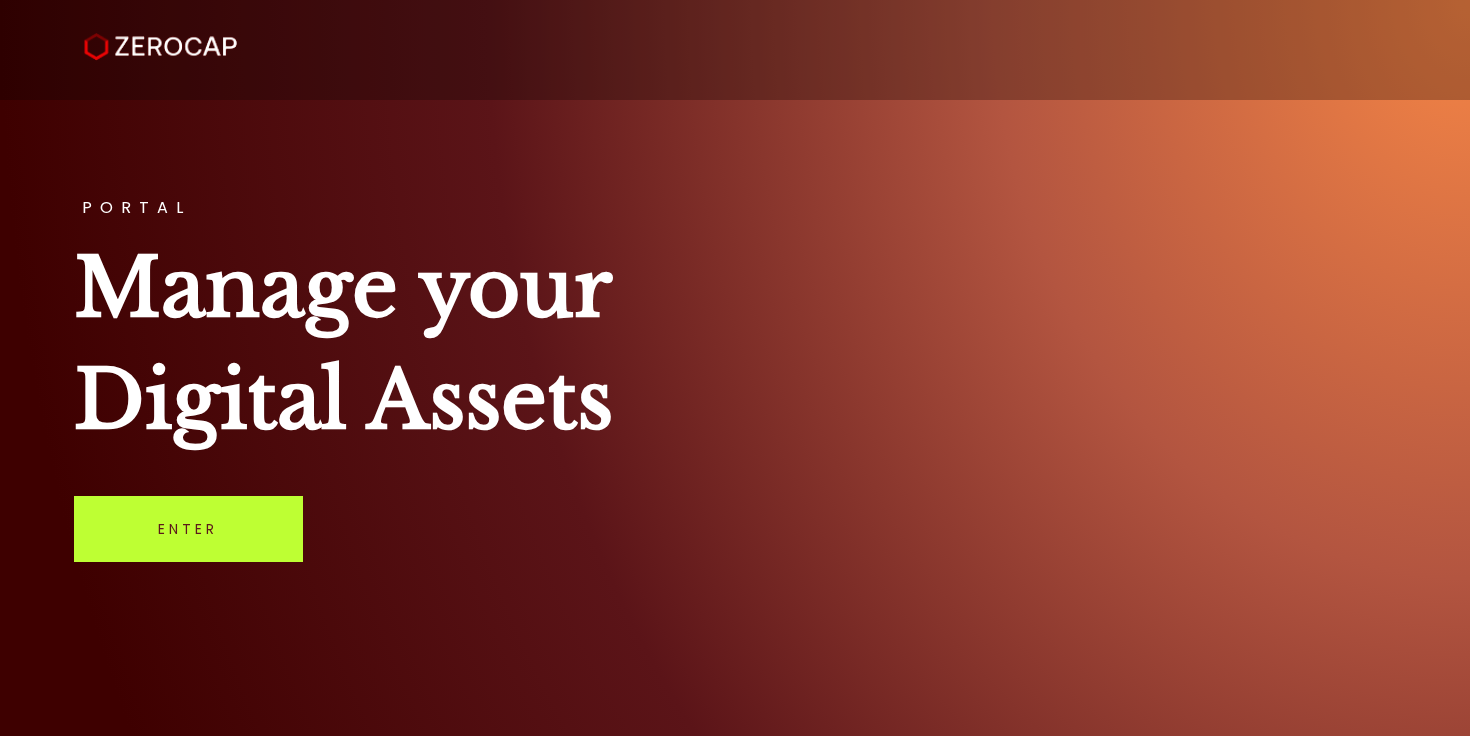 click on "Enter" at bounding box center (188, 529) 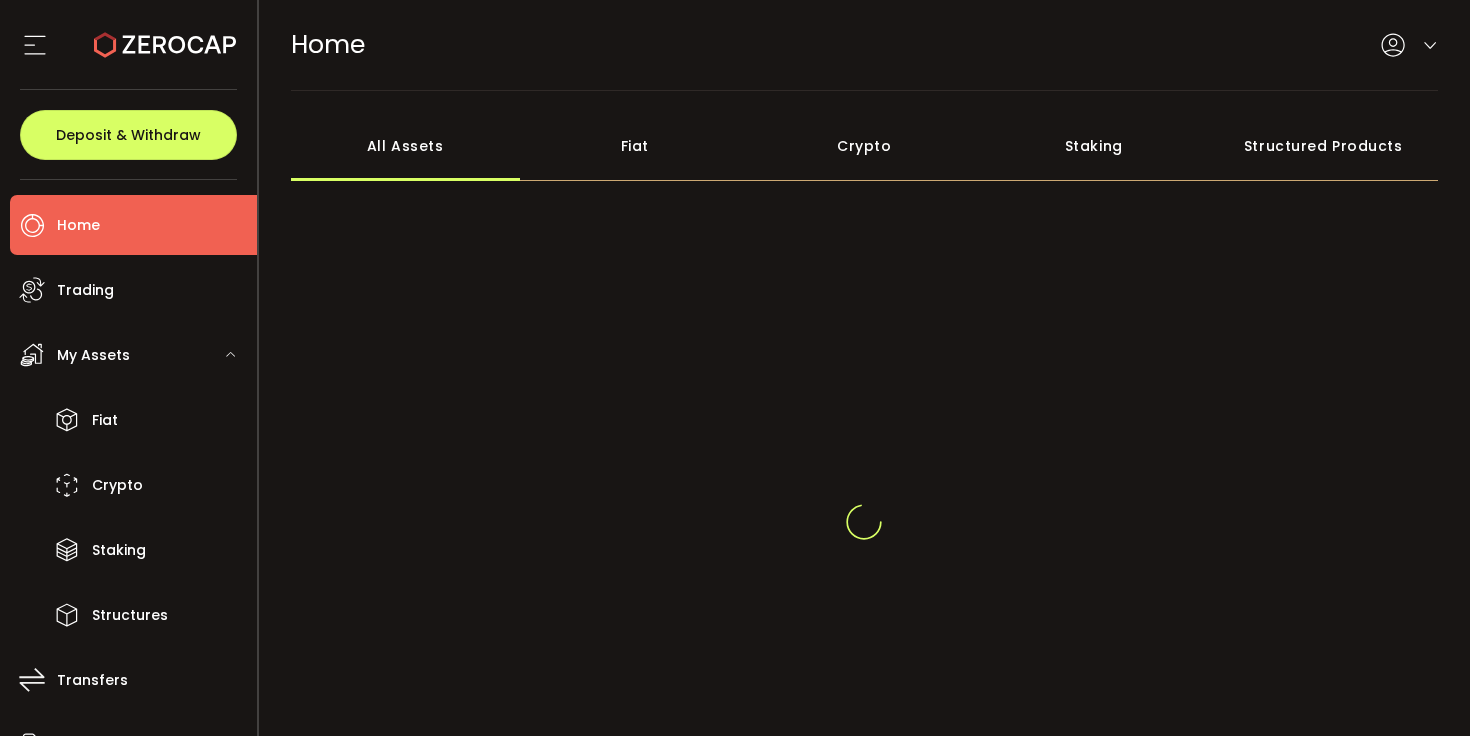 scroll, scrollTop: 0, scrollLeft: 0, axis: both 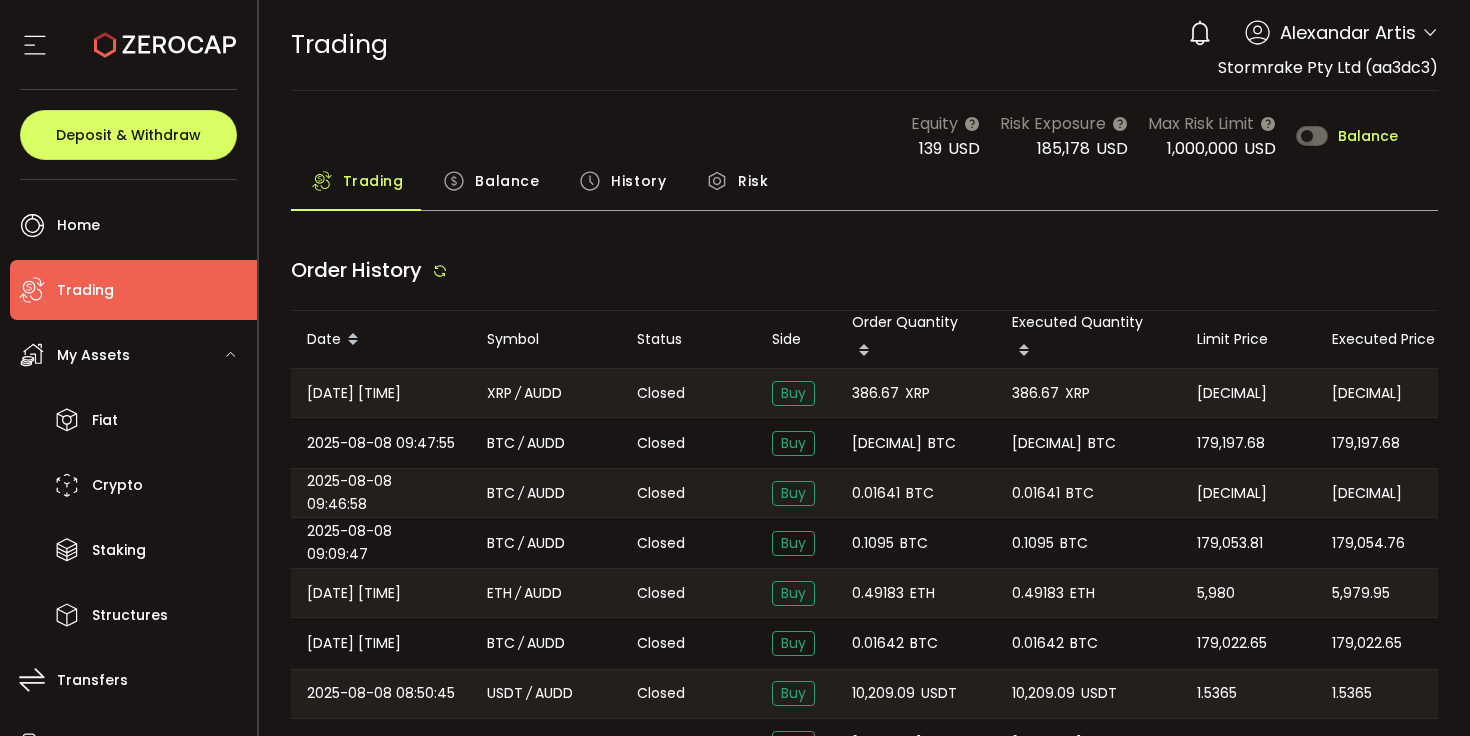 type on "***" 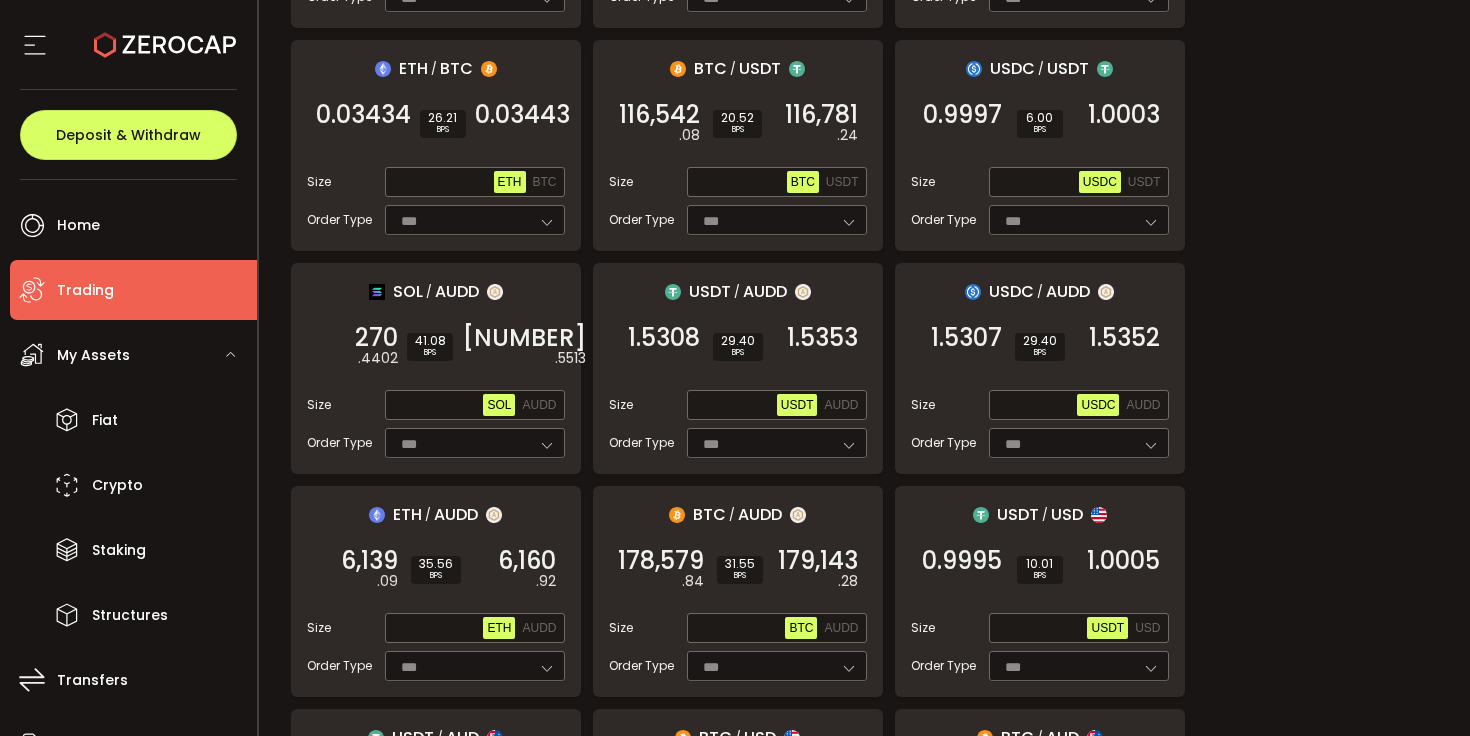 scroll, scrollTop: 456, scrollLeft: 0, axis: vertical 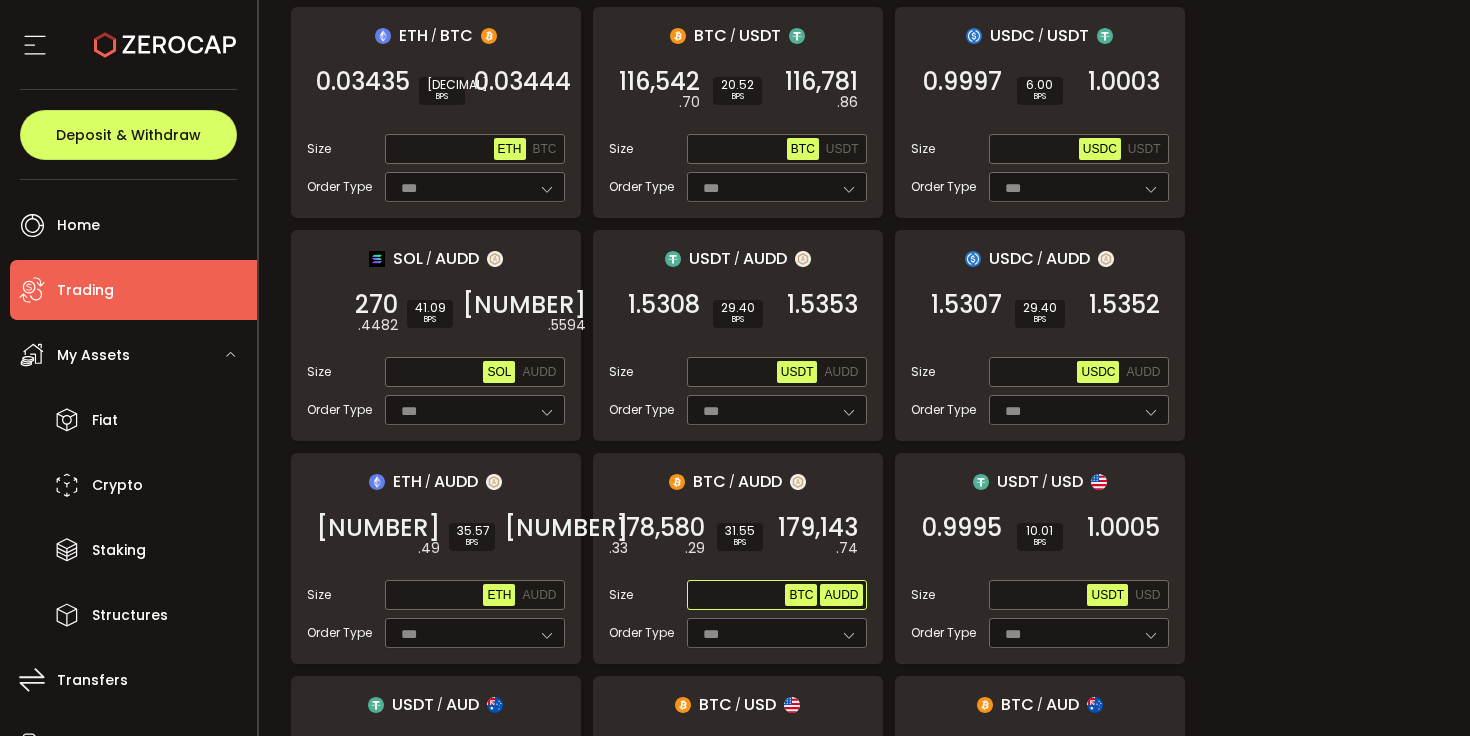click on "AUDD" at bounding box center [841, 595] 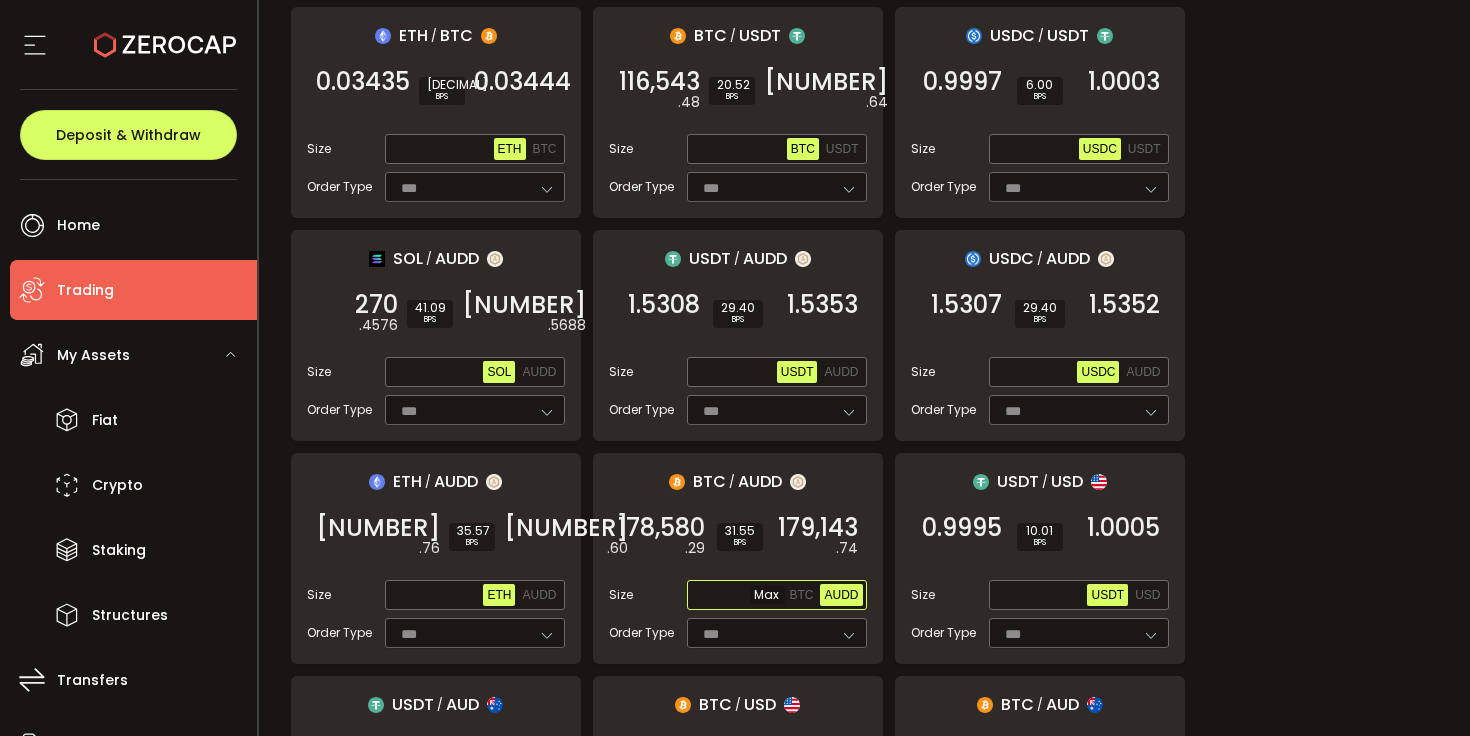 click at bounding box center (738, 596) 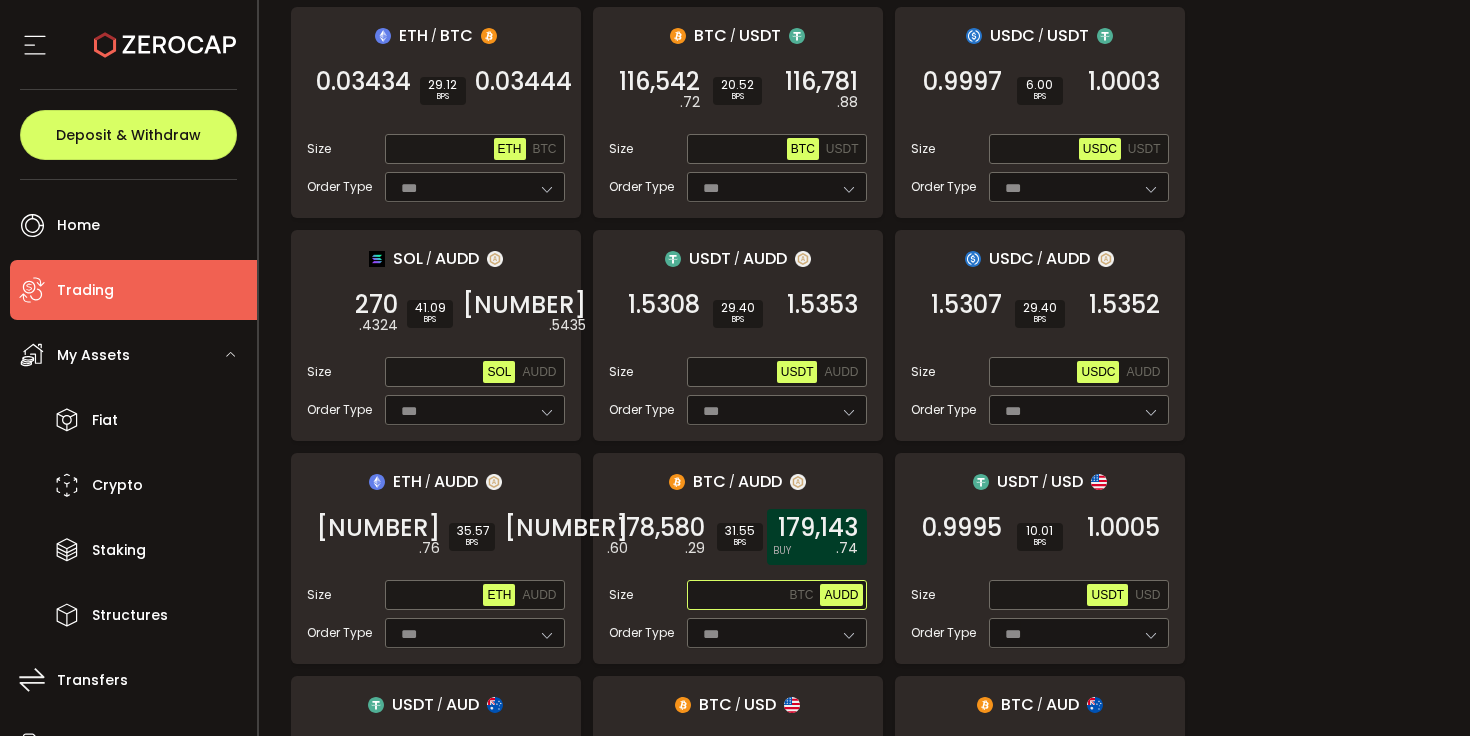 paste on "**********" 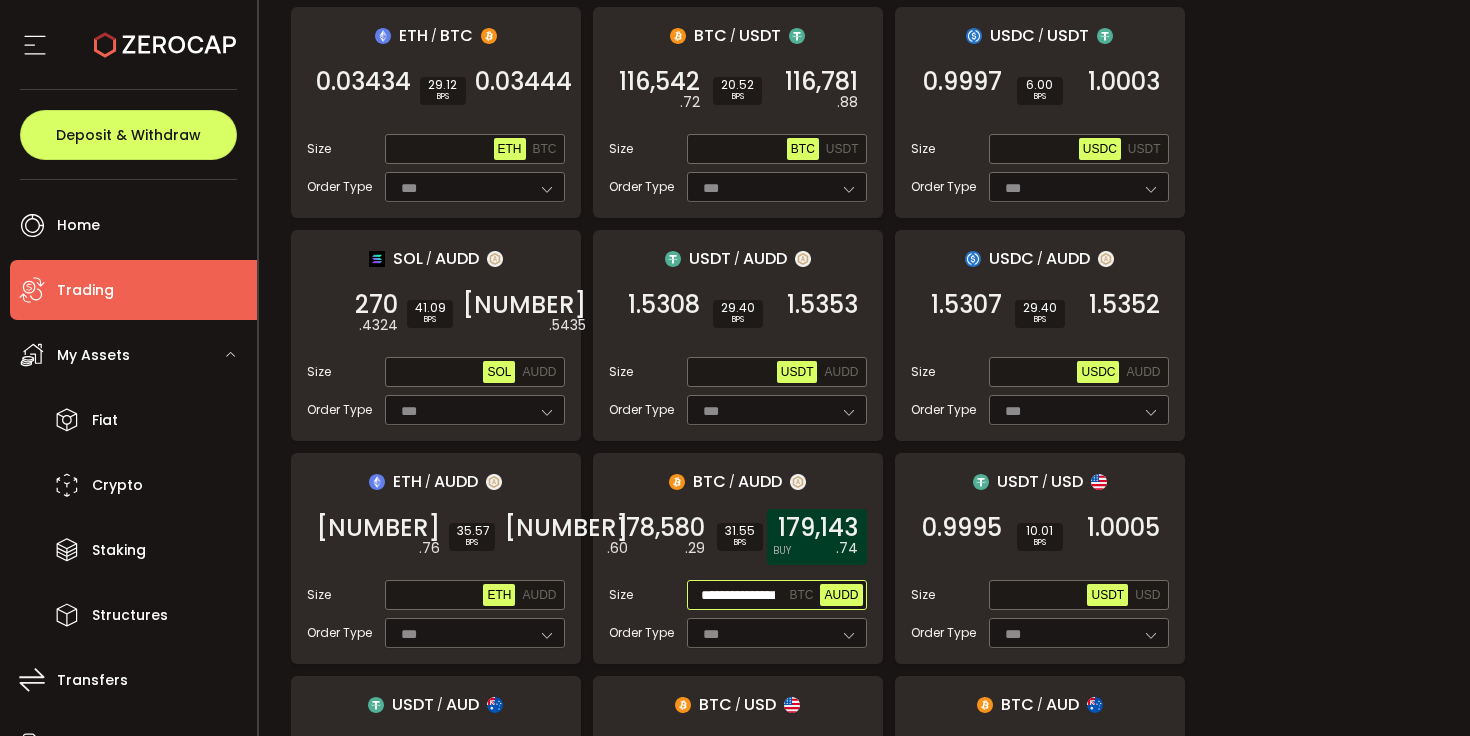 scroll, scrollTop: 0, scrollLeft: 34, axis: horizontal 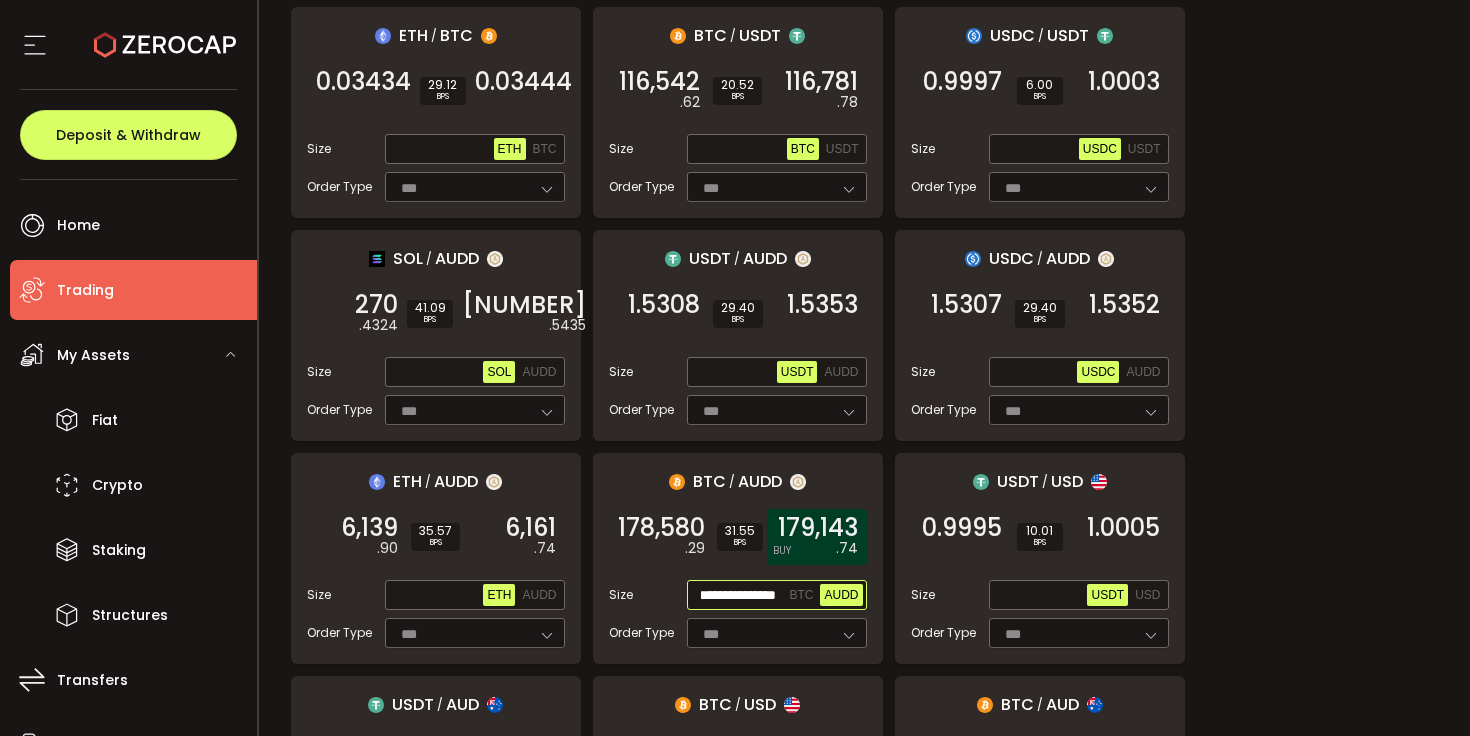 type on "**********" 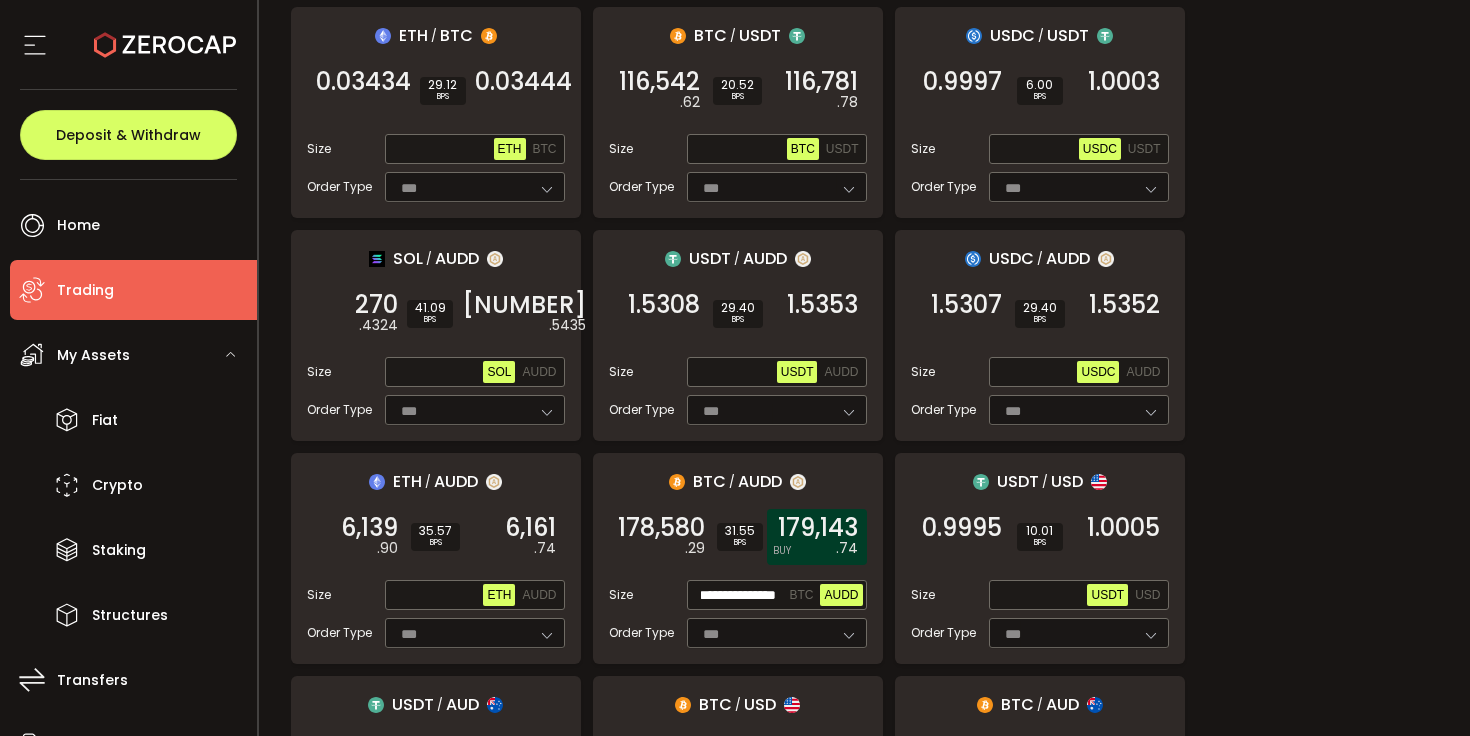 scroll, scrollTop: 0, scrollLeft: 0, axis: both 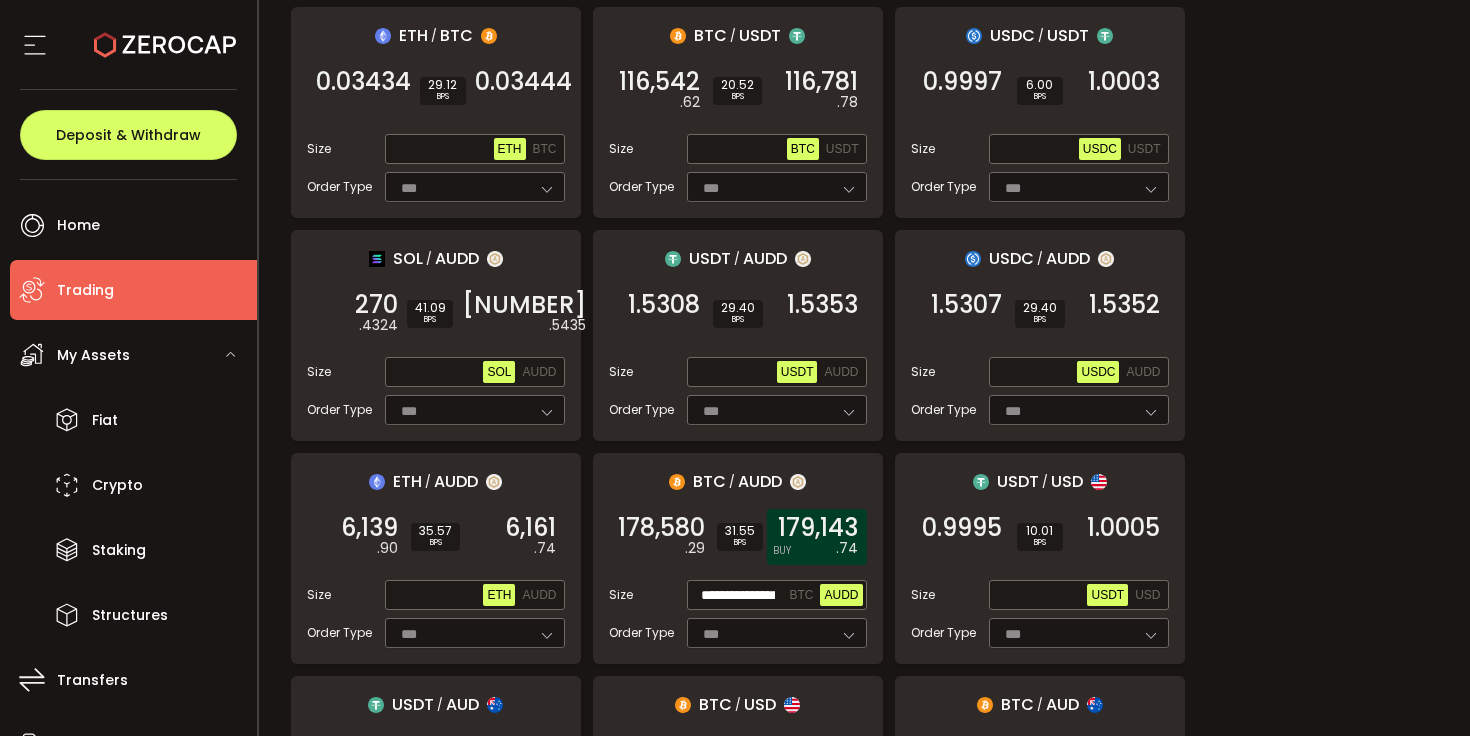 click on "179,143" at bounding box center (818, 528) 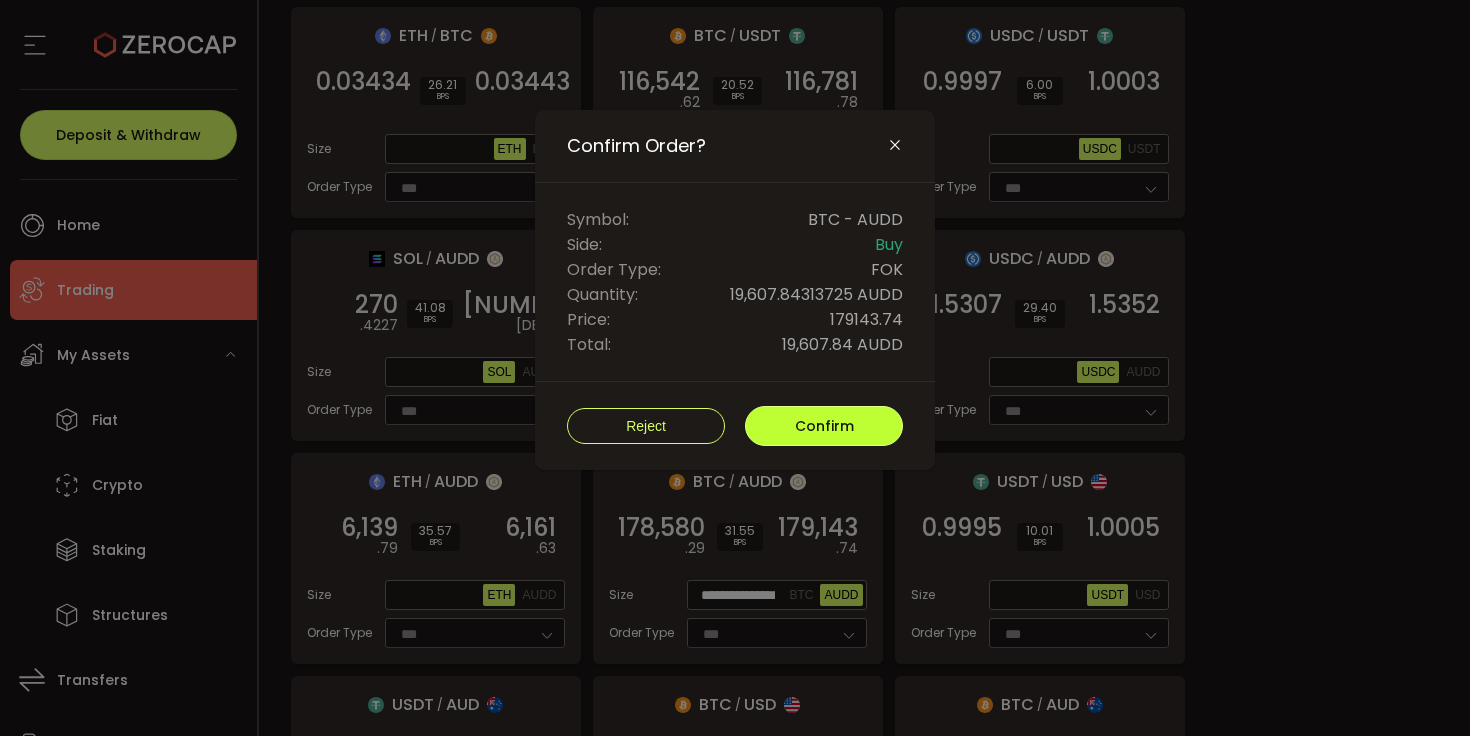 click on "Confirm" at bounding box center [824, 426] 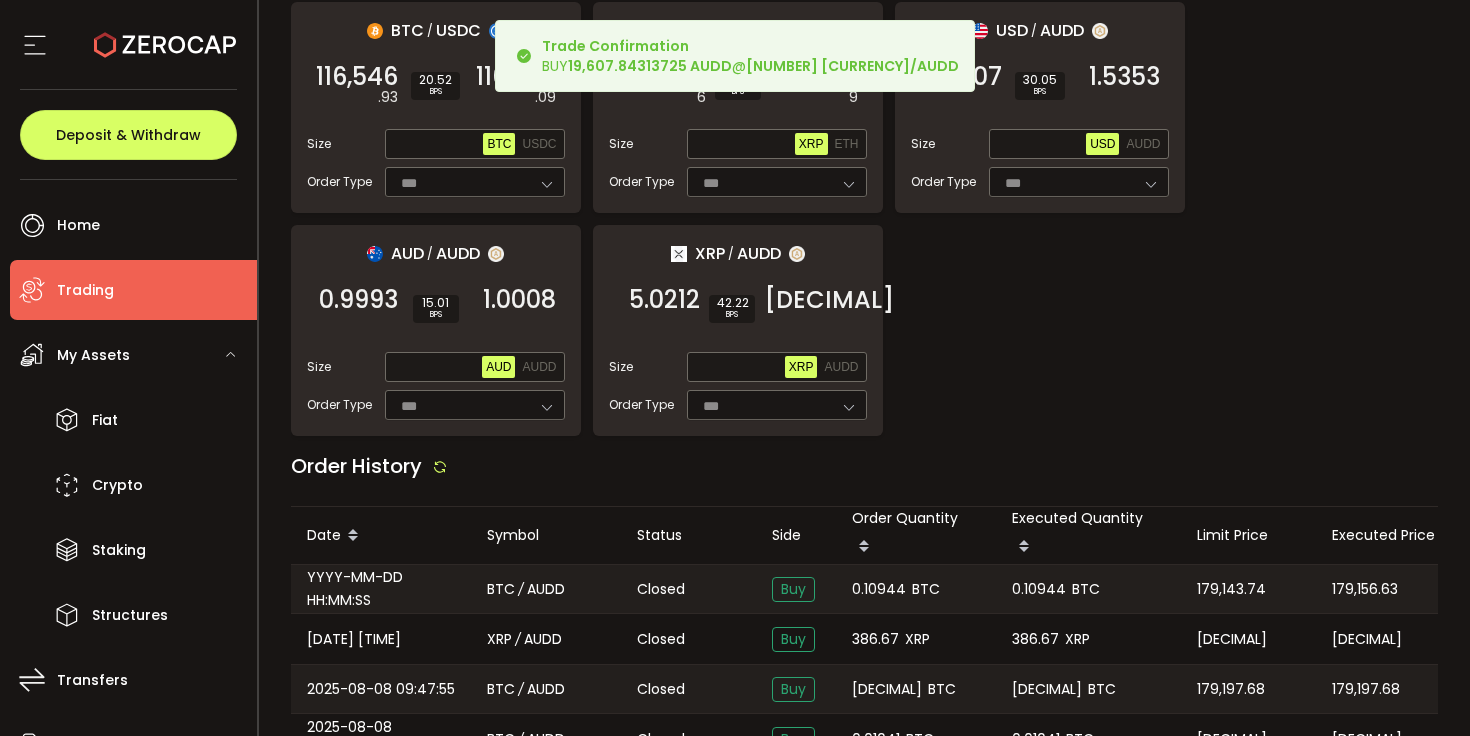 scroll, scrollTop: 2027, scrollLeft: 0, axis: vertical 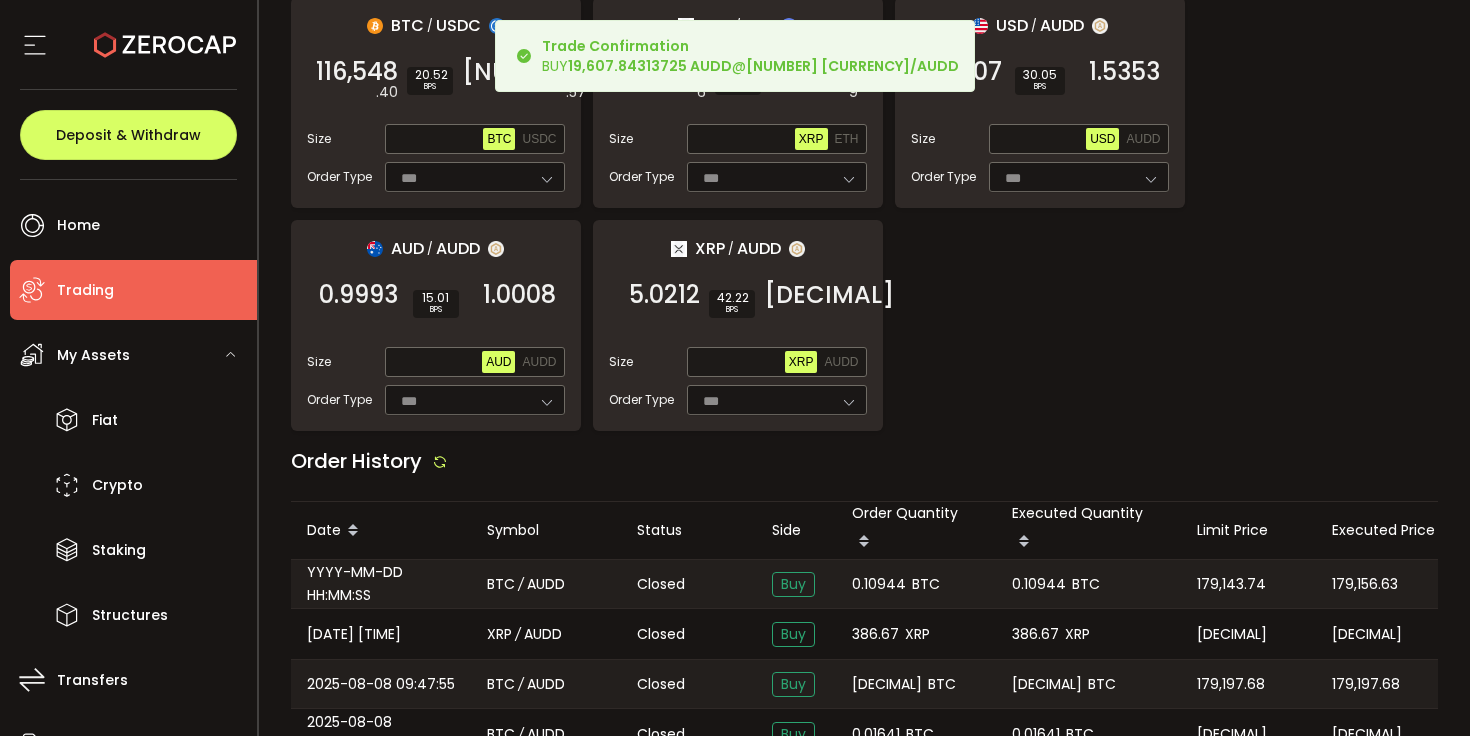 click on "0.10944" at bounding box center [879, 584] 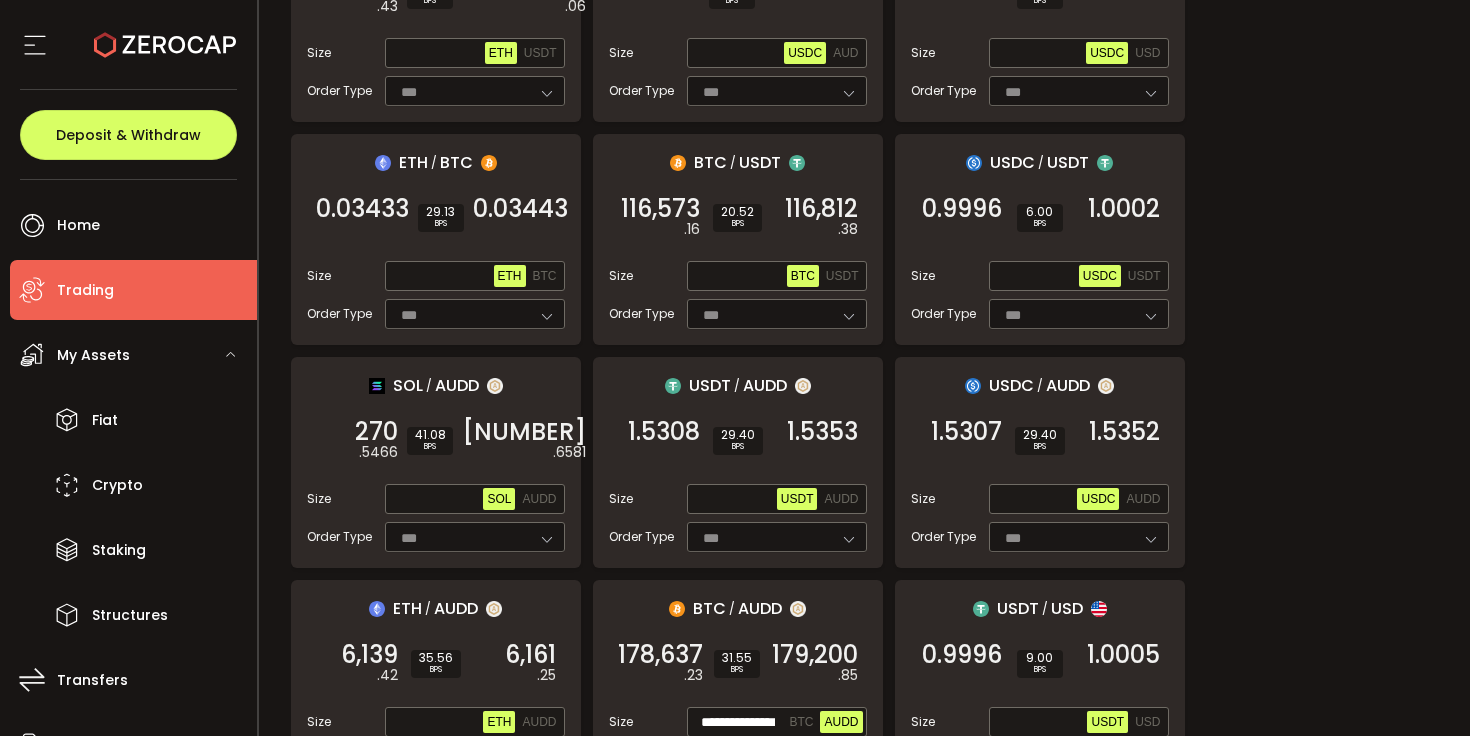 scroll, scrollTop: 280, scrollLeft: 0, axis: vertical 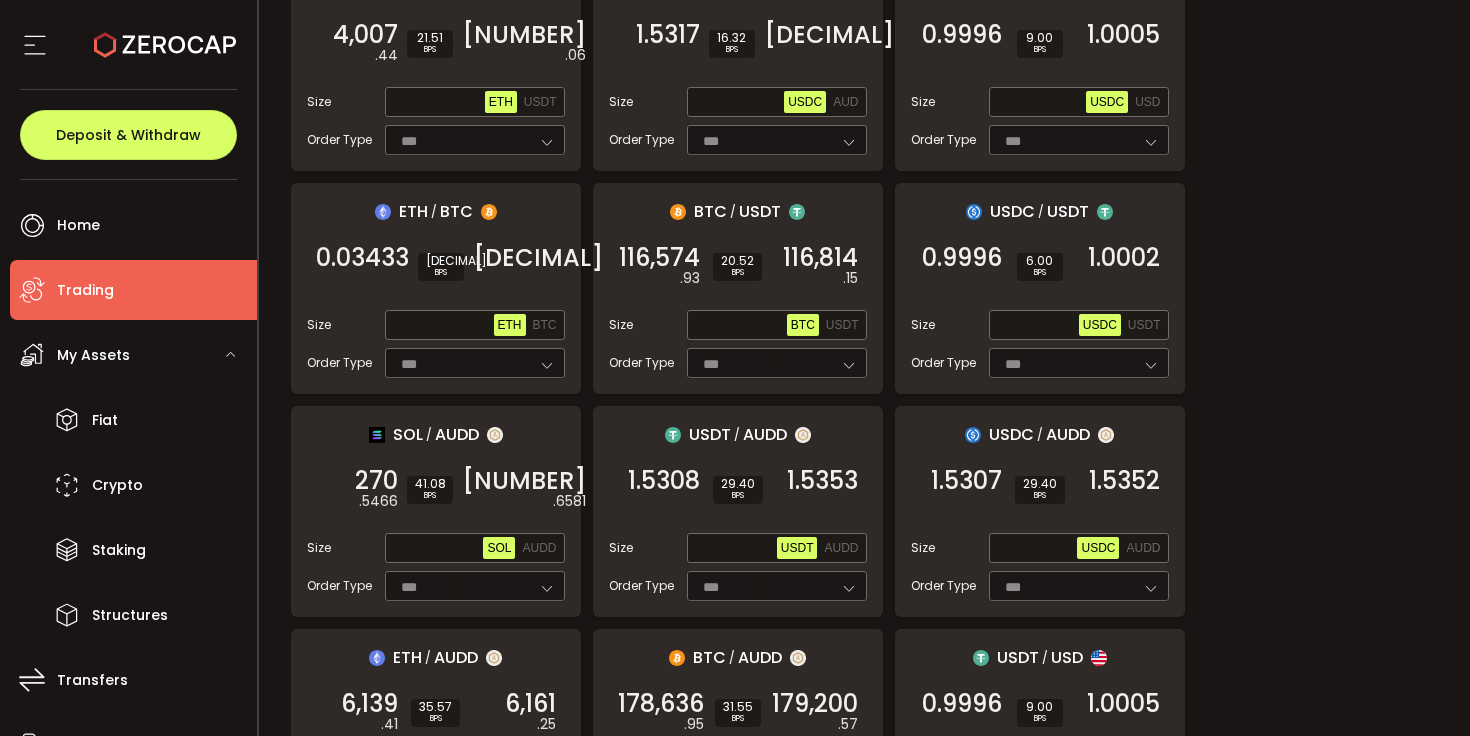 click on "Max USDT AUDD" at bounding box center [777, 548] 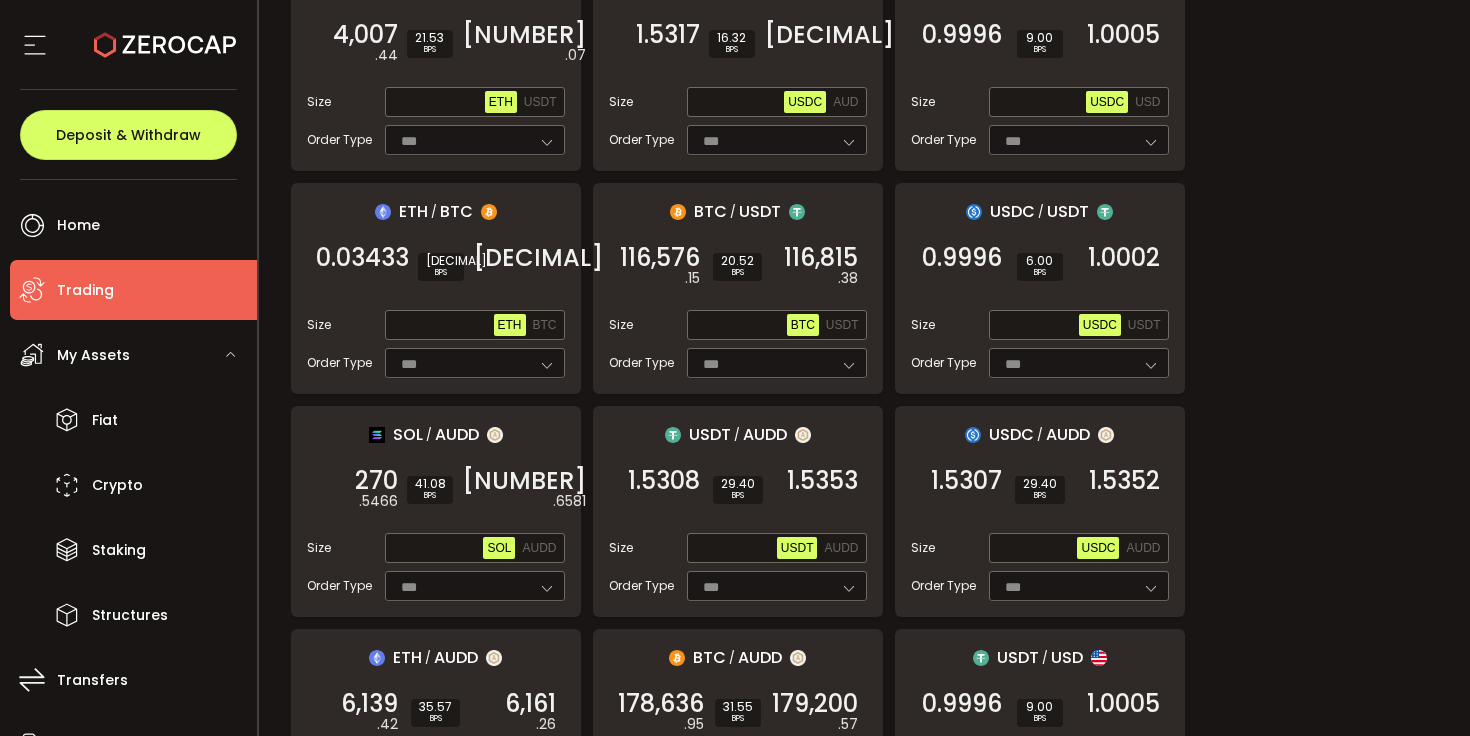 click on "USDT / AUDD 1.5308    SELL 29.40 BPS 1.5353   BUY Size Max USDT AUDD Order Type *** FOK" at bounding box center (738, 511) 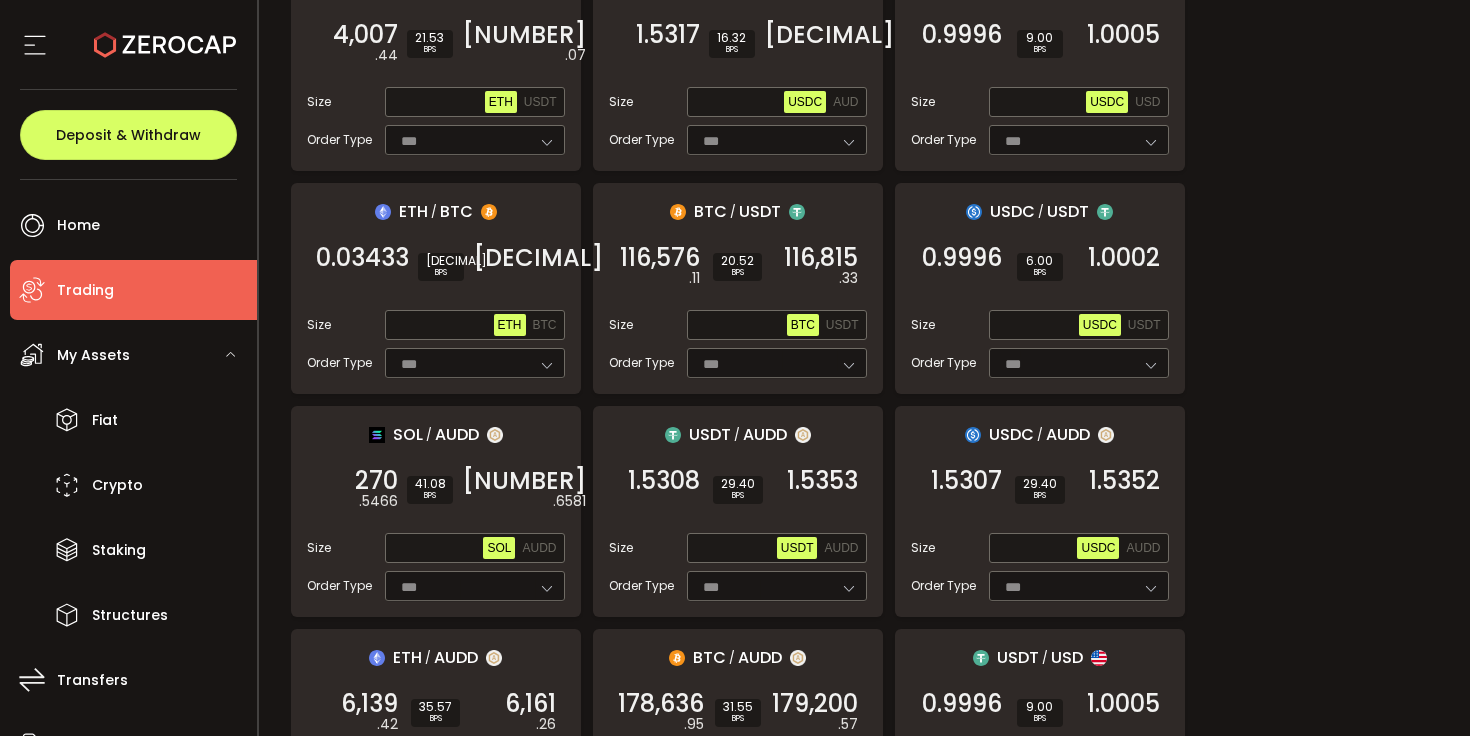 click on "Max USDT AUDD" at bounding box center [777, 548] 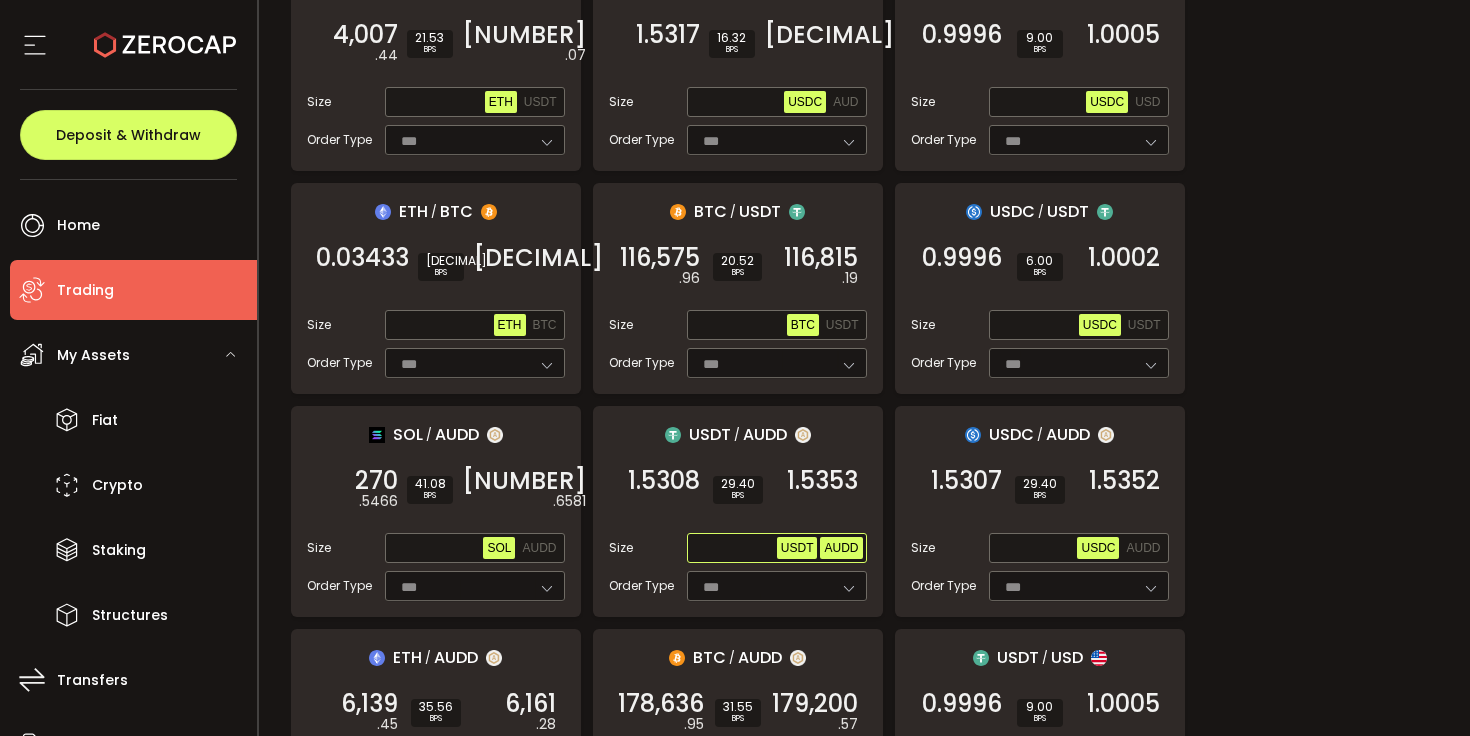 click on "AUDD" at bounding box center [841, 548] 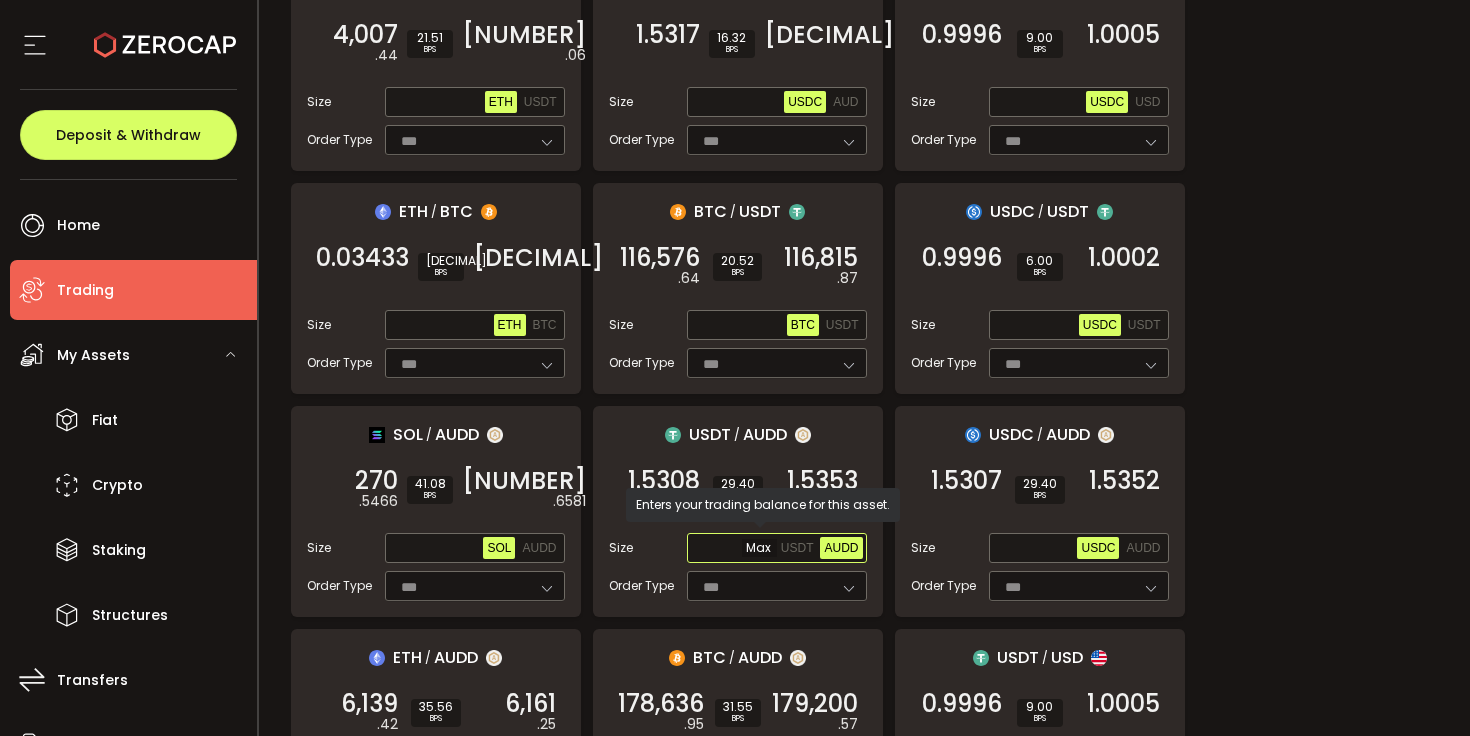 click at bounding box center (734, 549) 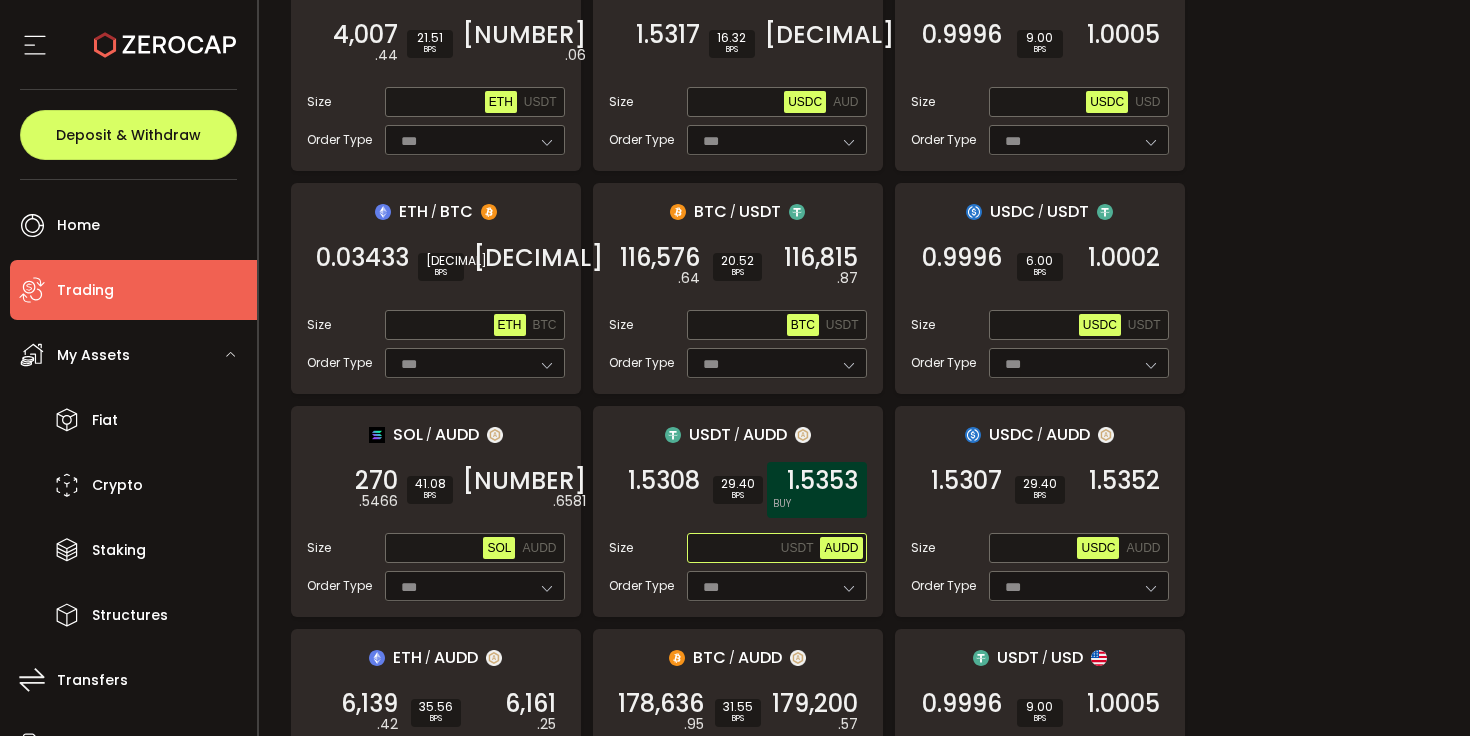paste on "**********" 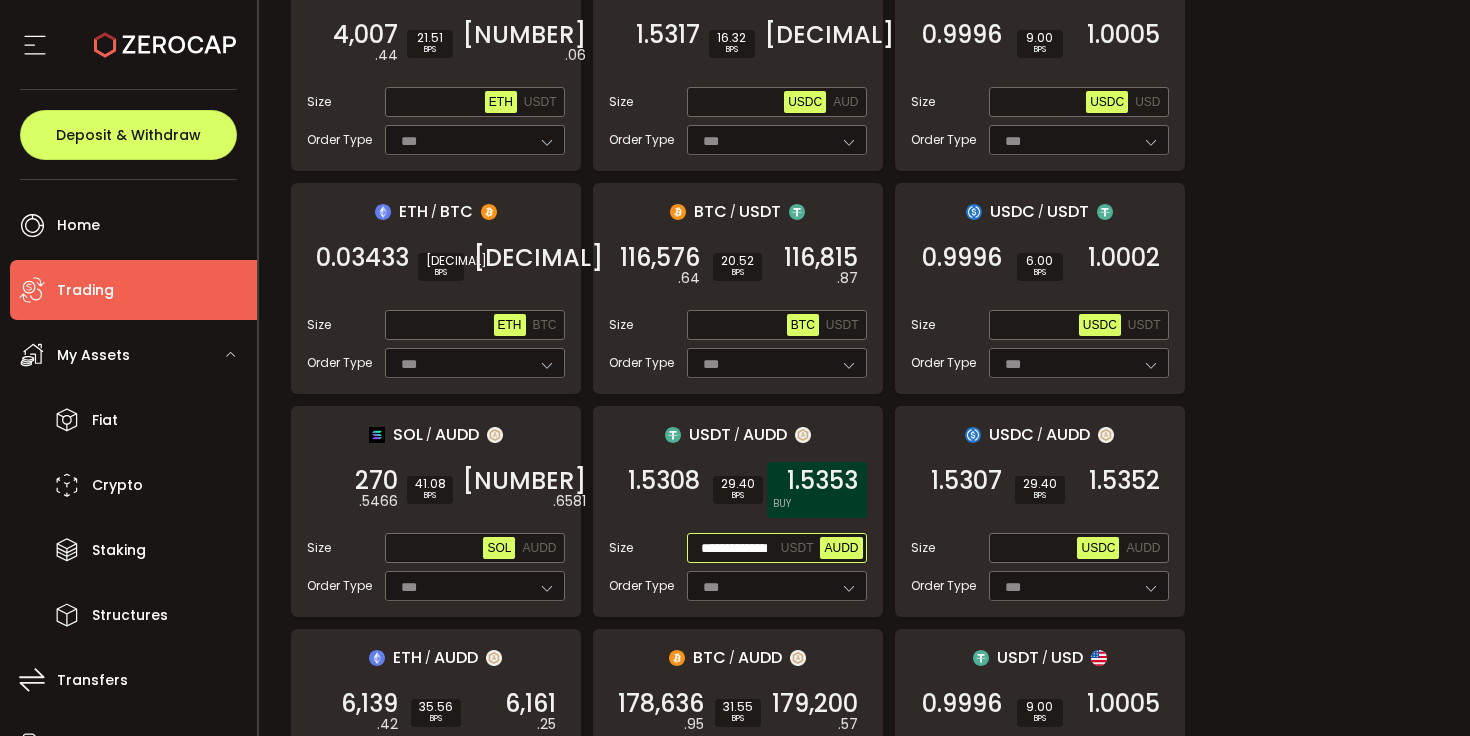 scroll, scrollTop: 0, scrollLeft: 34, axis: horizontal 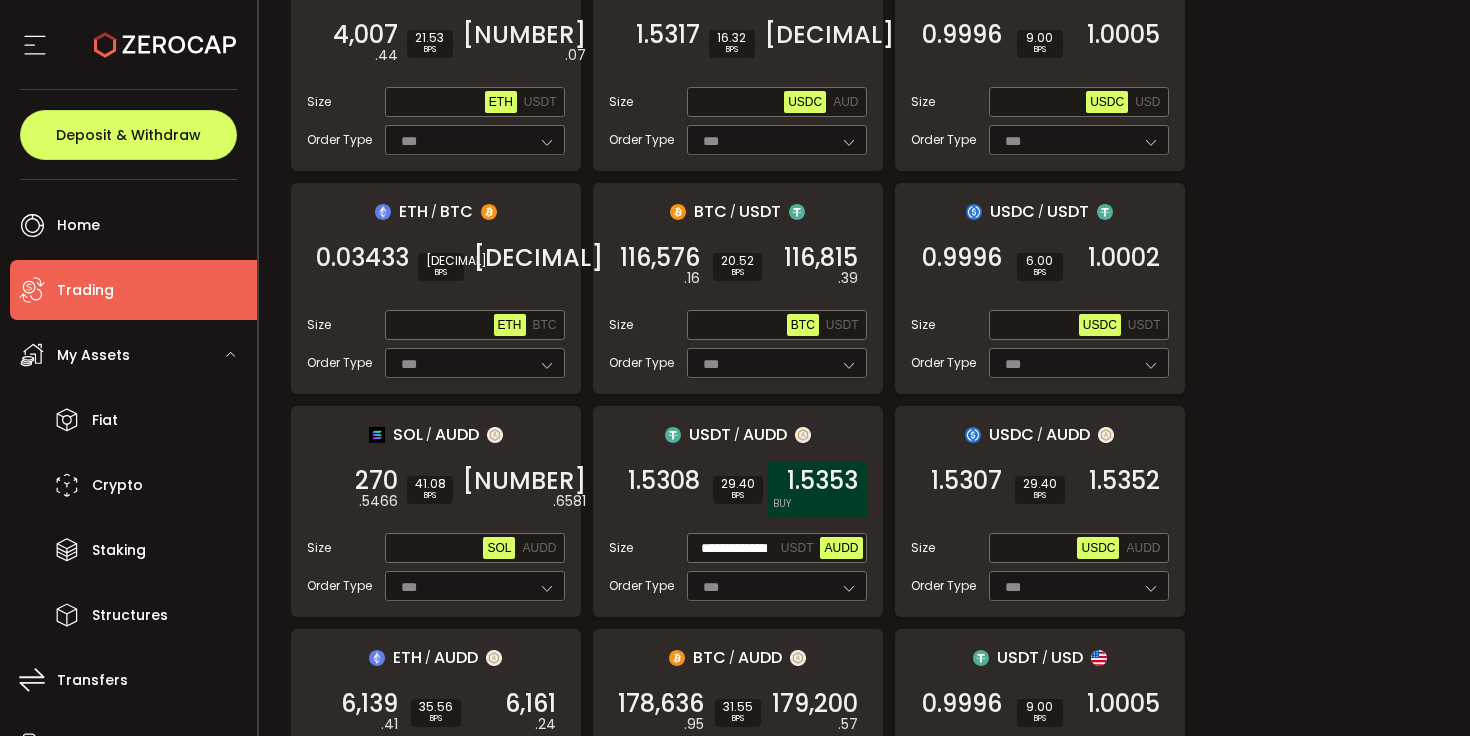 click on "1.5353" at bounding box center (822, 481) 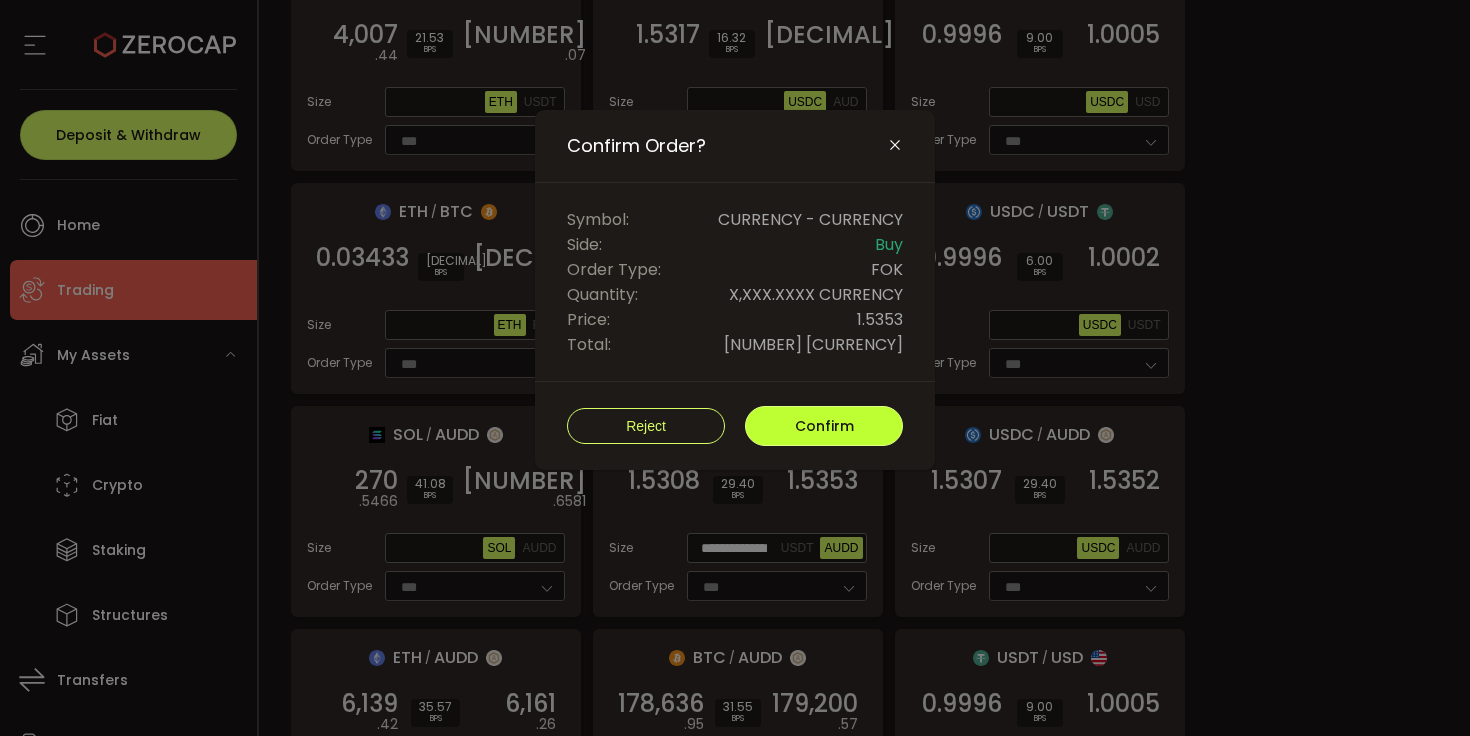 click on "Confirm" at bounding box center [824, 426] 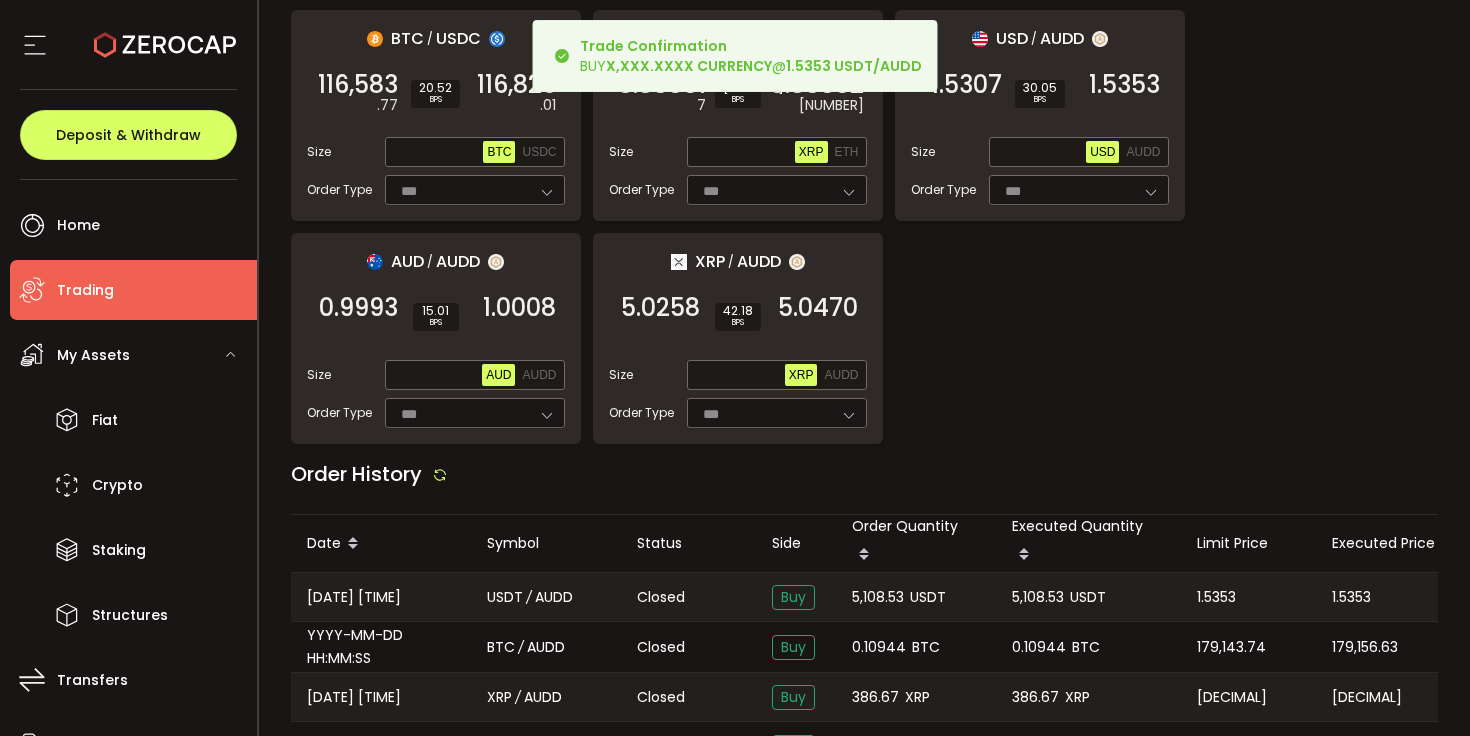 scroll, scrollTop: 2018, scrollLeft: 0, axis: vertical 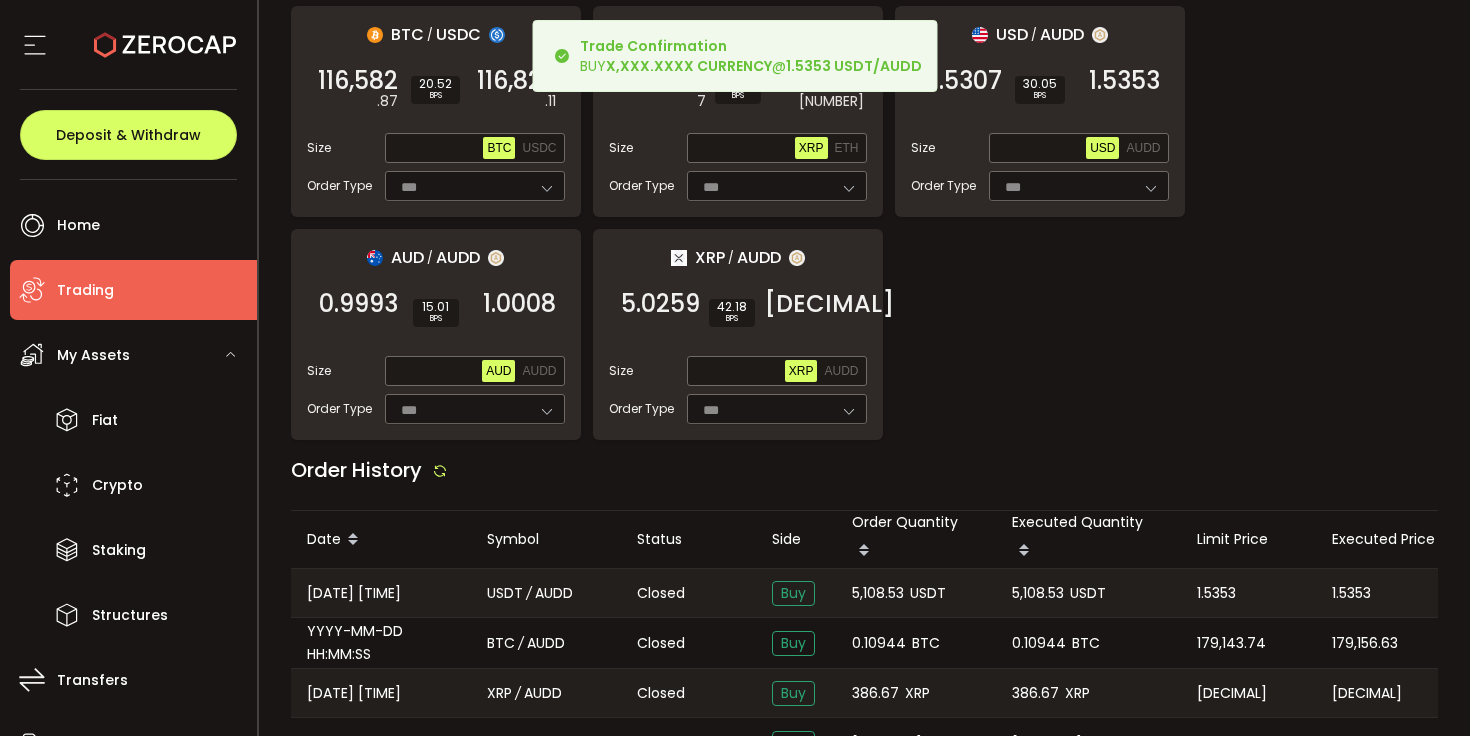 click on "5,108.53
USDT" at bounding box center (916, 593) 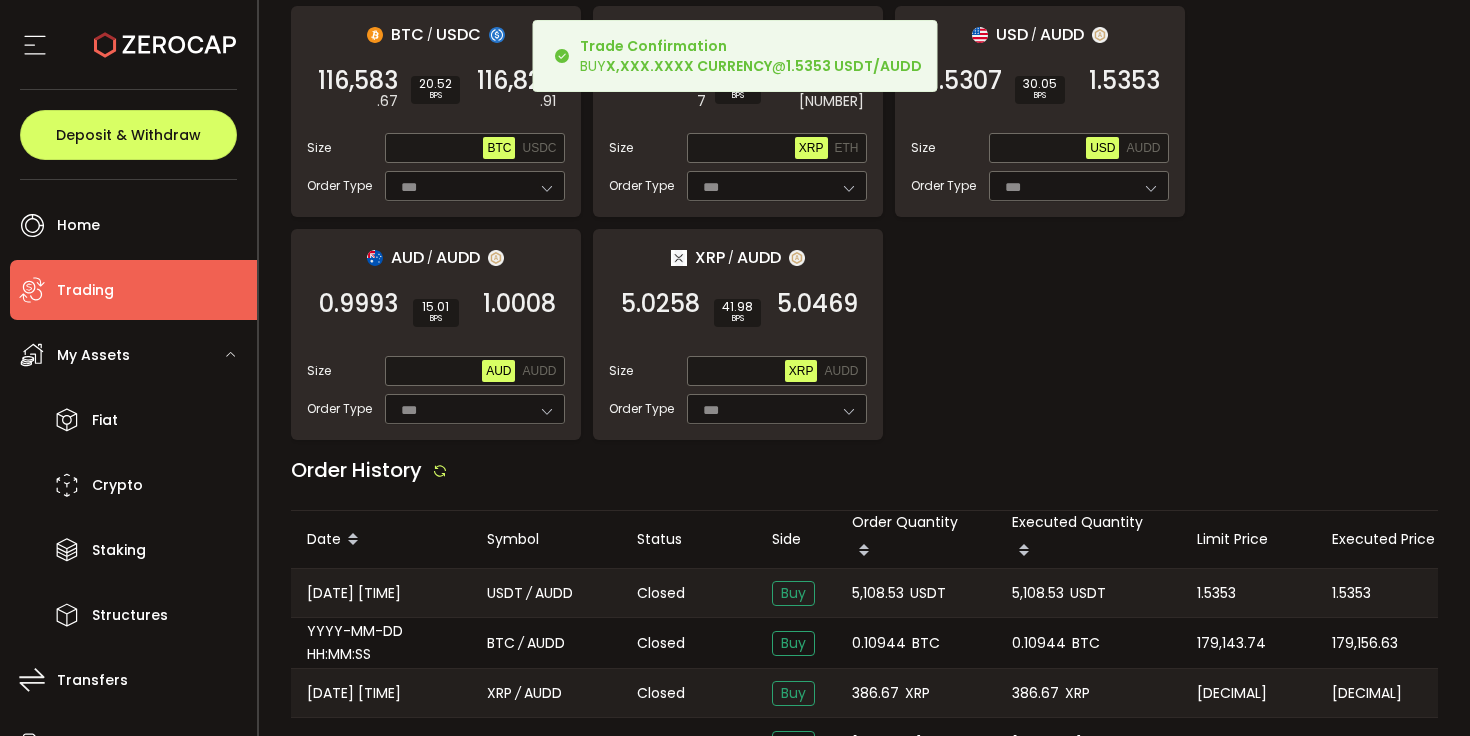 click on "[NUM]" at bounding box center [878, 593] 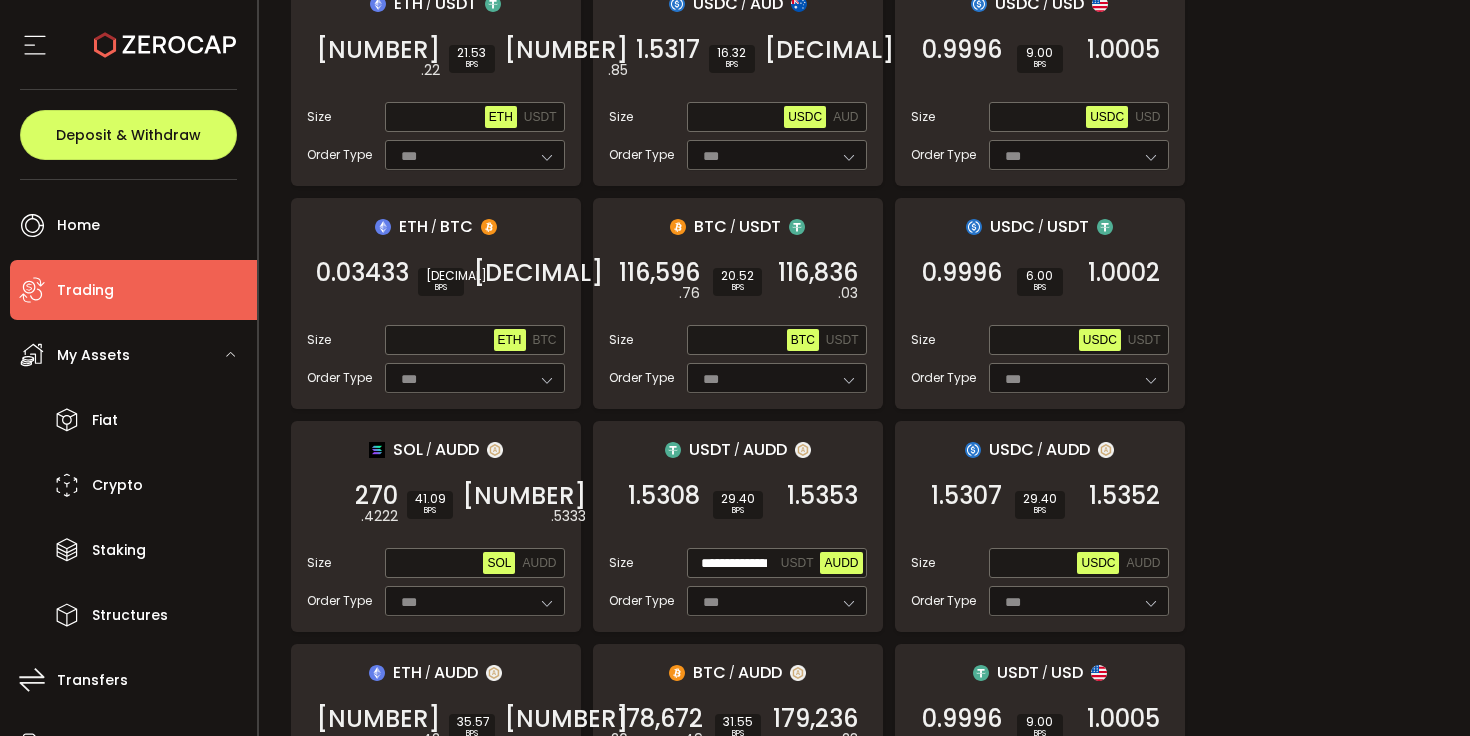 scroll, scrollTop: 266, scrollLeft: 0, axis: vertical 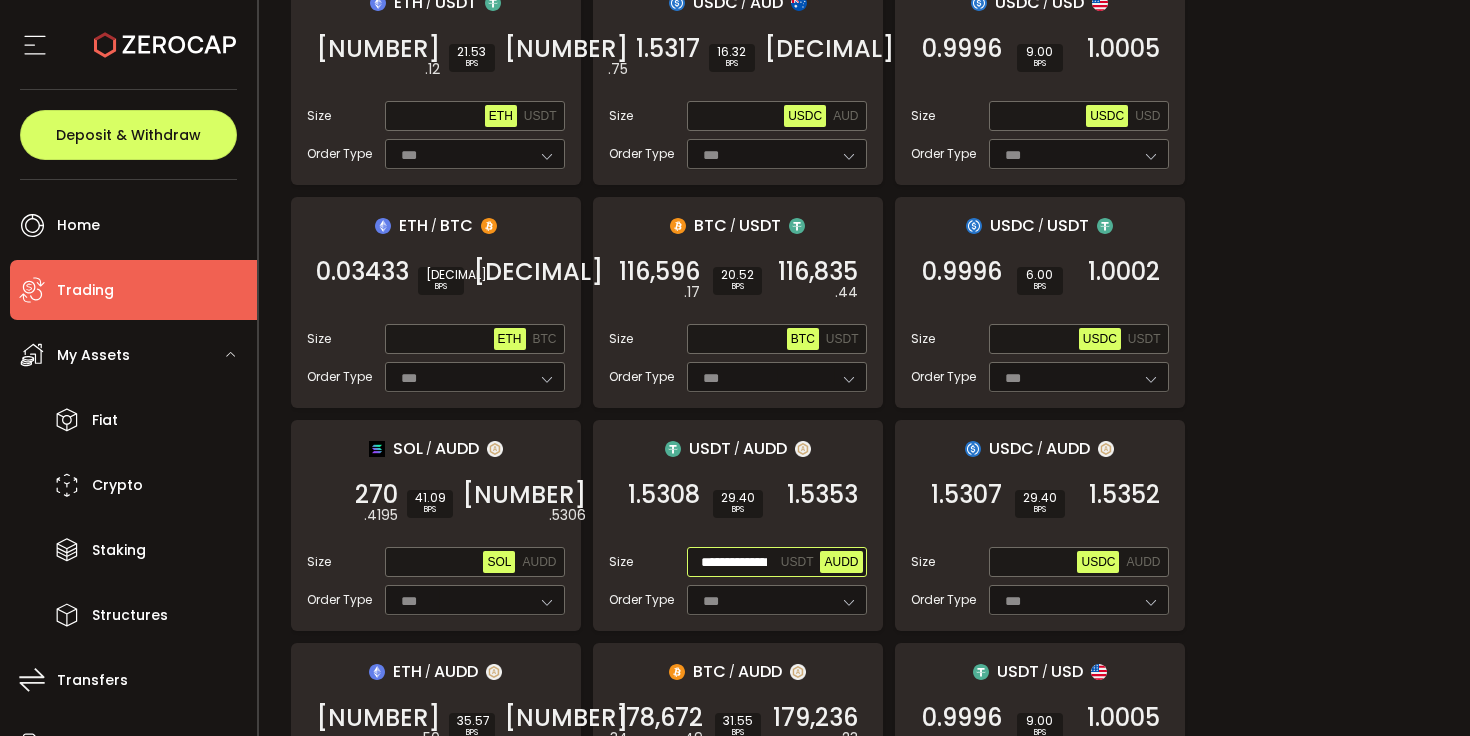 click on "**********" at bounding box center (734, 563) 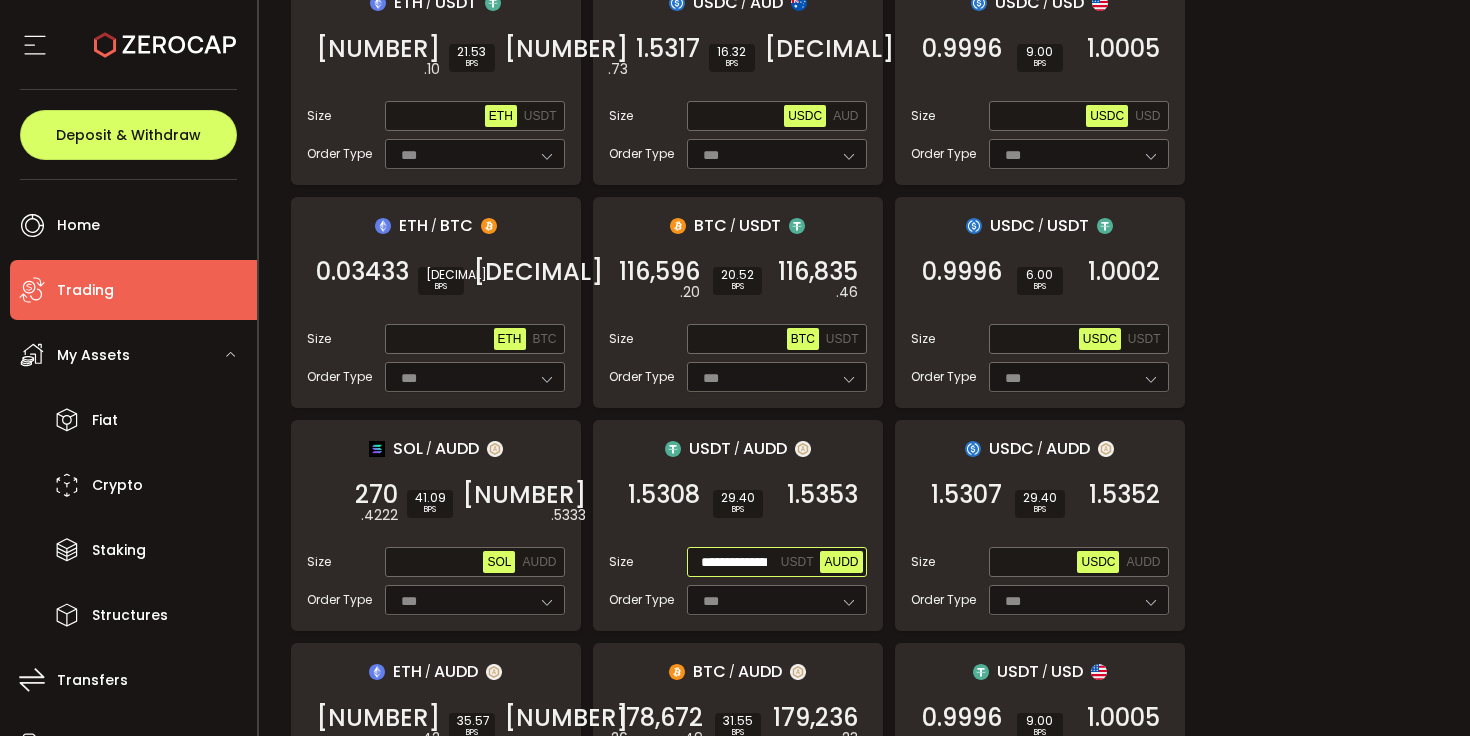 click on "**********" at bounding box center [734, 563] 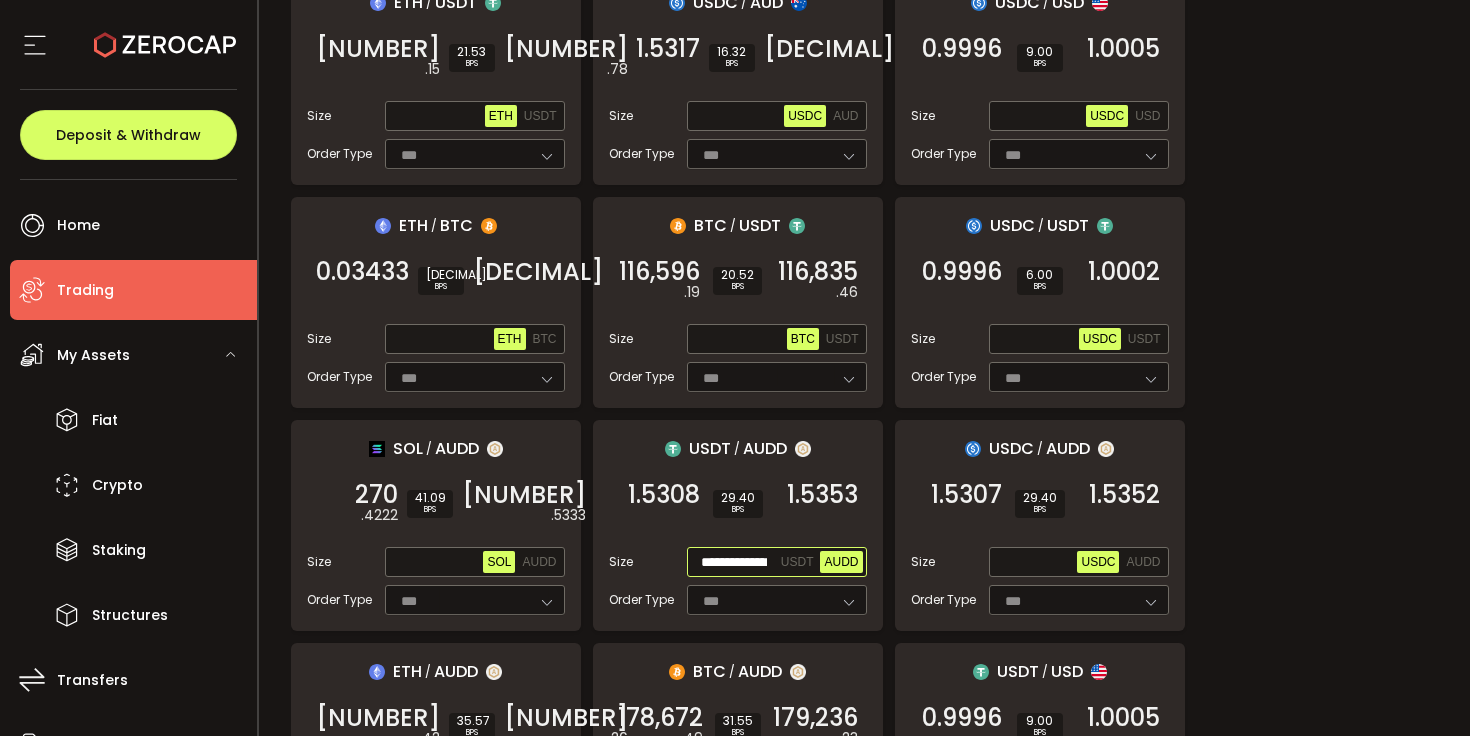 type on "**********" 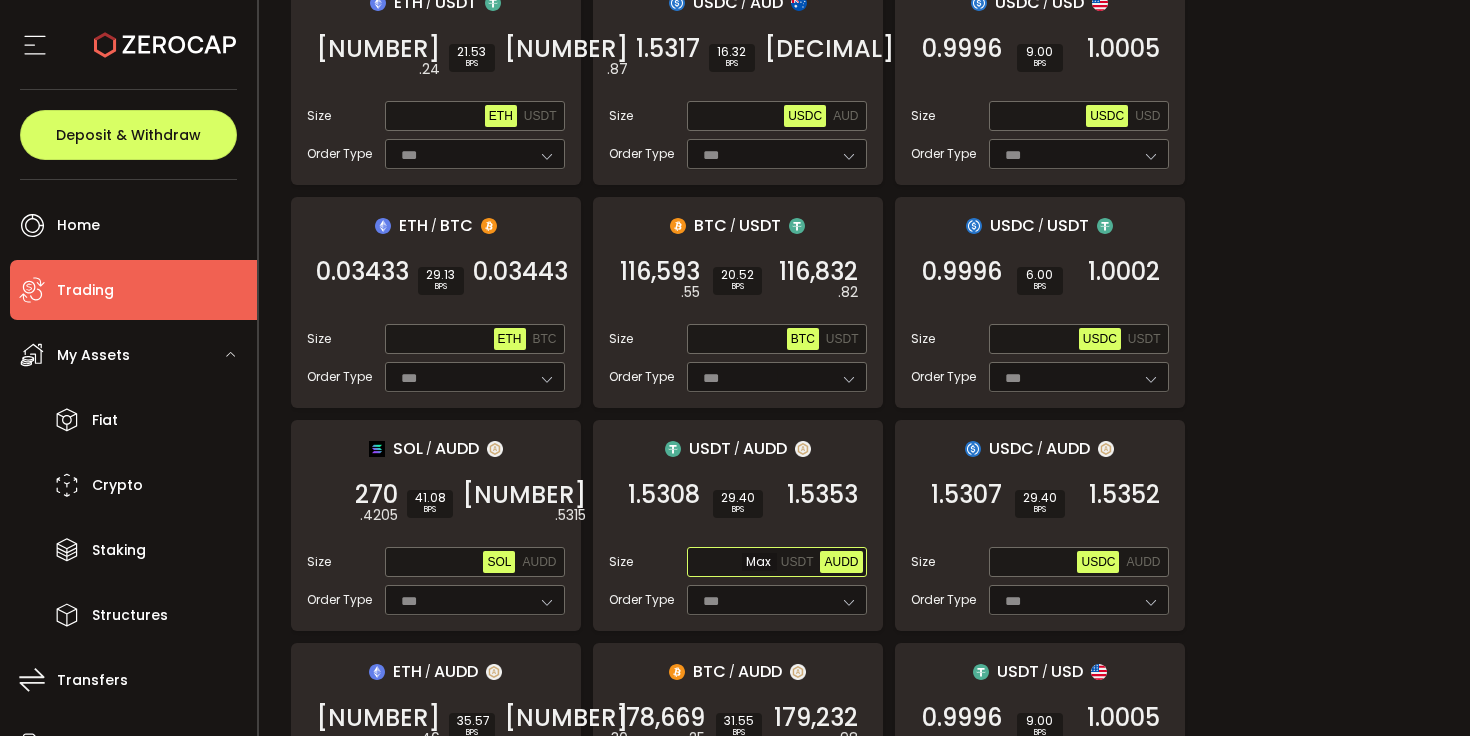 scroll, scrollTop: 0, scrollLeft: 0, axis: both 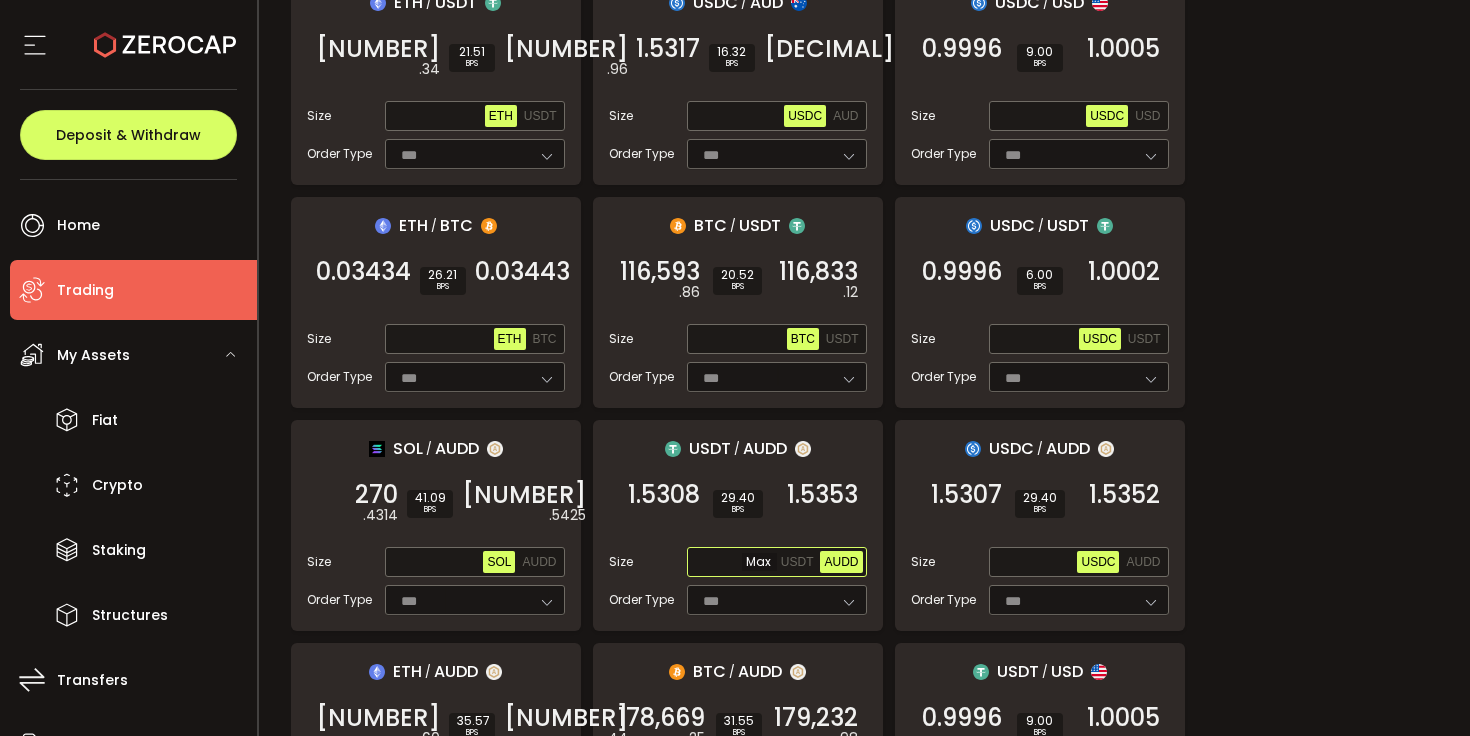 paste on "**********" 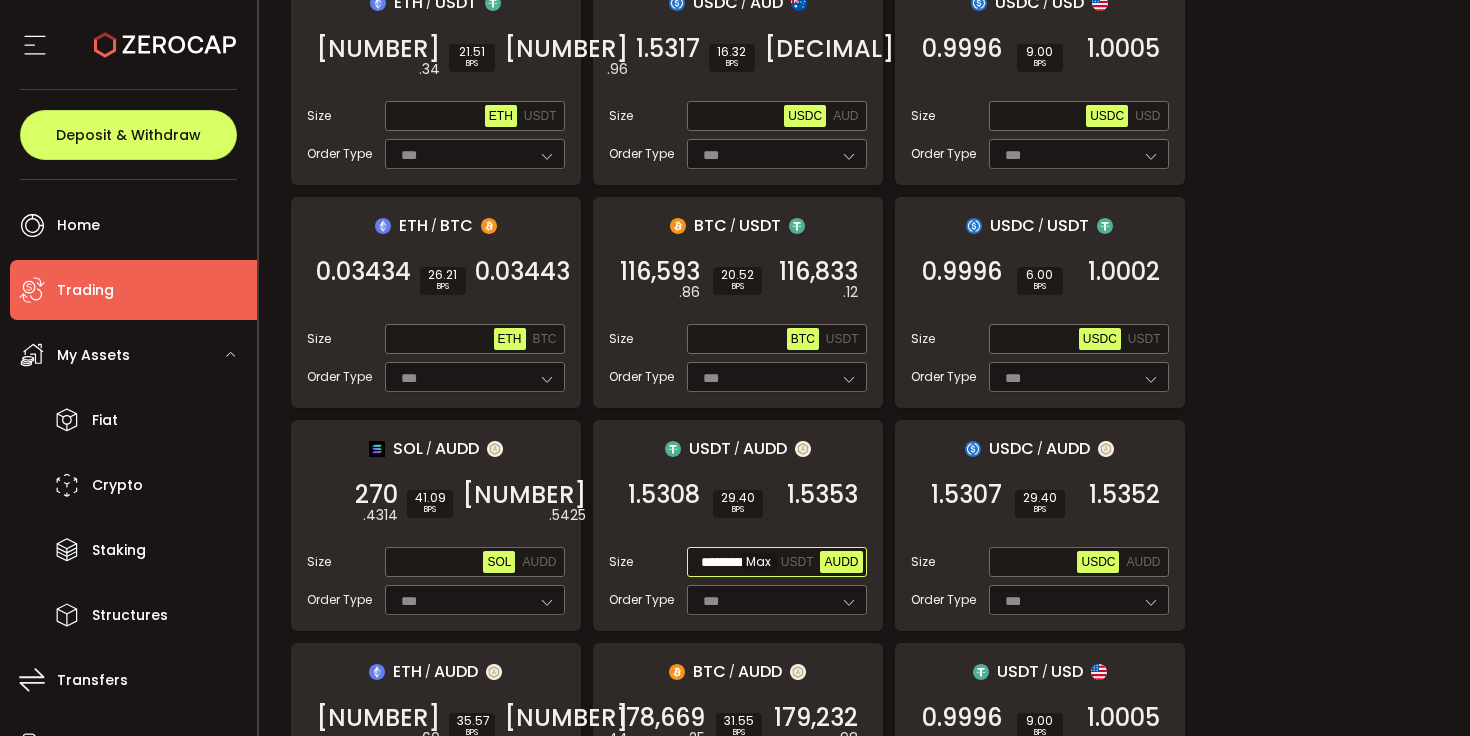 scroll, scrollTop: 0, scrollLeft: 42, axis: horizontal 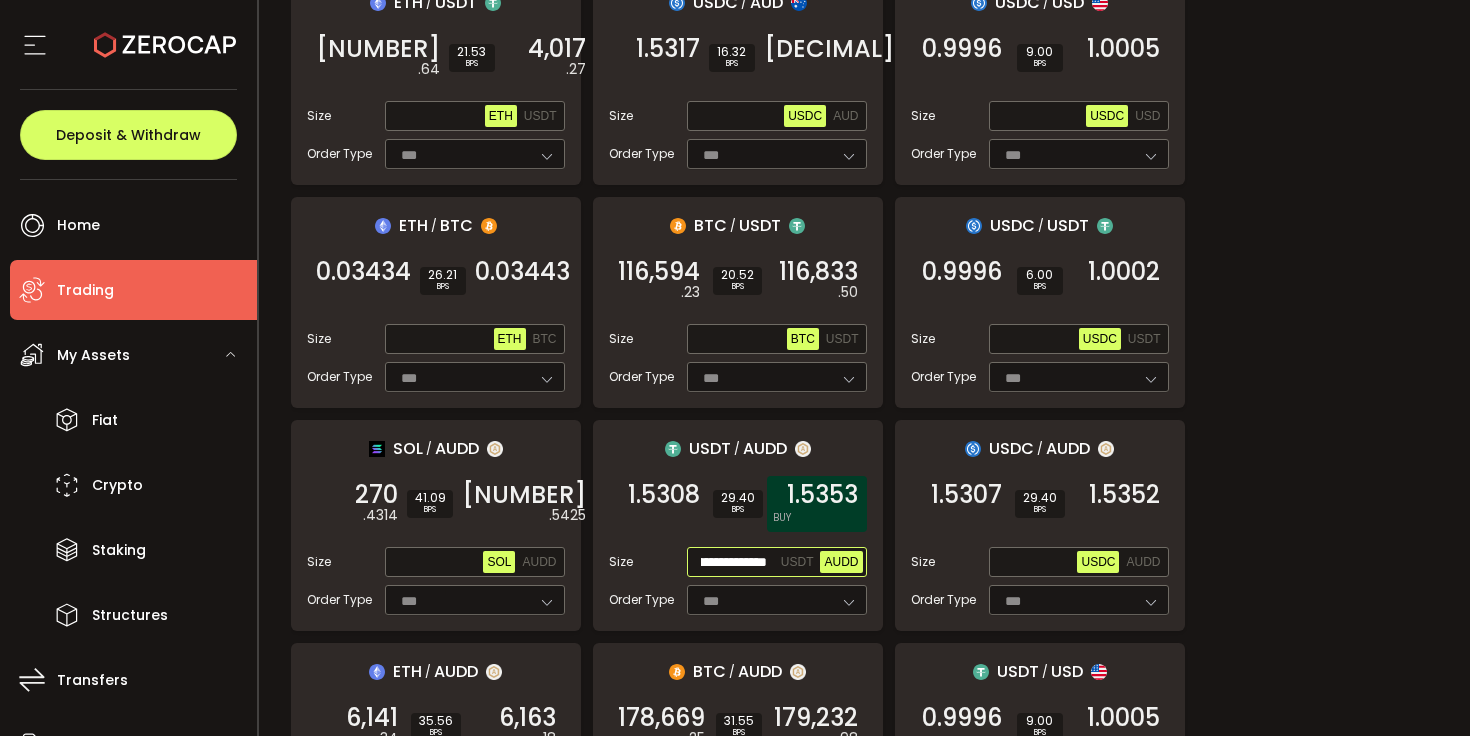 type on "**********" 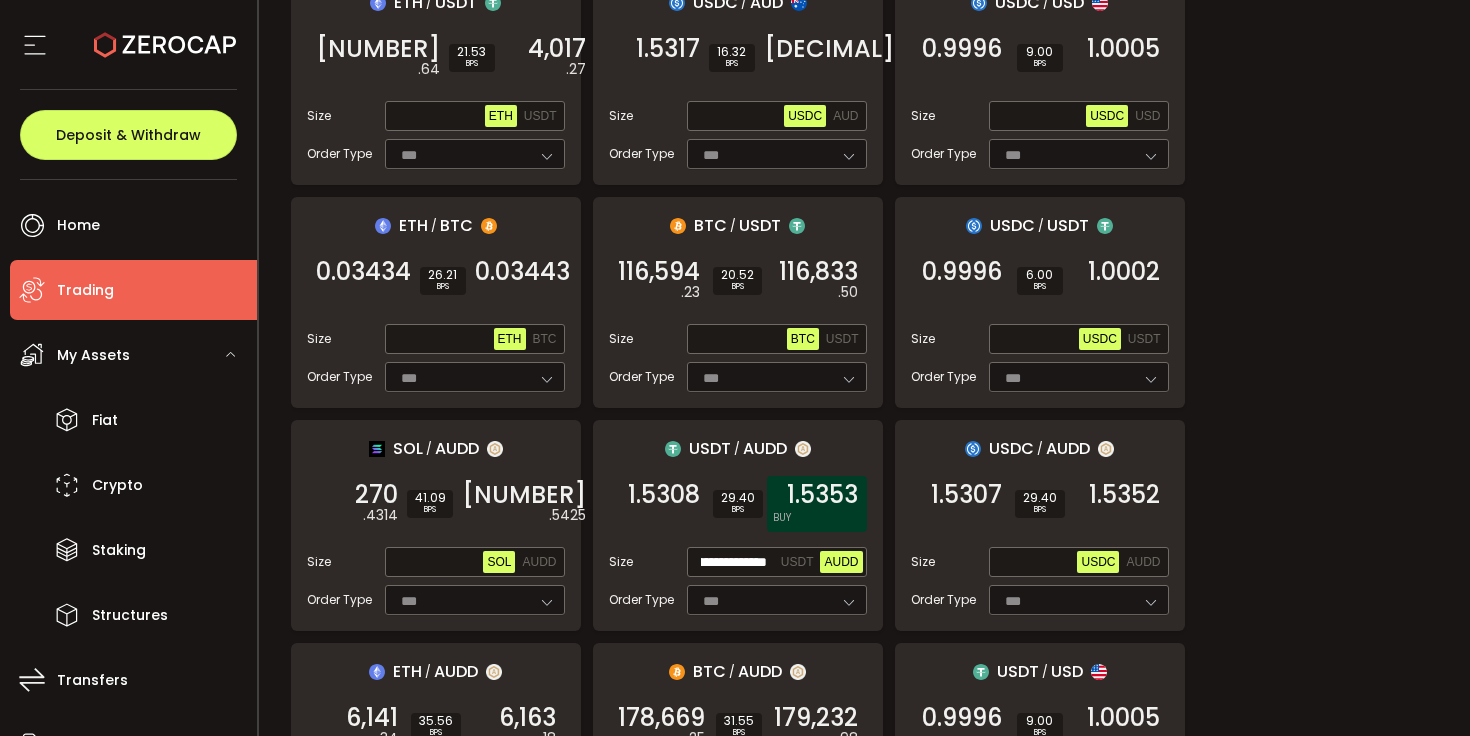 scroll, scrollTop: 0, scrollLeft: 0, axis: both 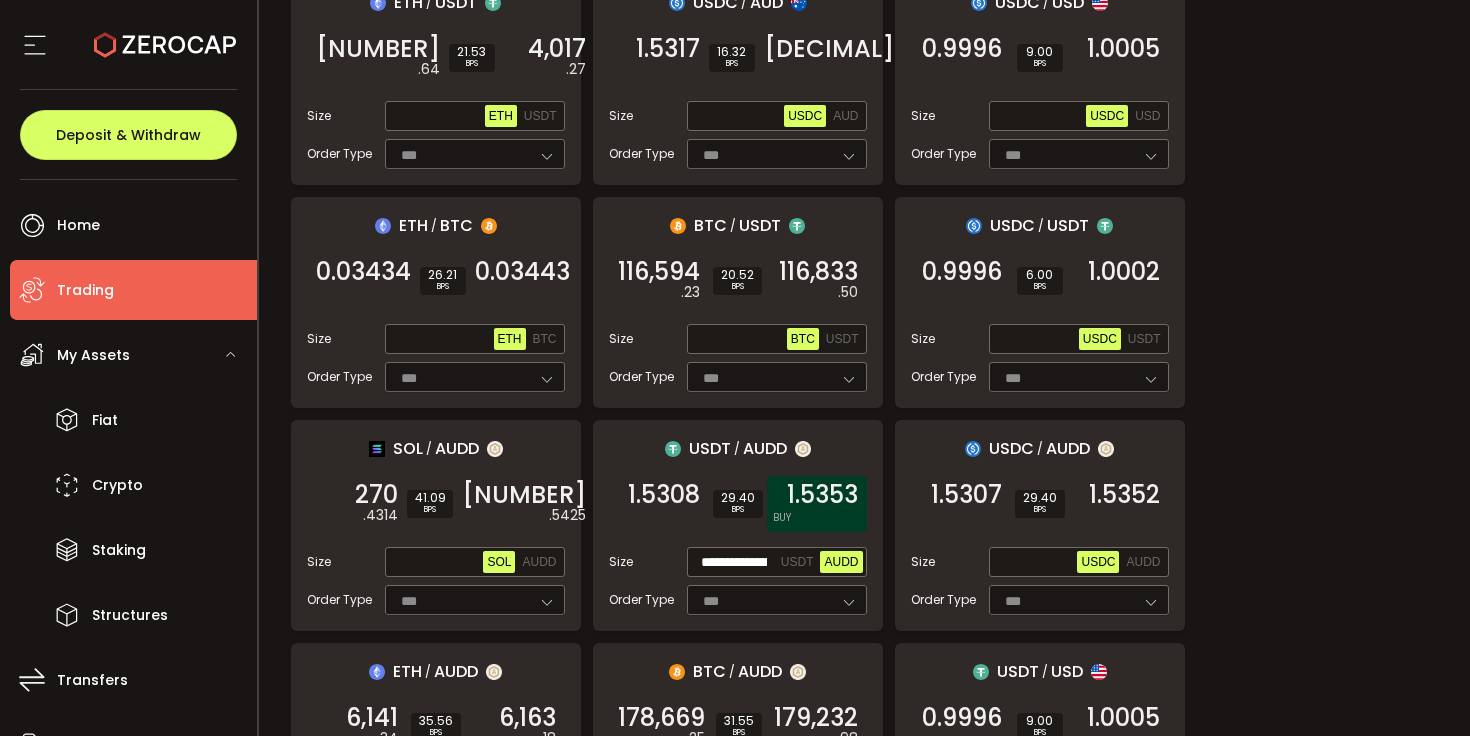 click on "1.5353" at bounding box center [822, 495] 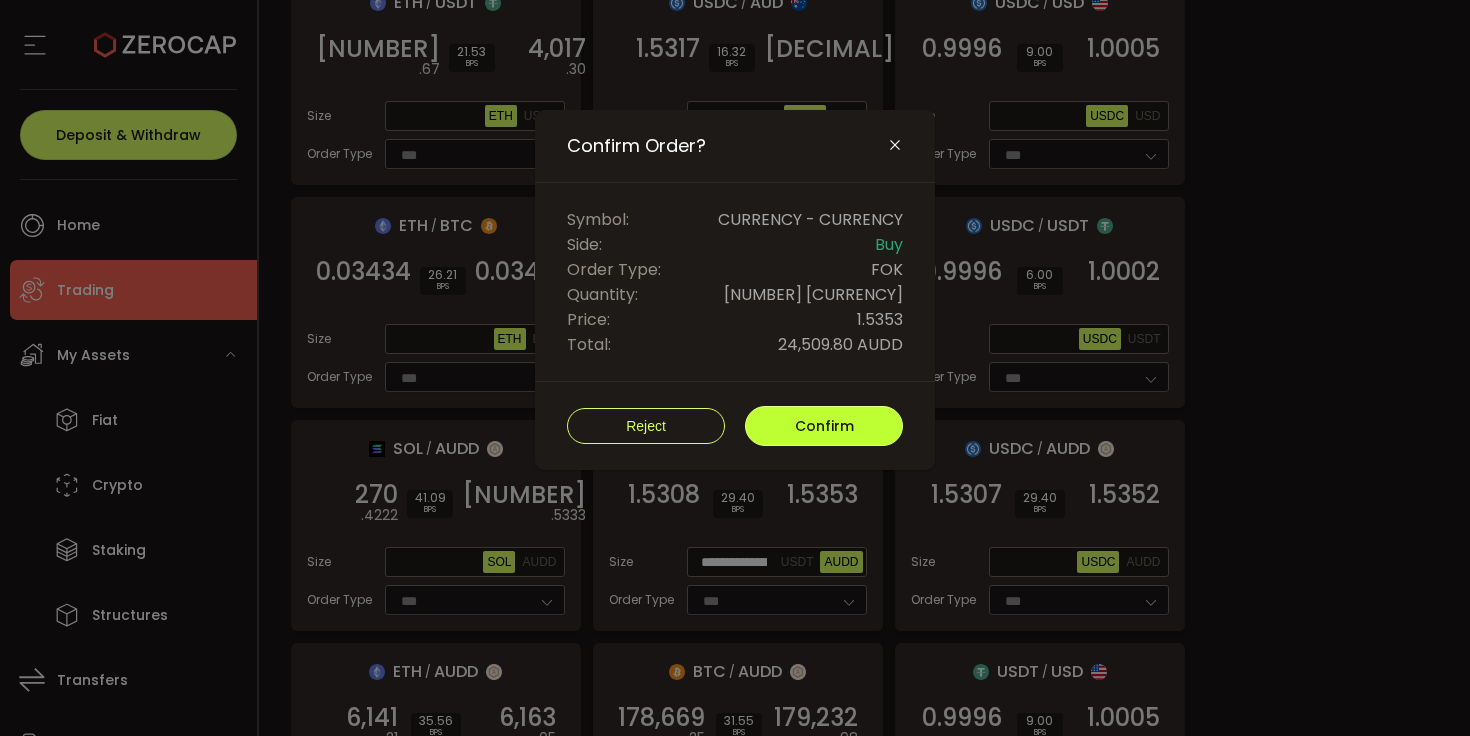 click on "Confirm" at bounding box center [824, 426] 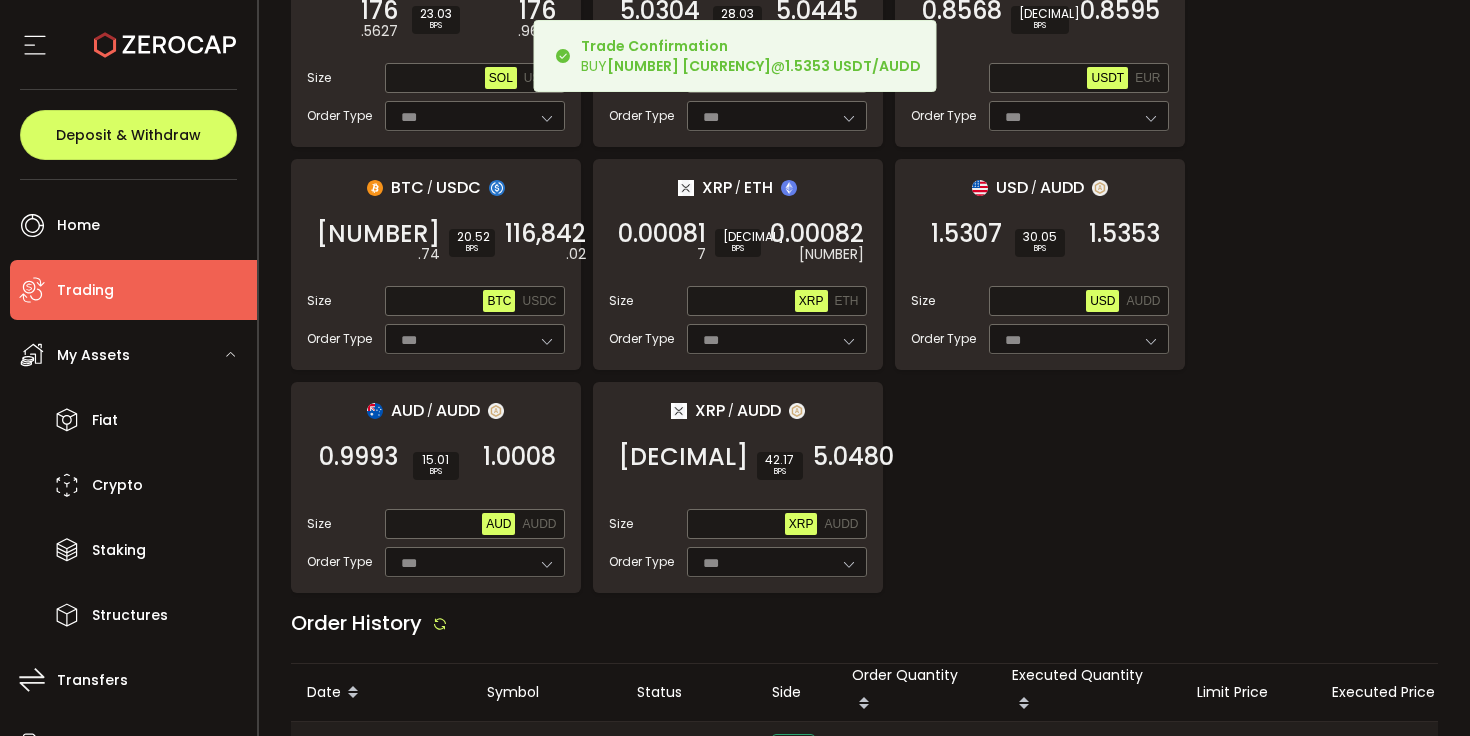 scroll, scrollTop: 2046, scrollLeft: 0, axis: vertical 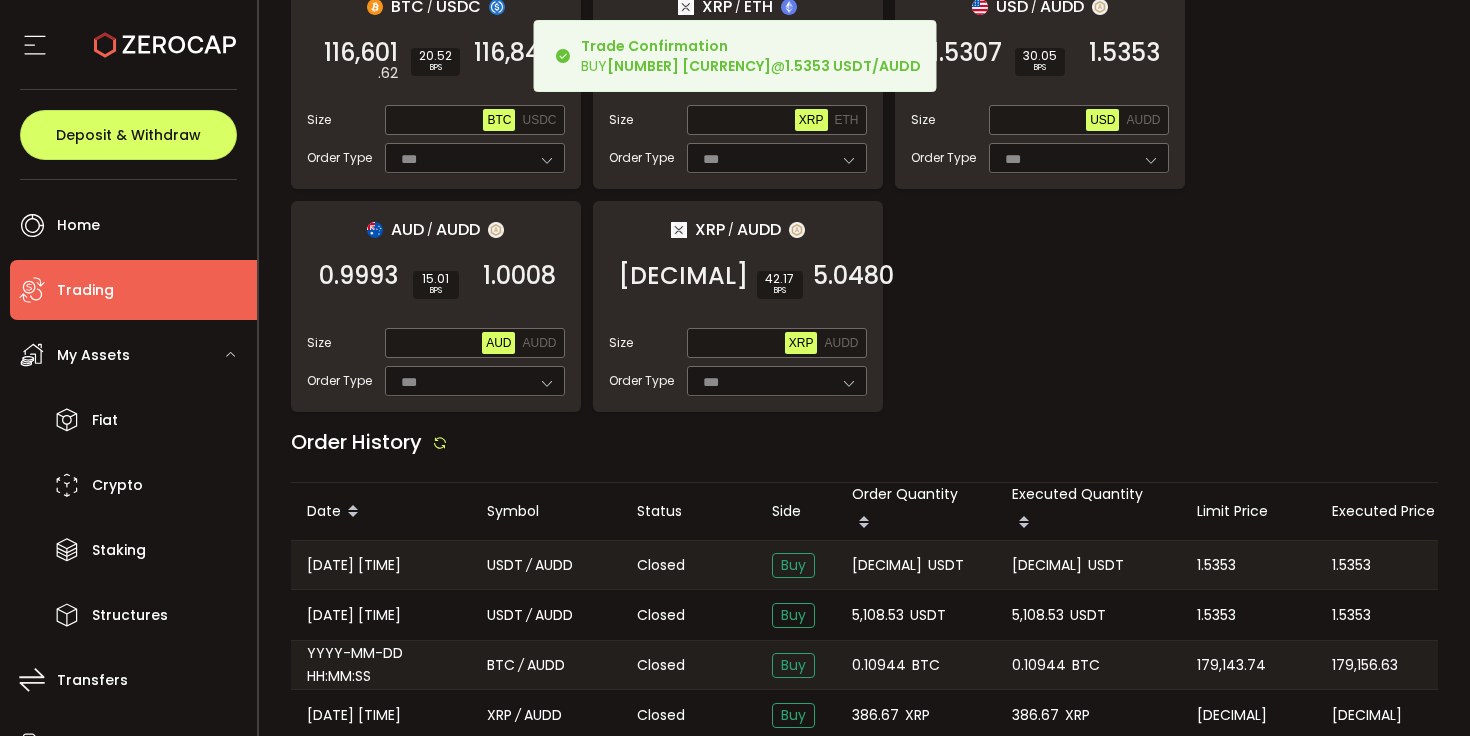 click on "[NUM]" at bounding box center [887, 565] 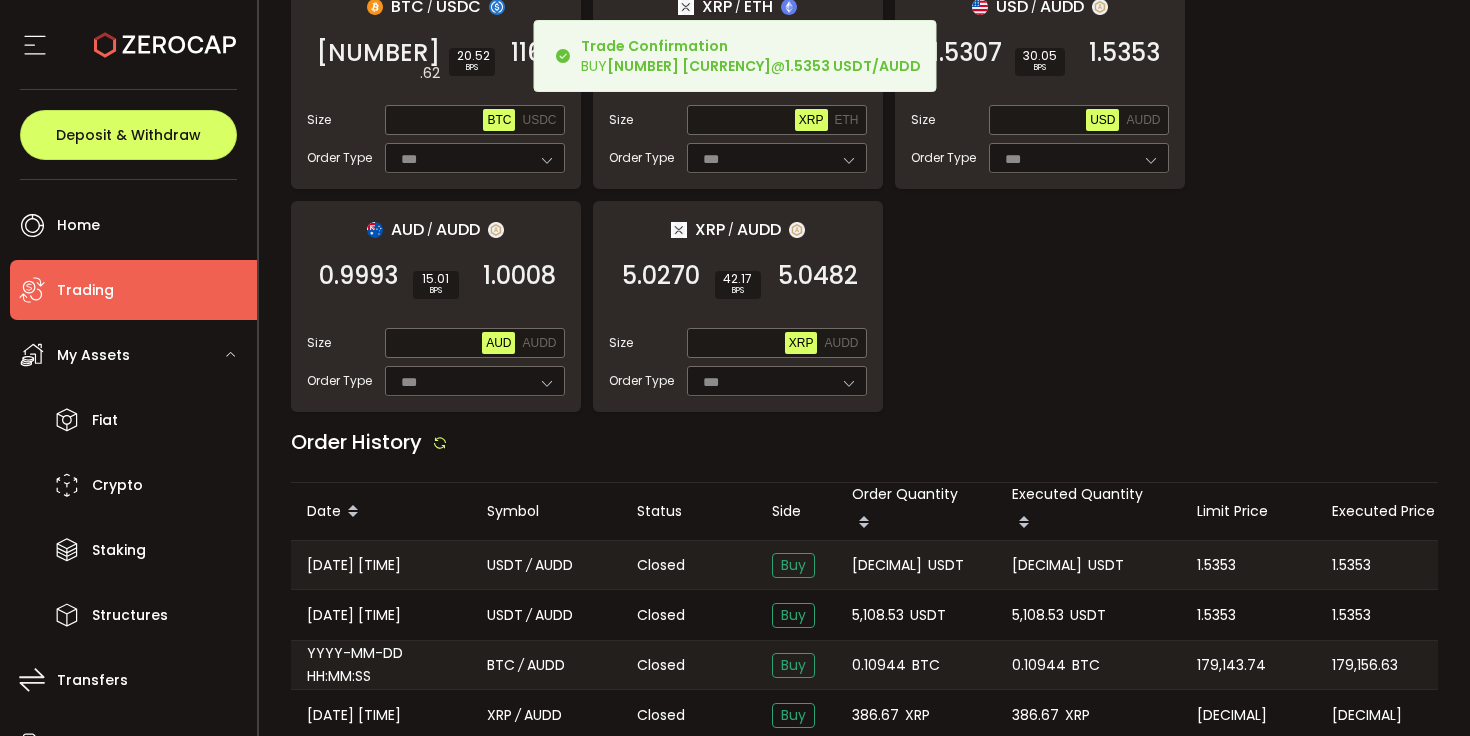 click on "[NUM]" at bounding box center [887, 565] 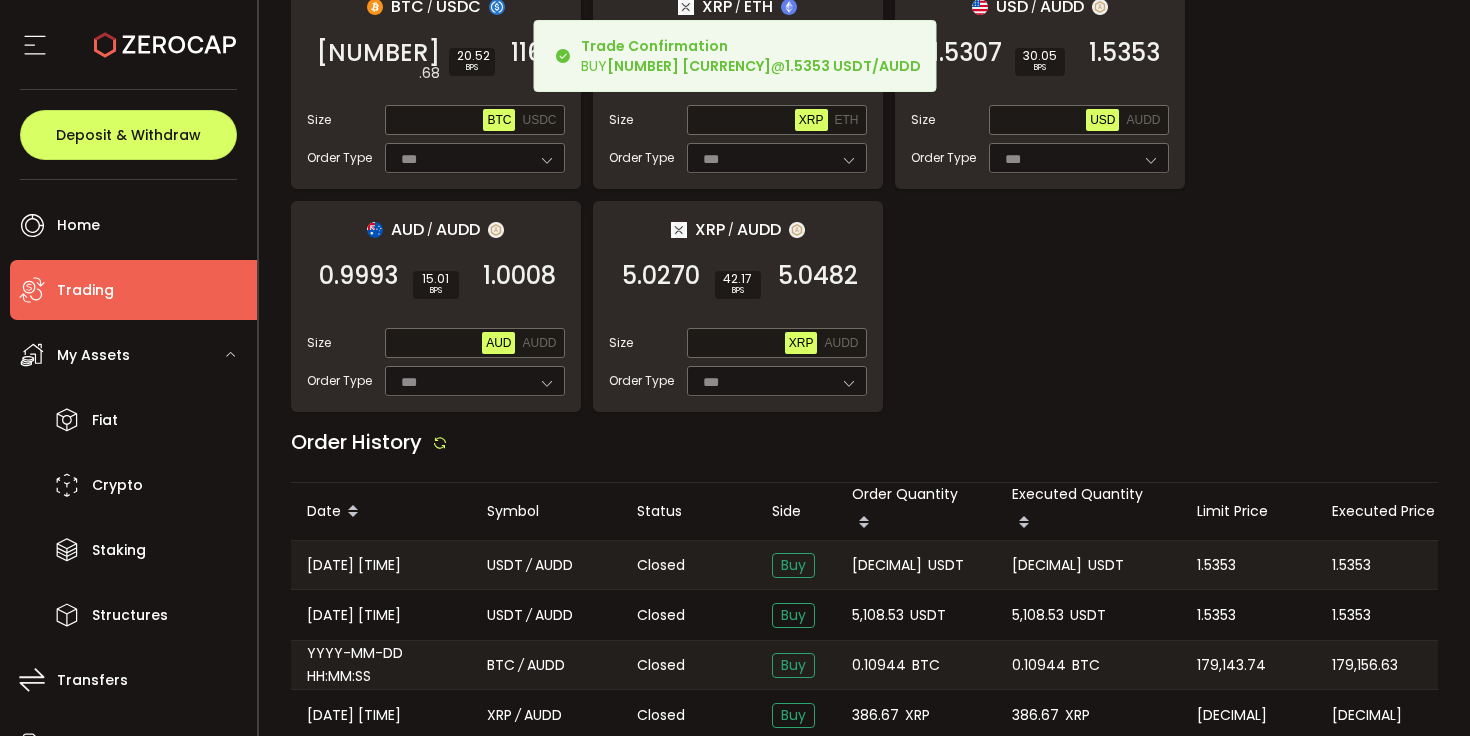 copy on "[NUM]" 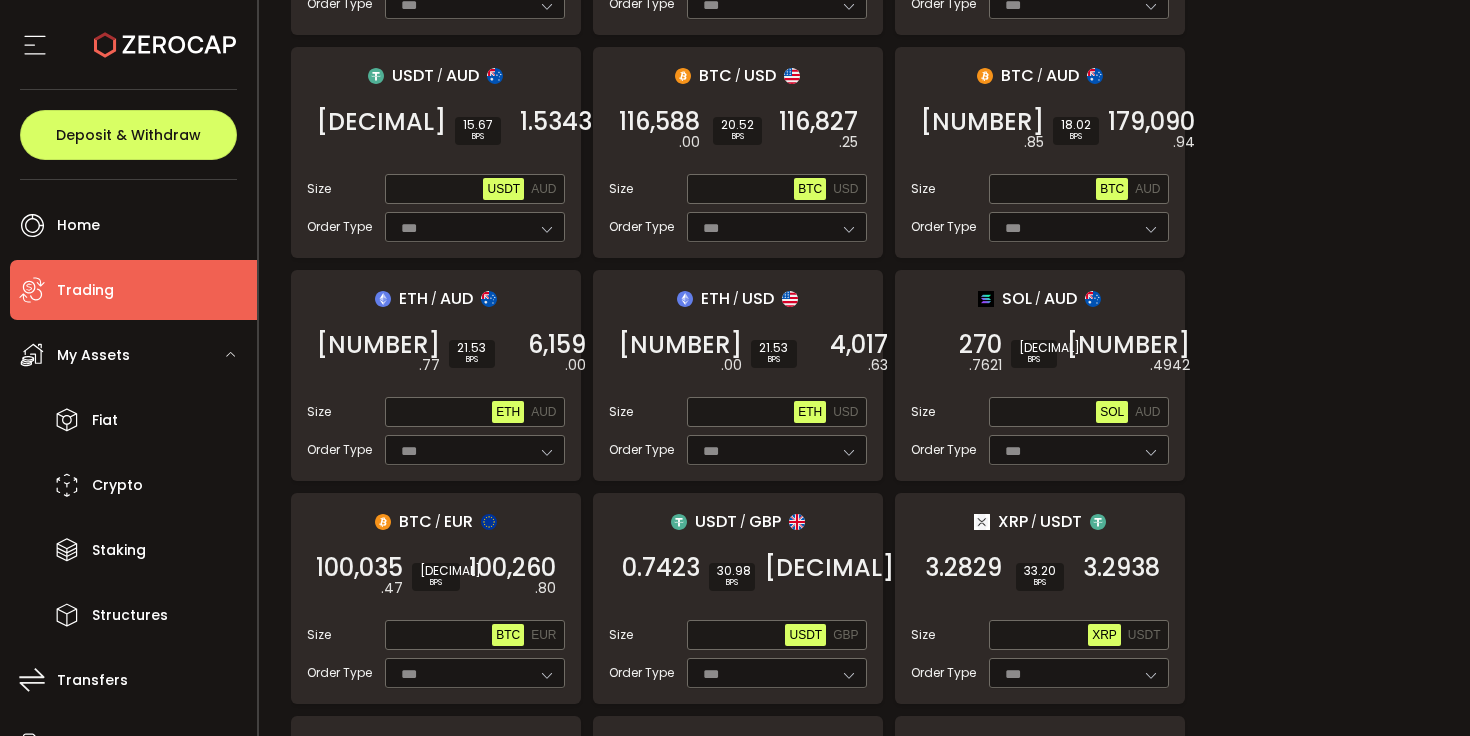 scroll, scrollTop: 320, scrollLeft: 0, axis: vertical 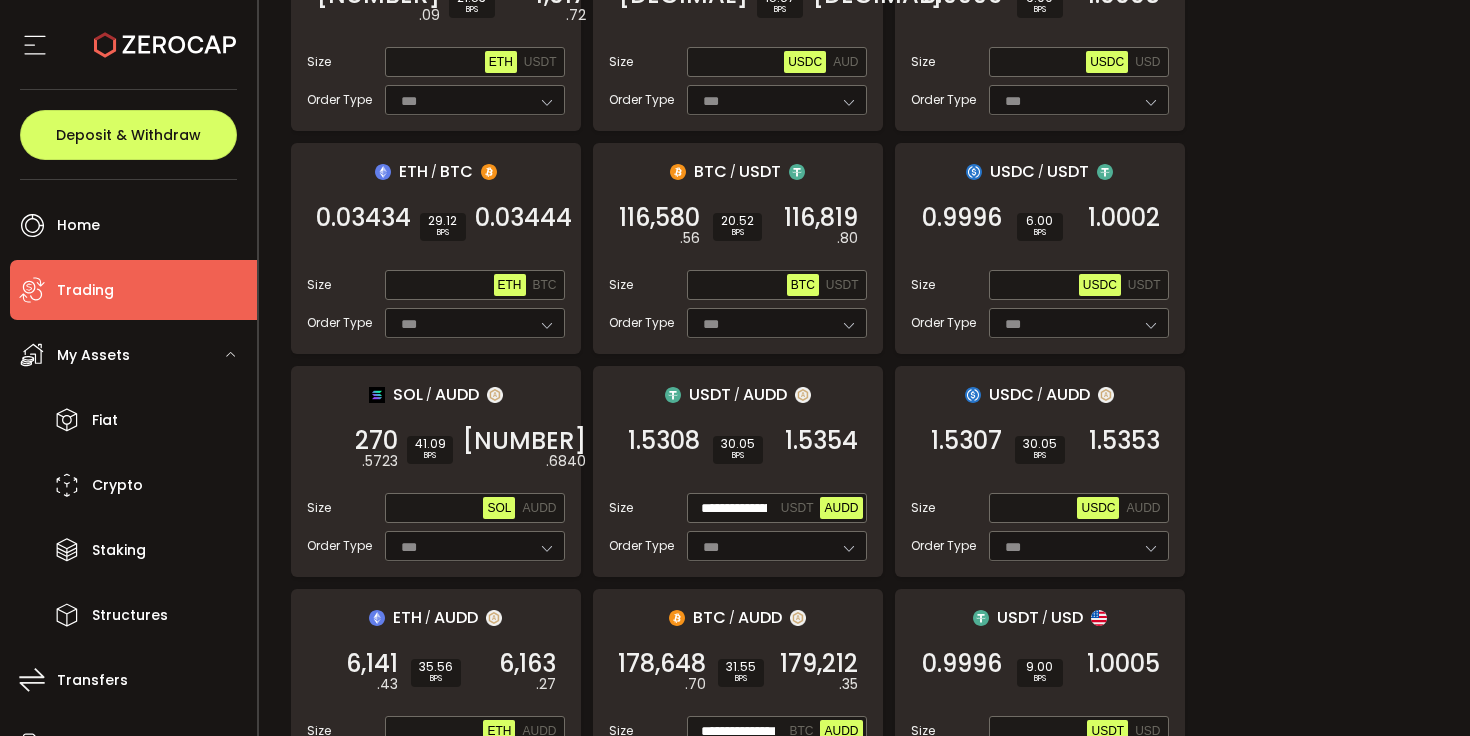 click on "**********" at bounding box center [738, 471] 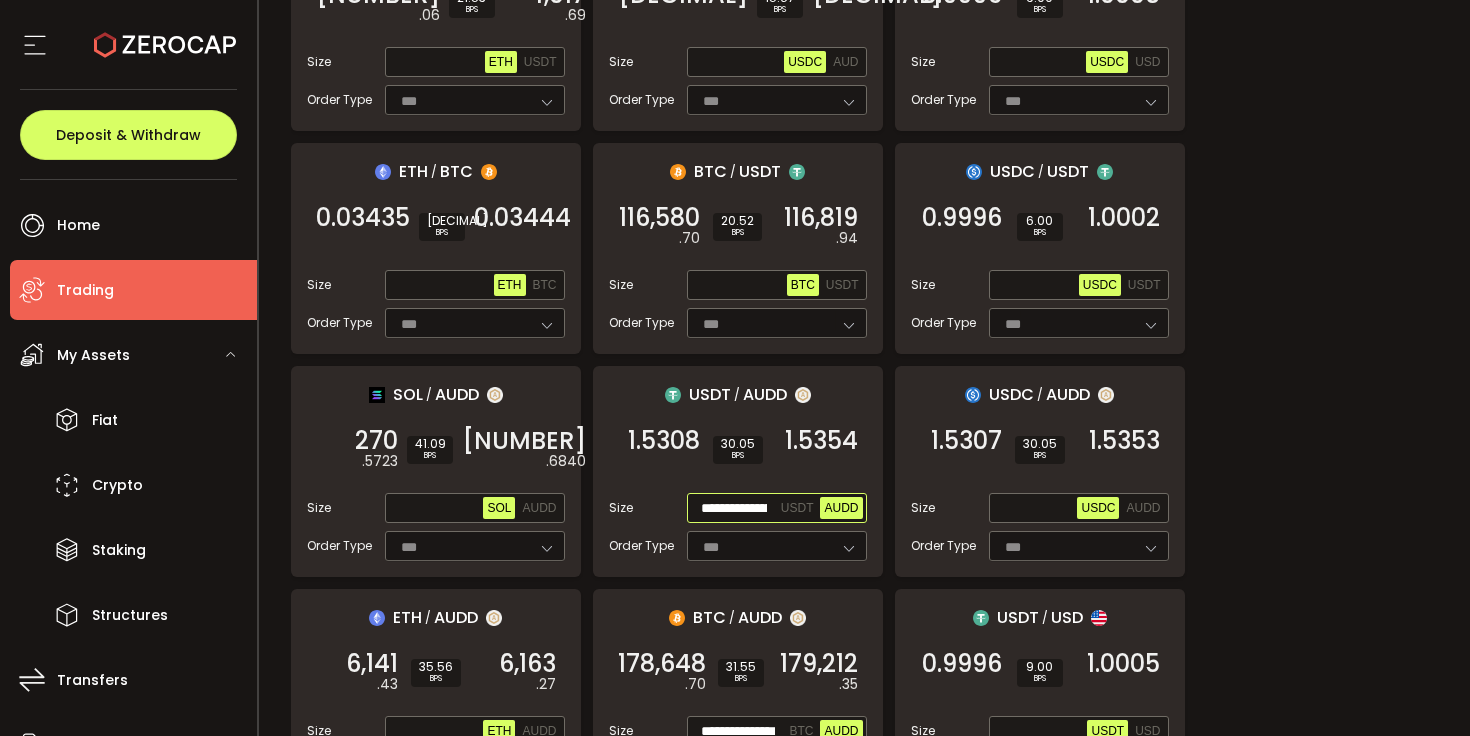 click on "**********" at bounding box center [734, 509] 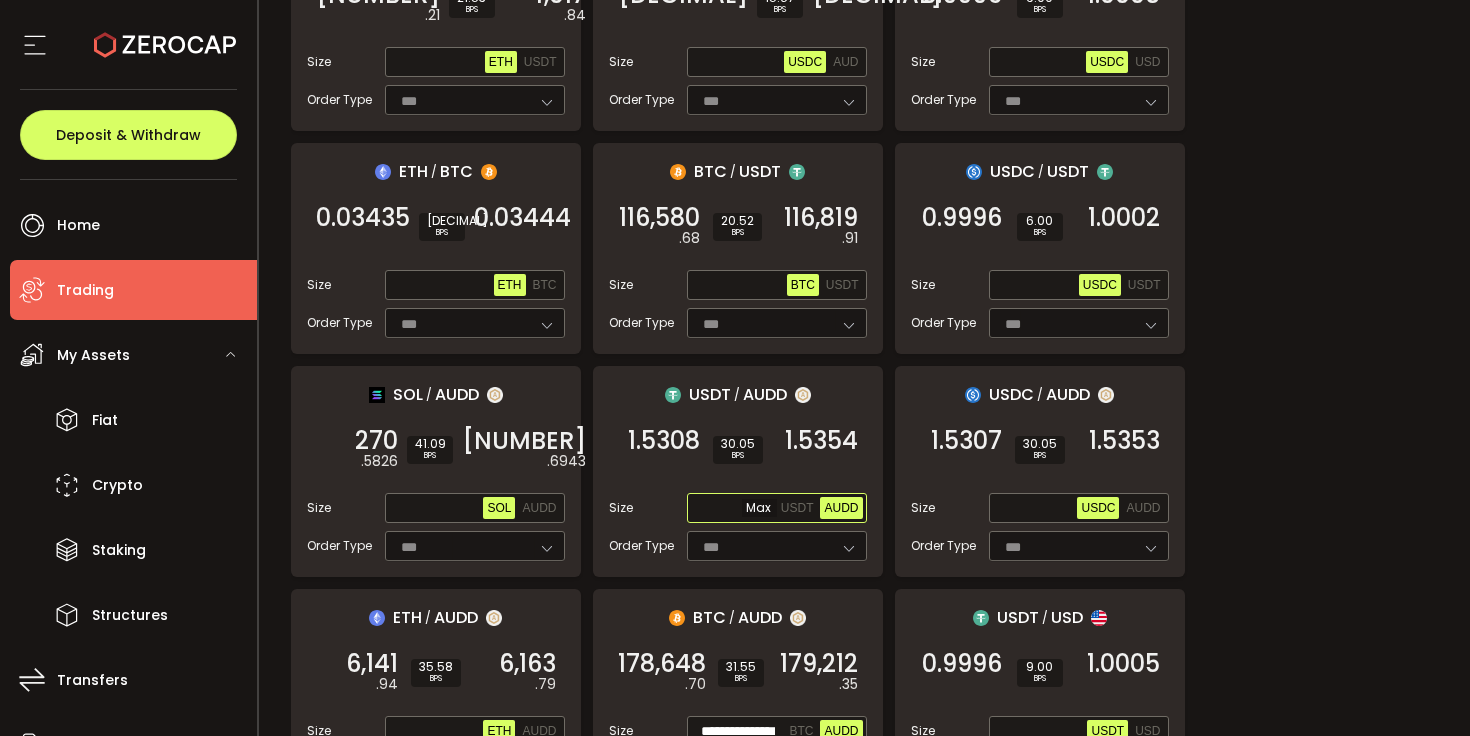 paste on "**********" 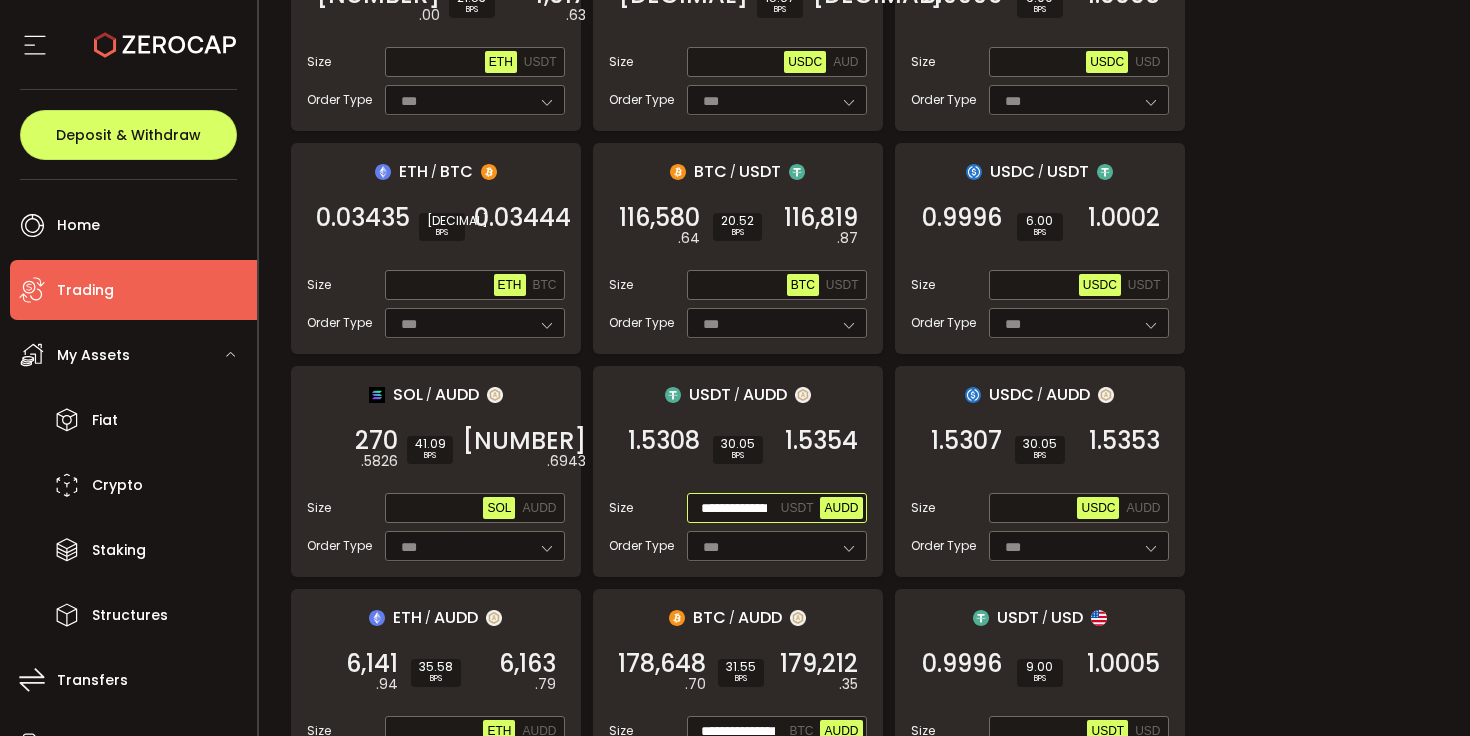 scroll, scrollTop: 0, scrollLeft: 34, axis: horizontal 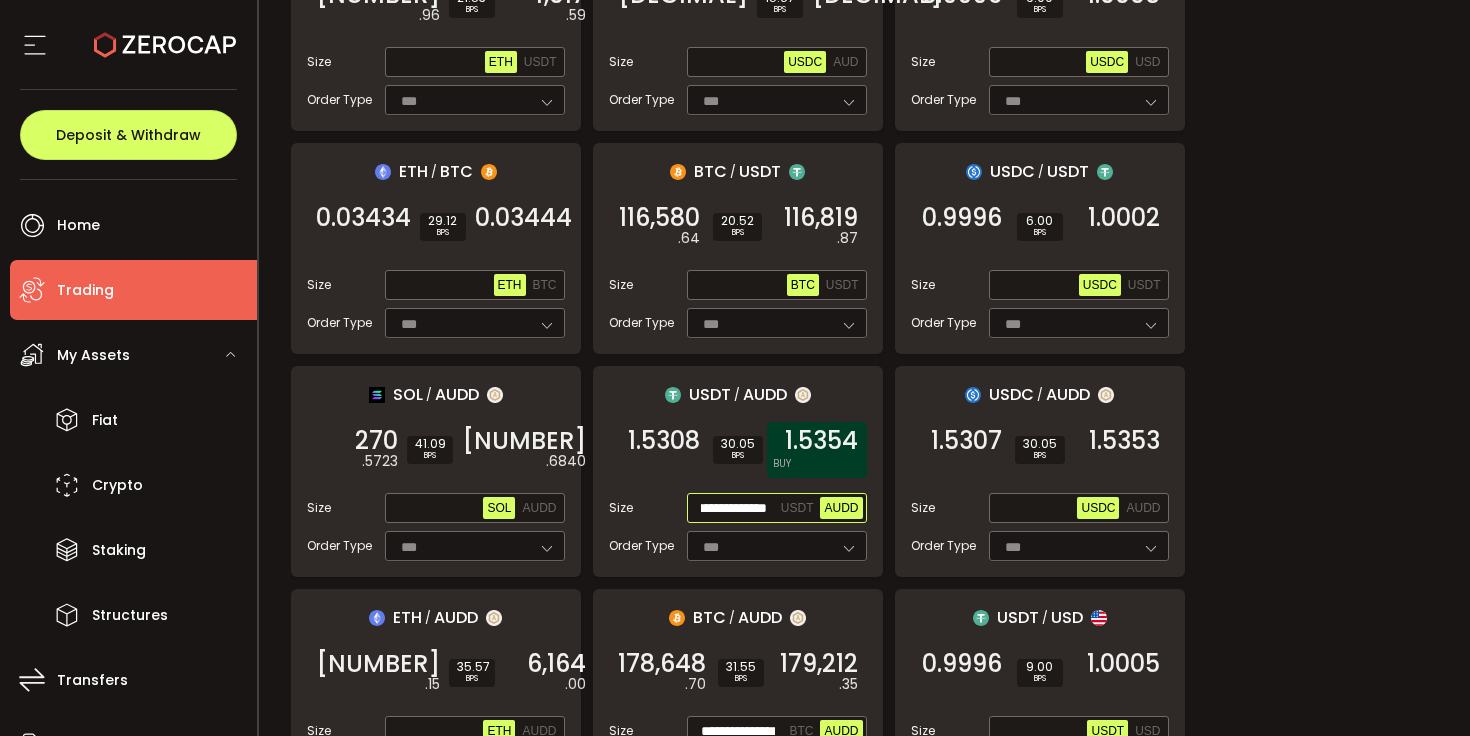type on "**********" 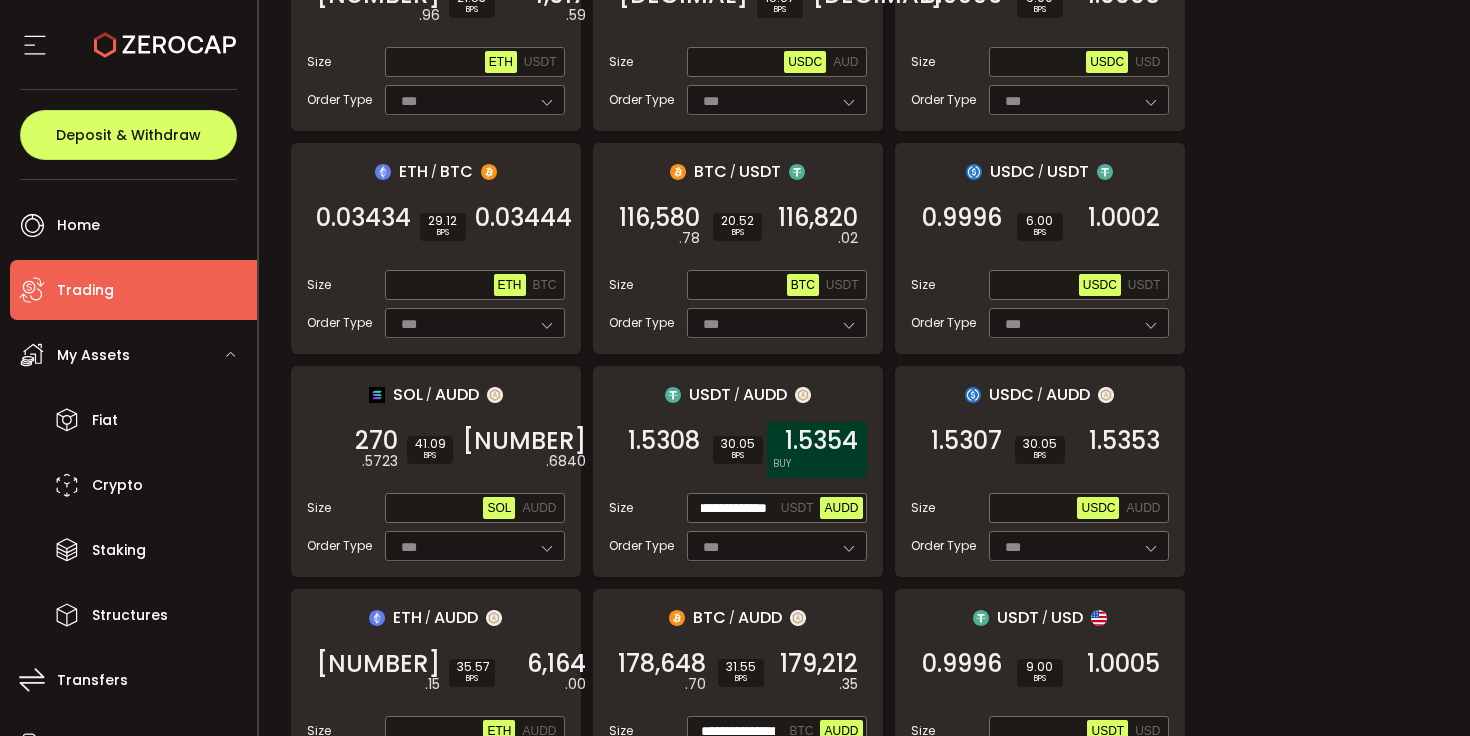 scroll, scrollTop: 0, scrollLeft: 0, axis: both 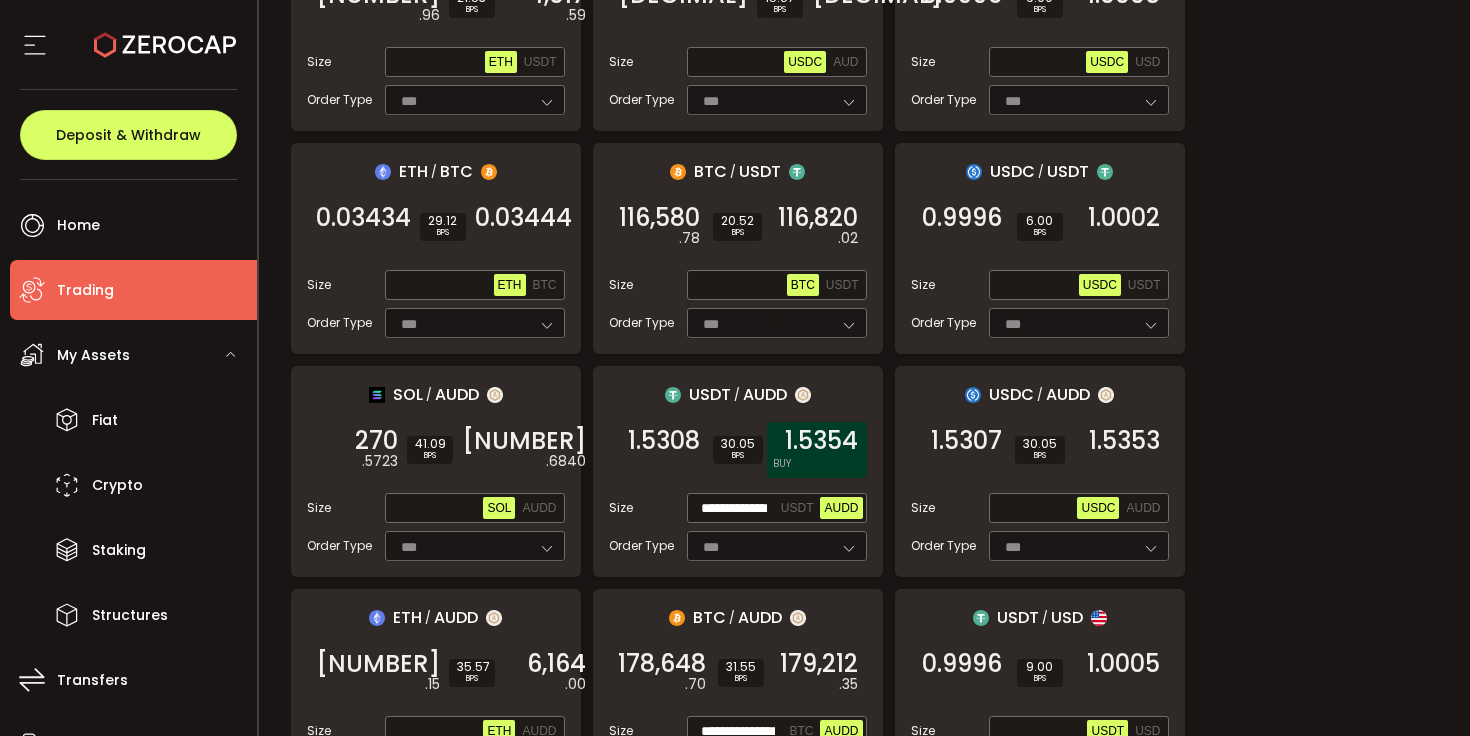 click on "1.5354" at bounding box center (821, 441) 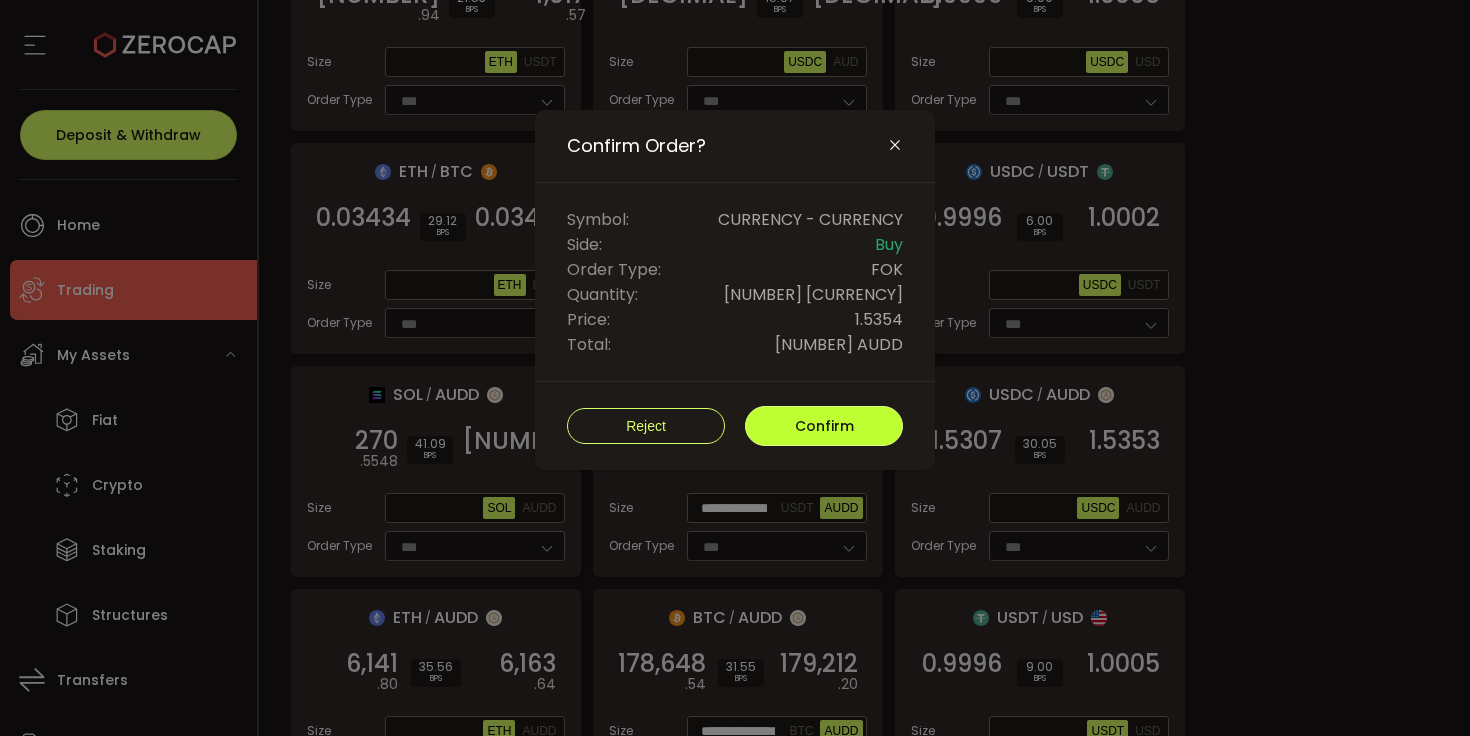 click on "Confirm" at bounding box center [824, 426] 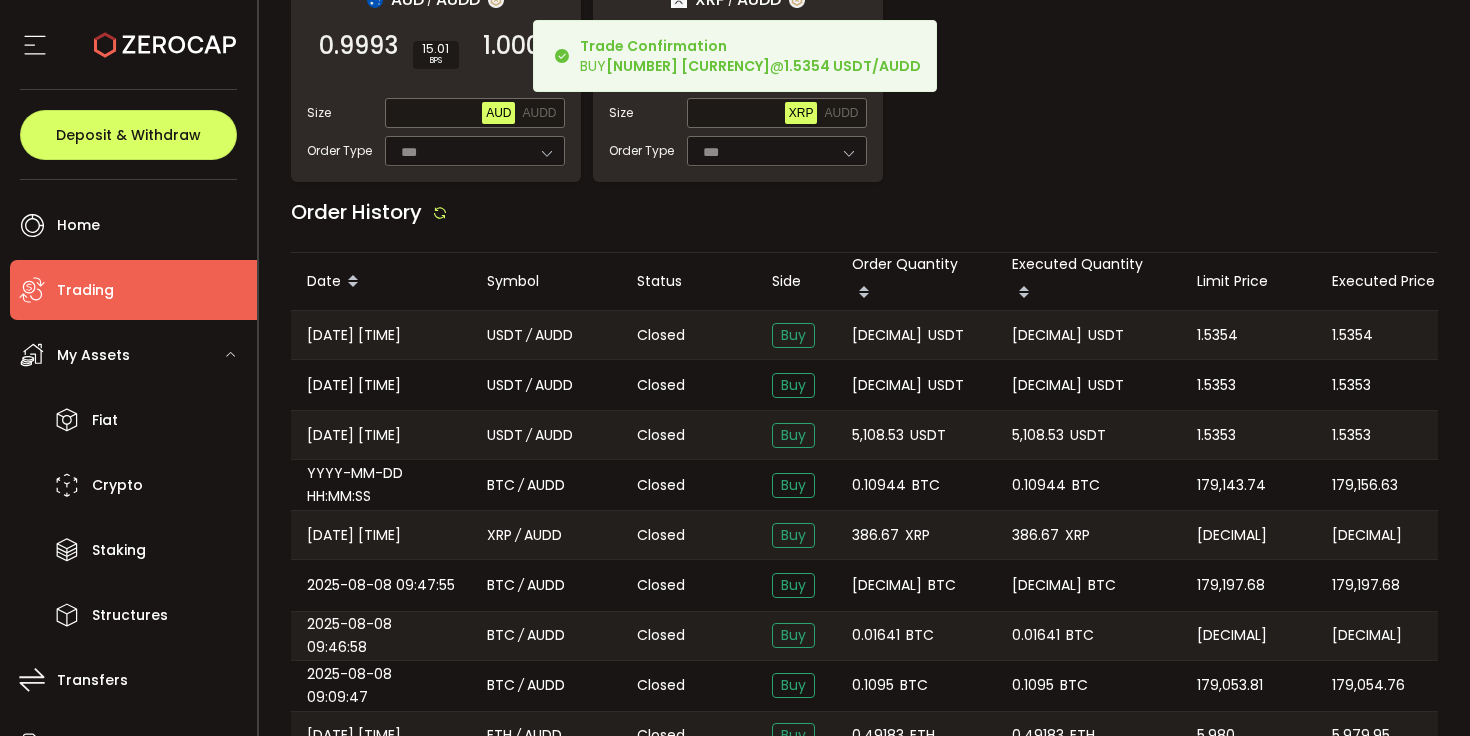 scroll, scrollTop: 2247, scrollLeft: 0, axis: vertical 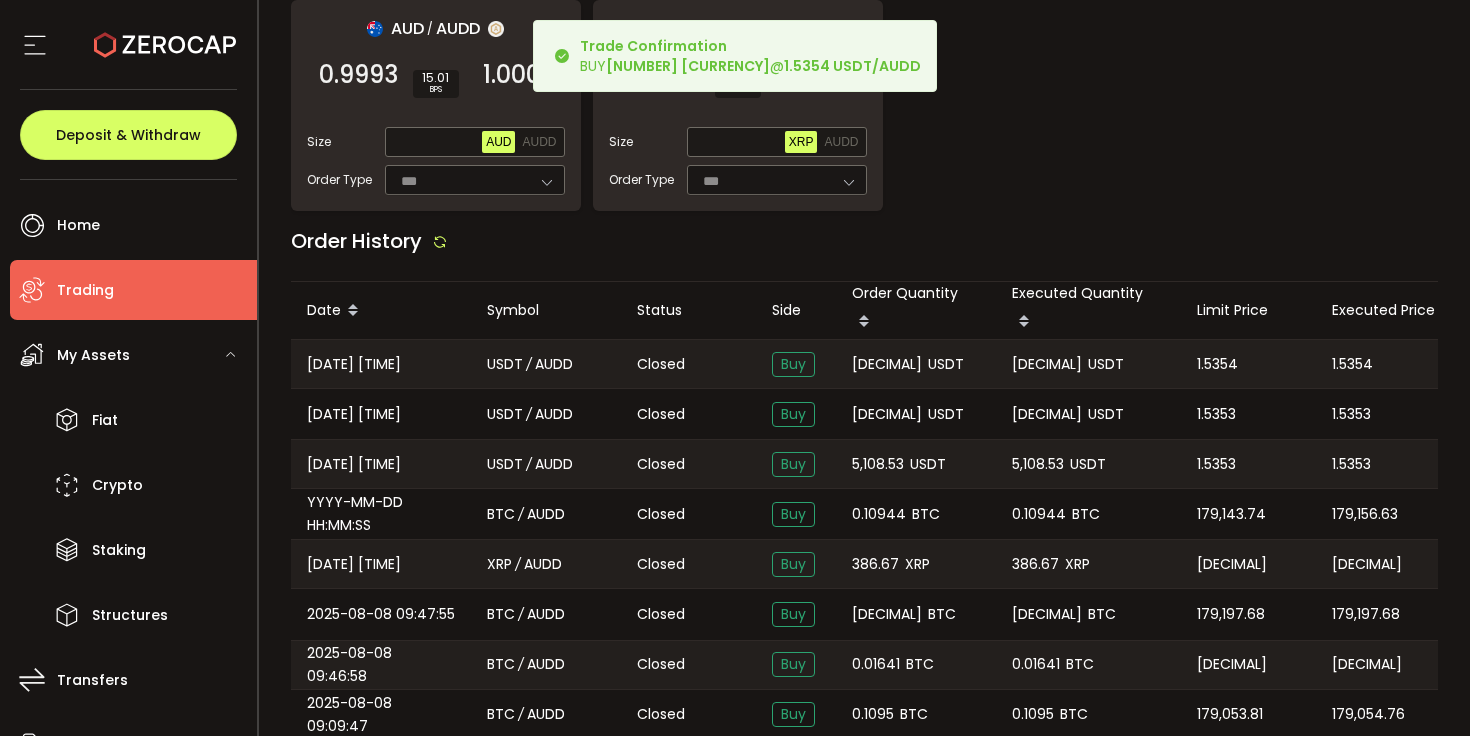 click on "1,404.75
USDT" at bounding box center (916, 364) 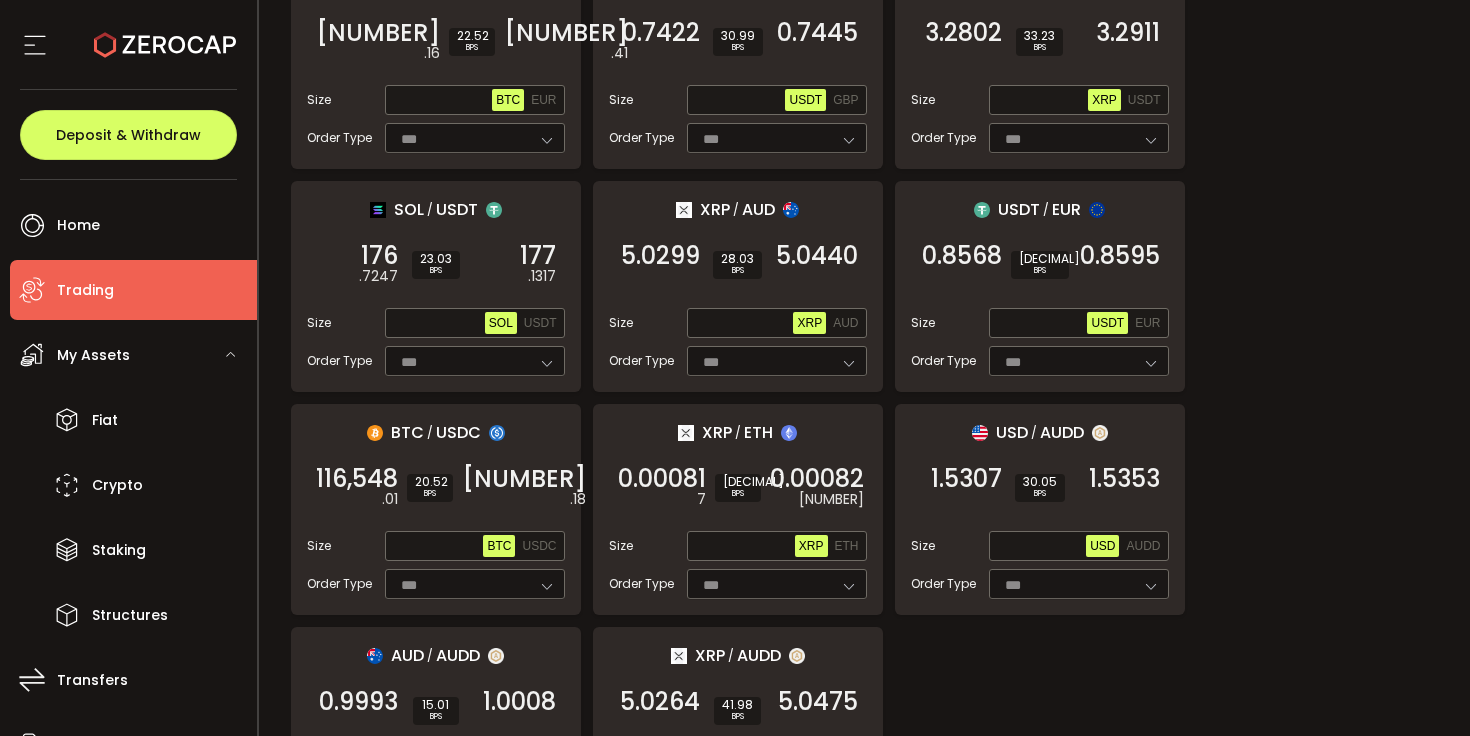 scroll, scrollTop: 1820, scrollLeft: 0, axis: vertical 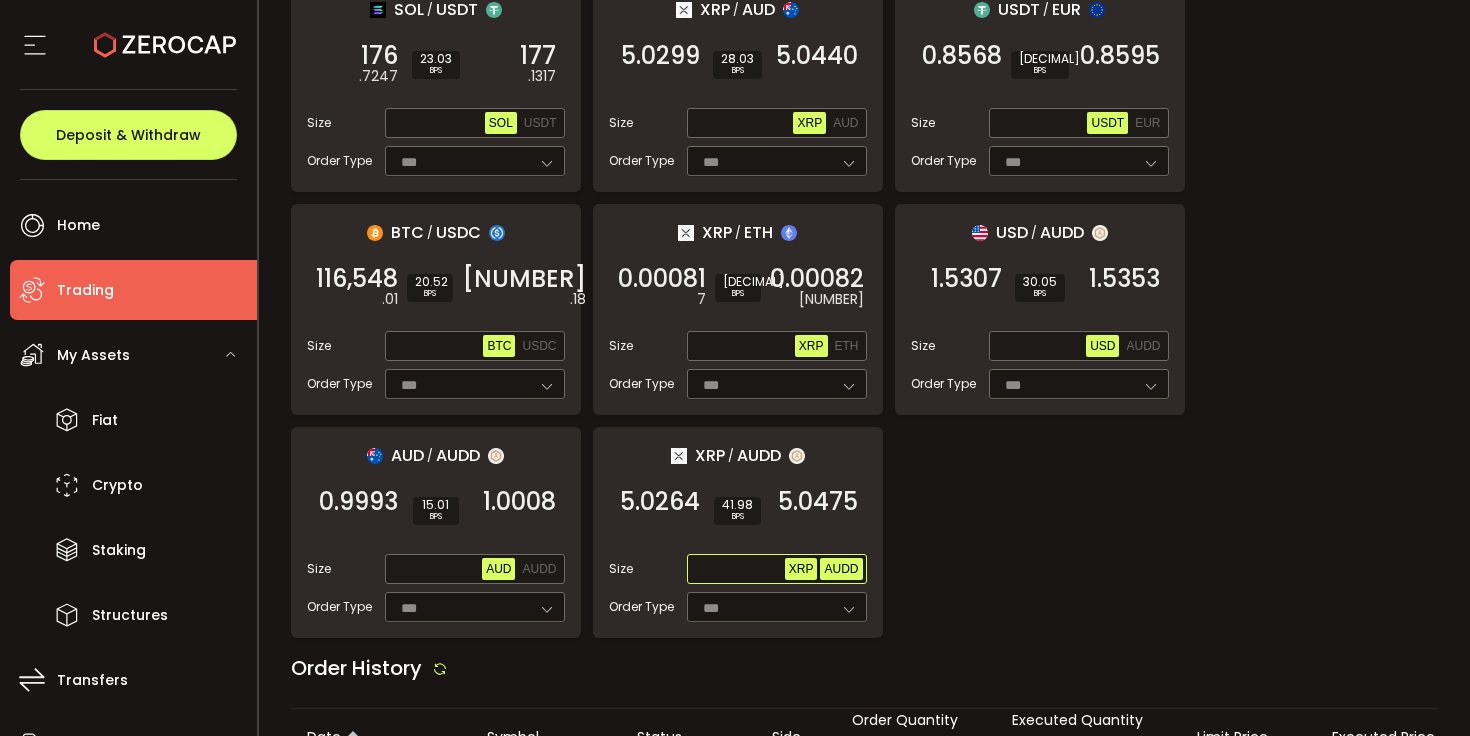 click on "AUDD" at bounding box center (841, 569) 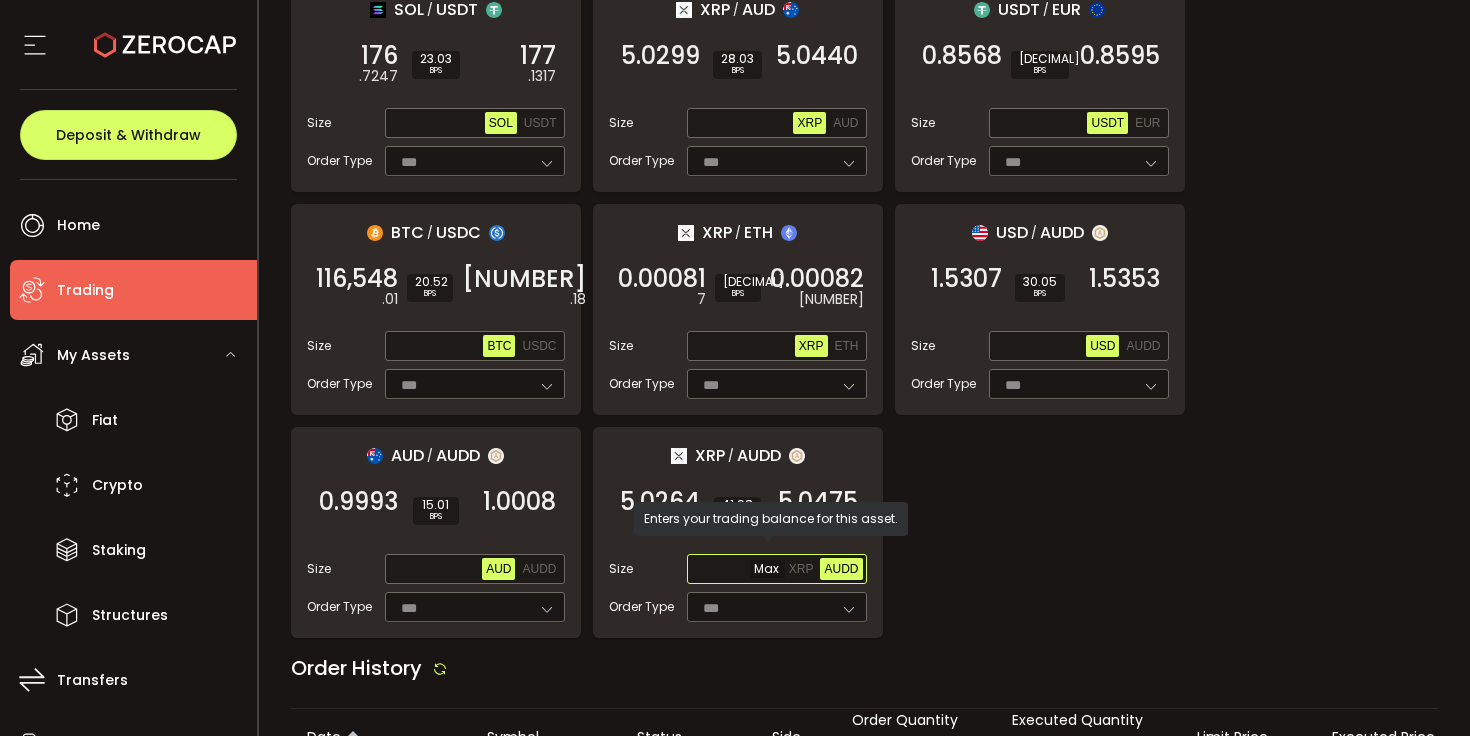 click at bounding box center [738, 570] 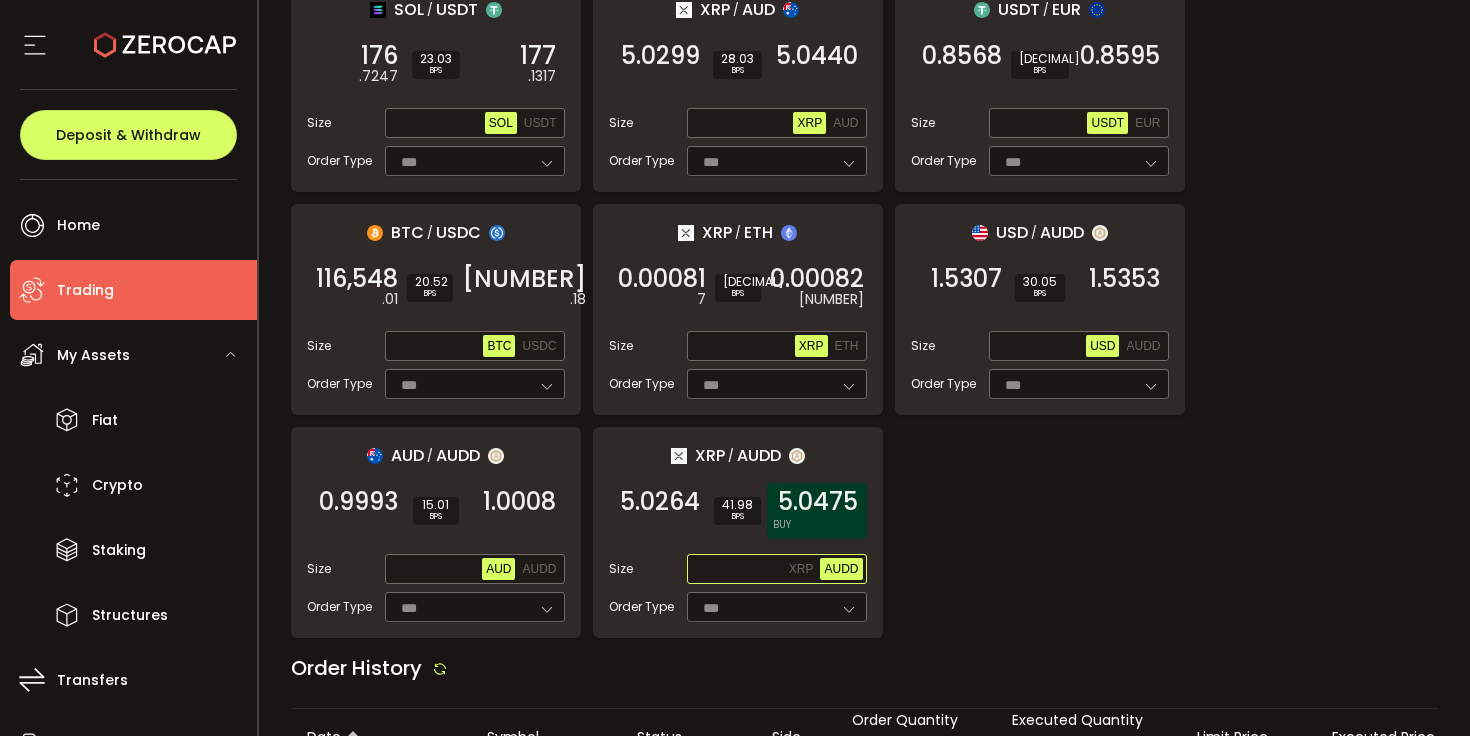 paste on "**********" 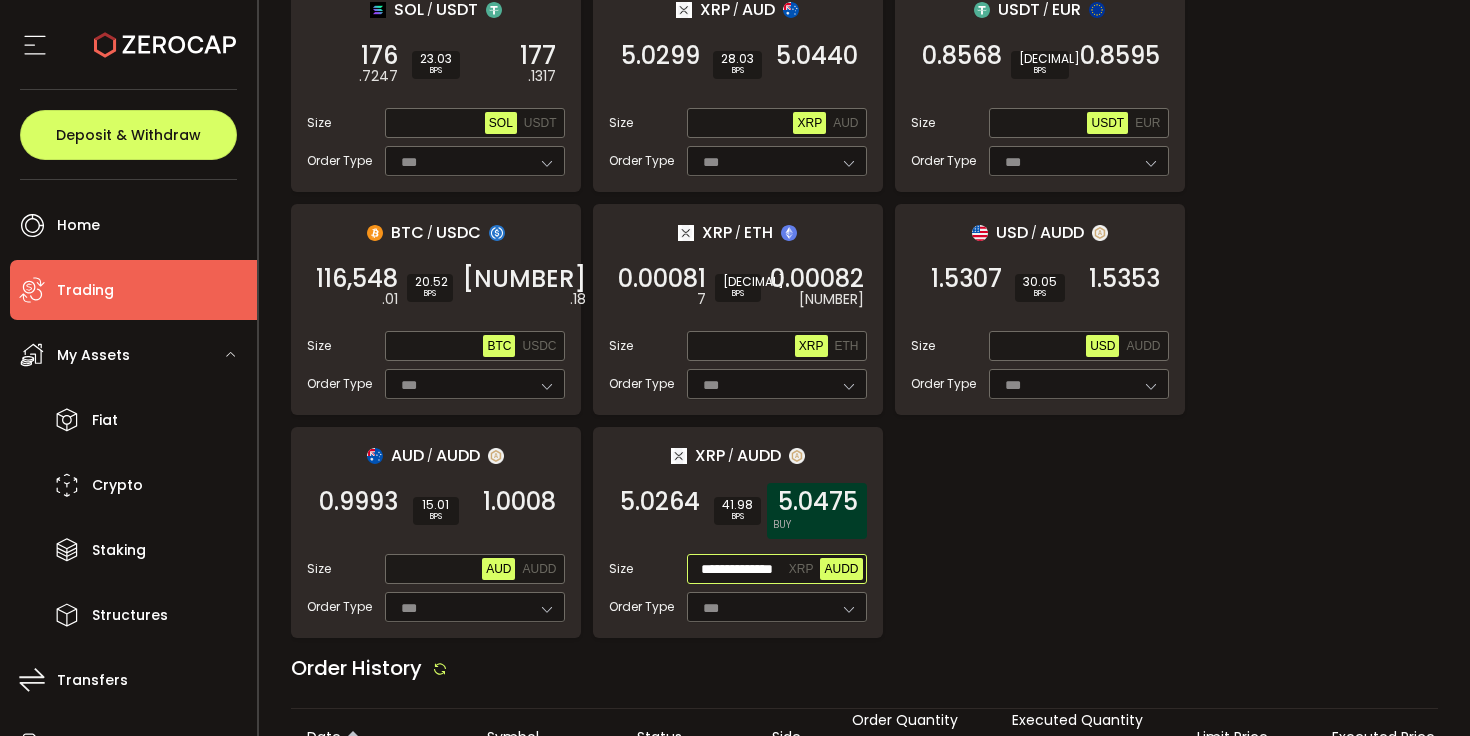 scroll, scrollTop: 0, scrollLeft: 26, axis: horizontal 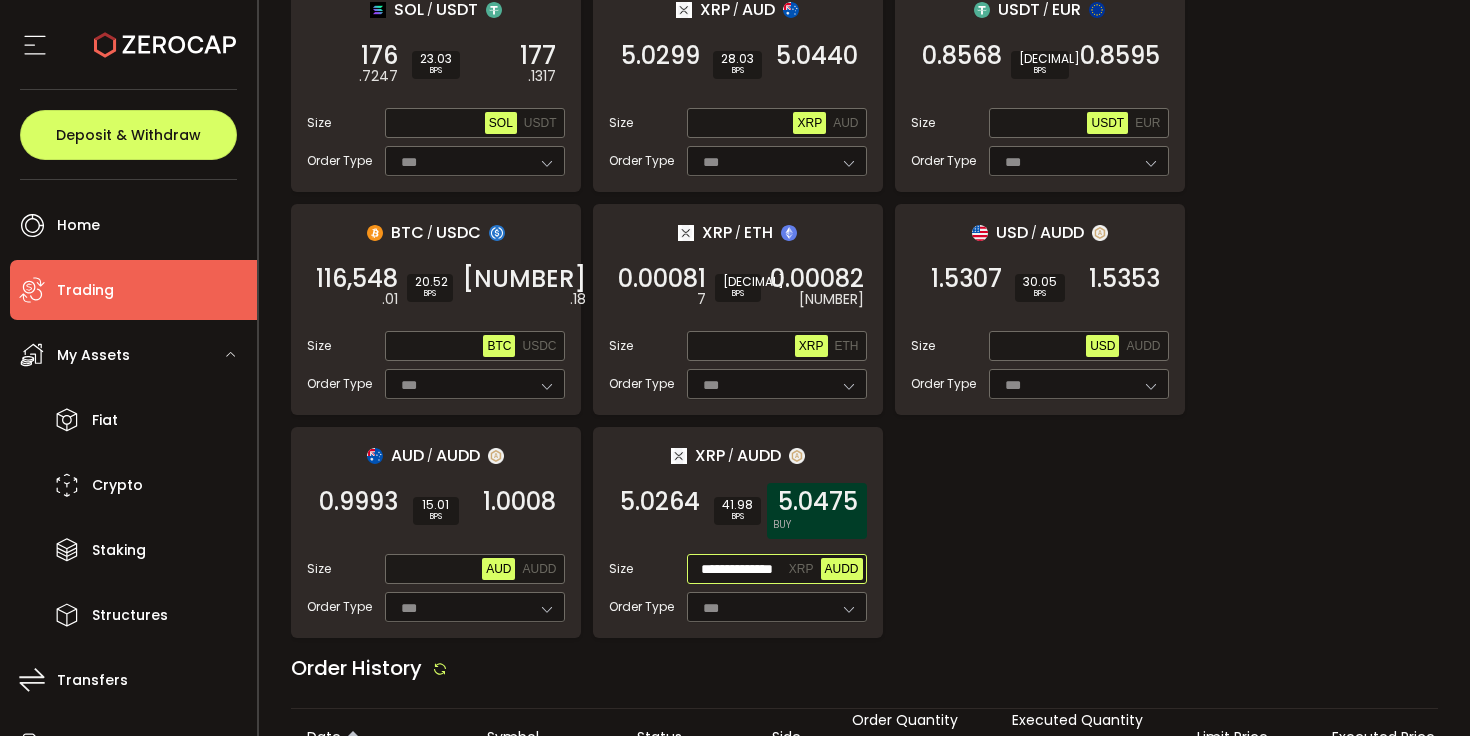 type on "**********" 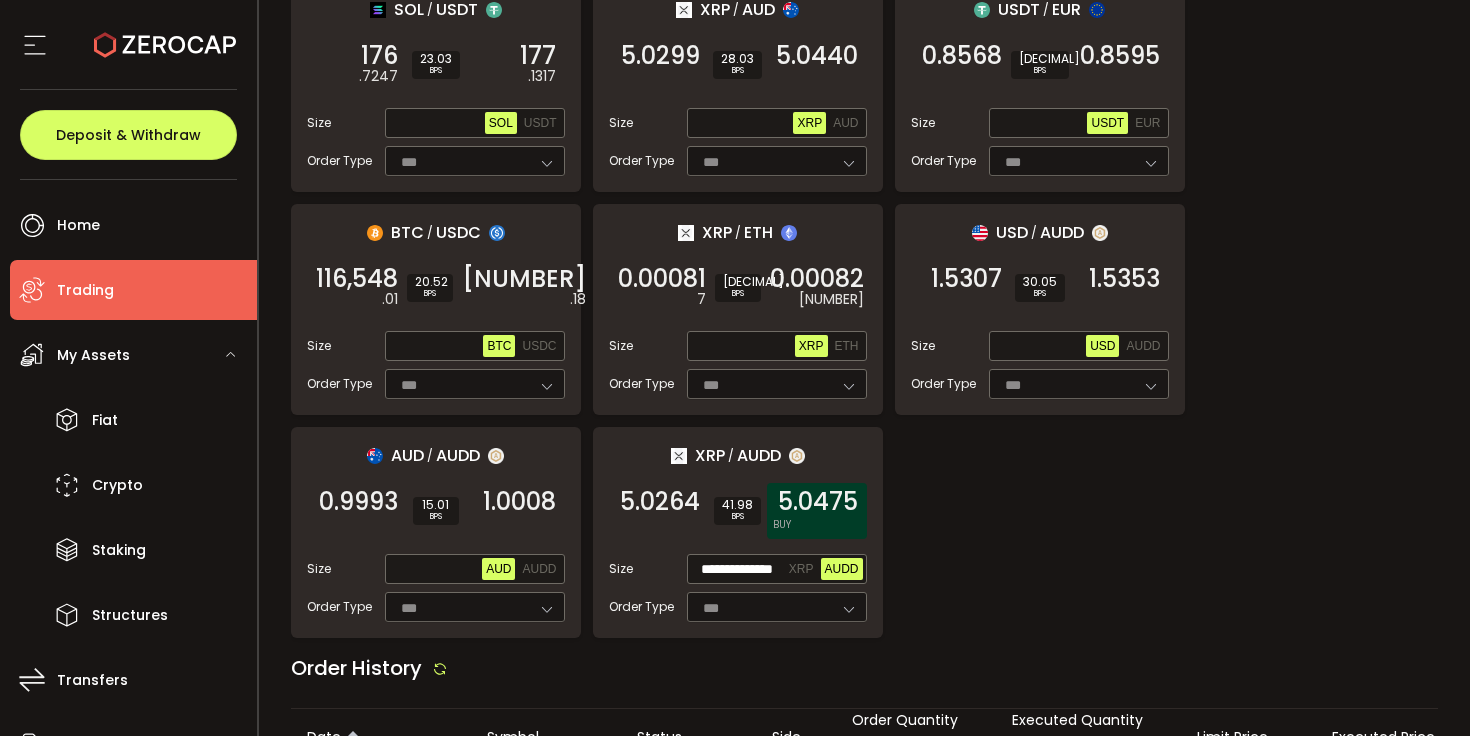 scroll, scrollTop: 0, scrollLeft: 0, axis: both 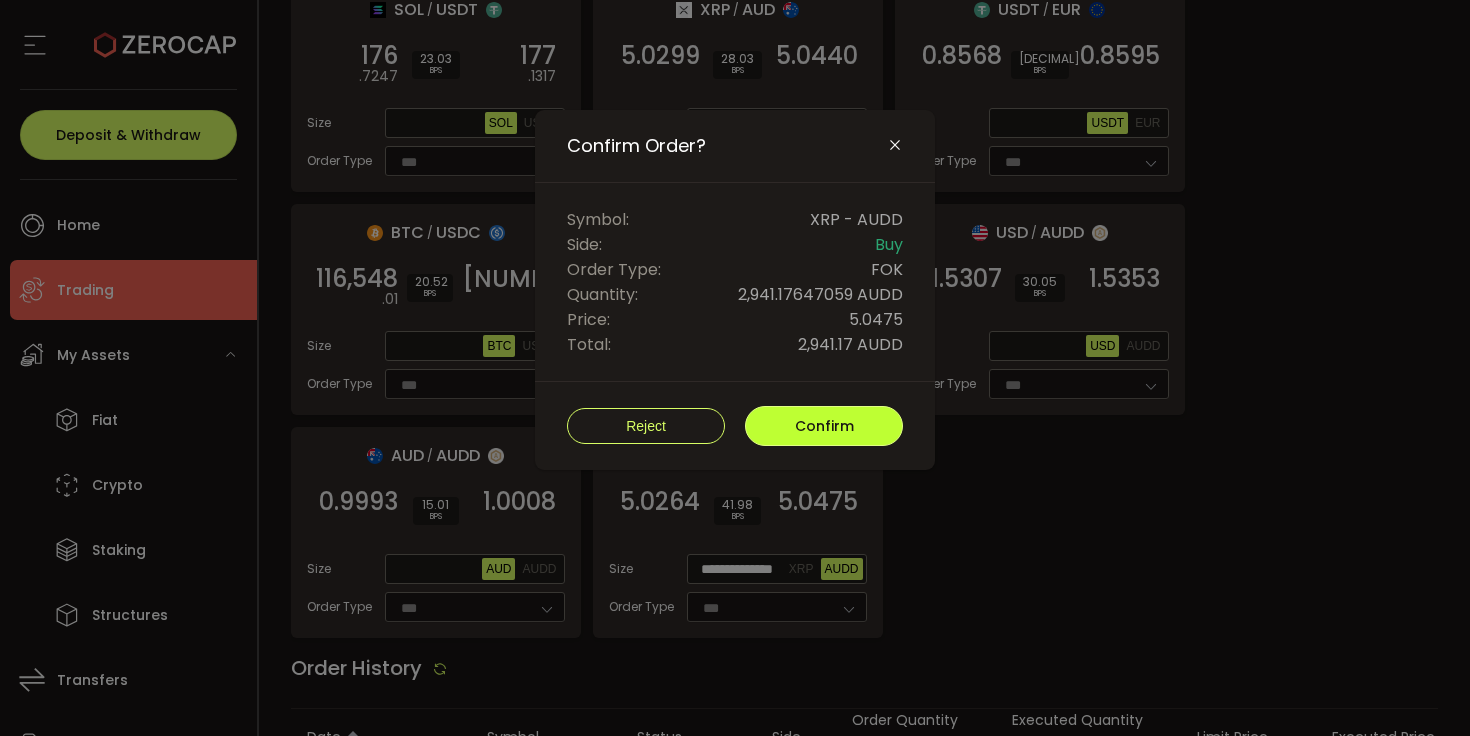 click on "Confirm" at bounding box center (824, 426) 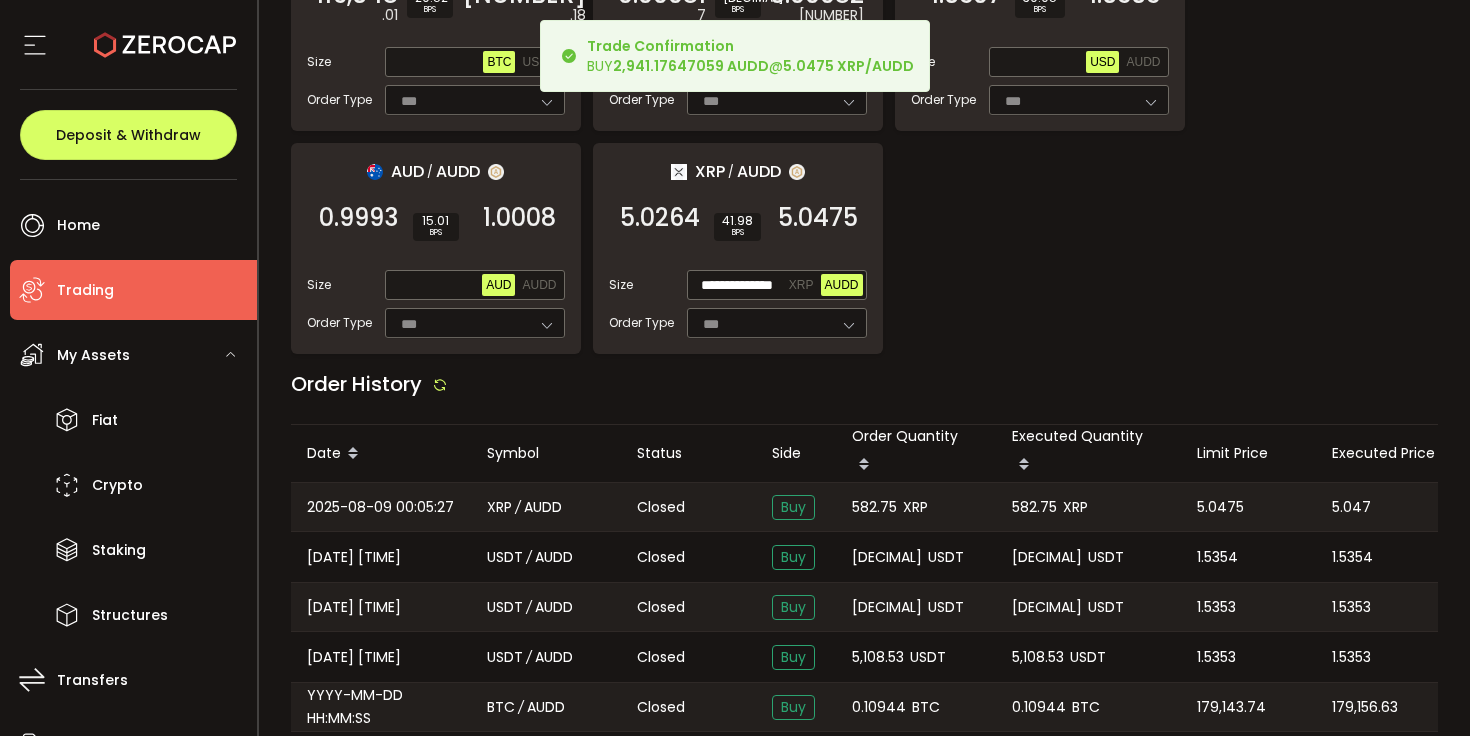 scroll, scrollTop: 2122, scrollLeft: 0, axis: vertical 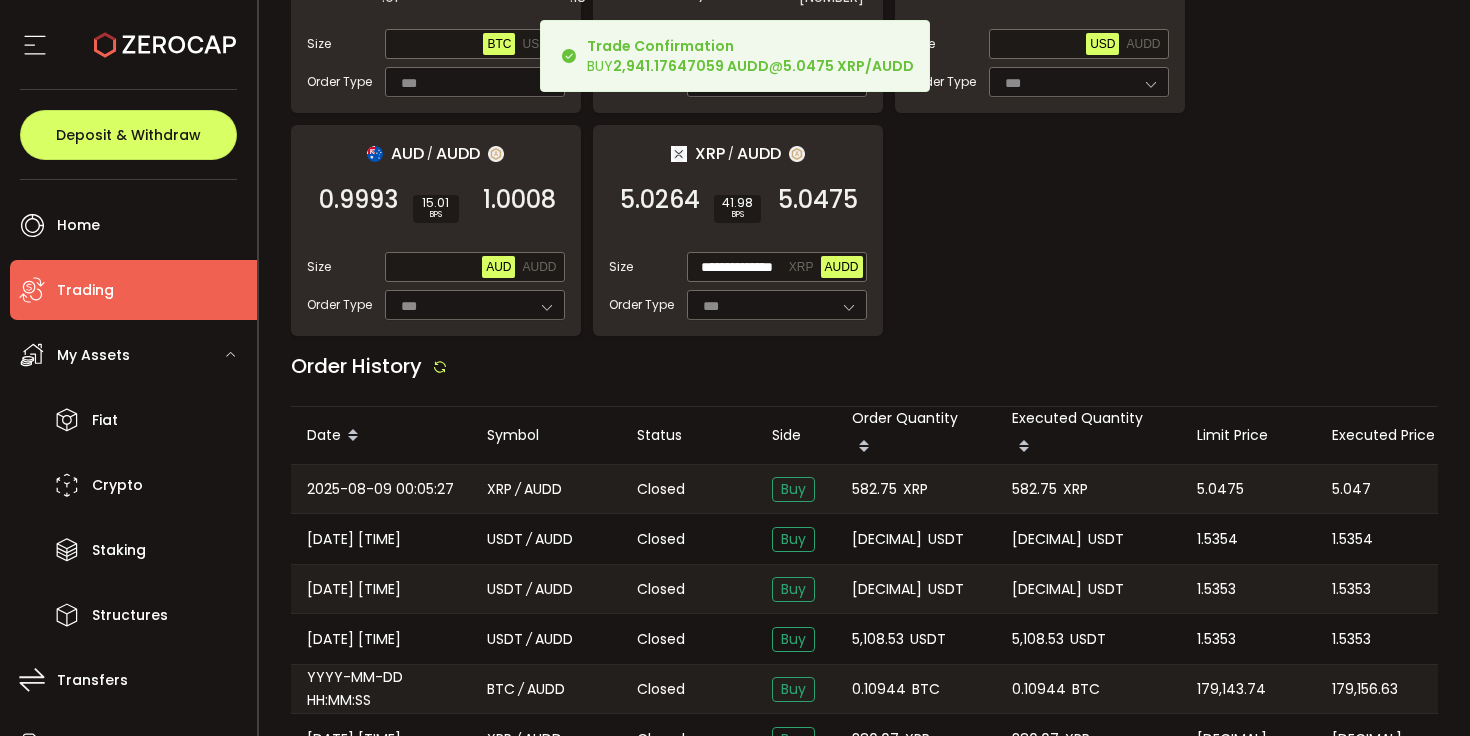 click on "[NUM]" at bounding box center [874, 489] 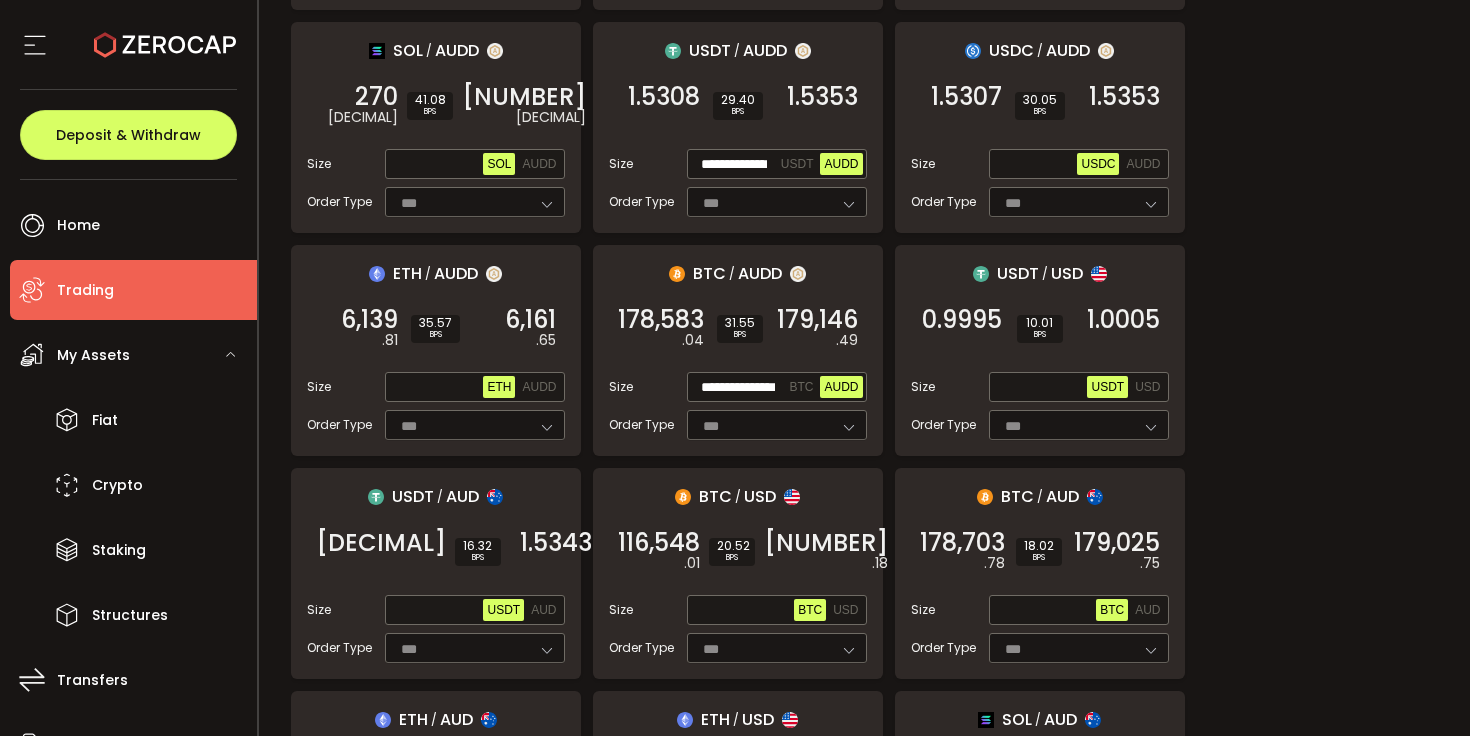 scroll, scrollTop: 643, scrollLeft: 0, axis: vertical 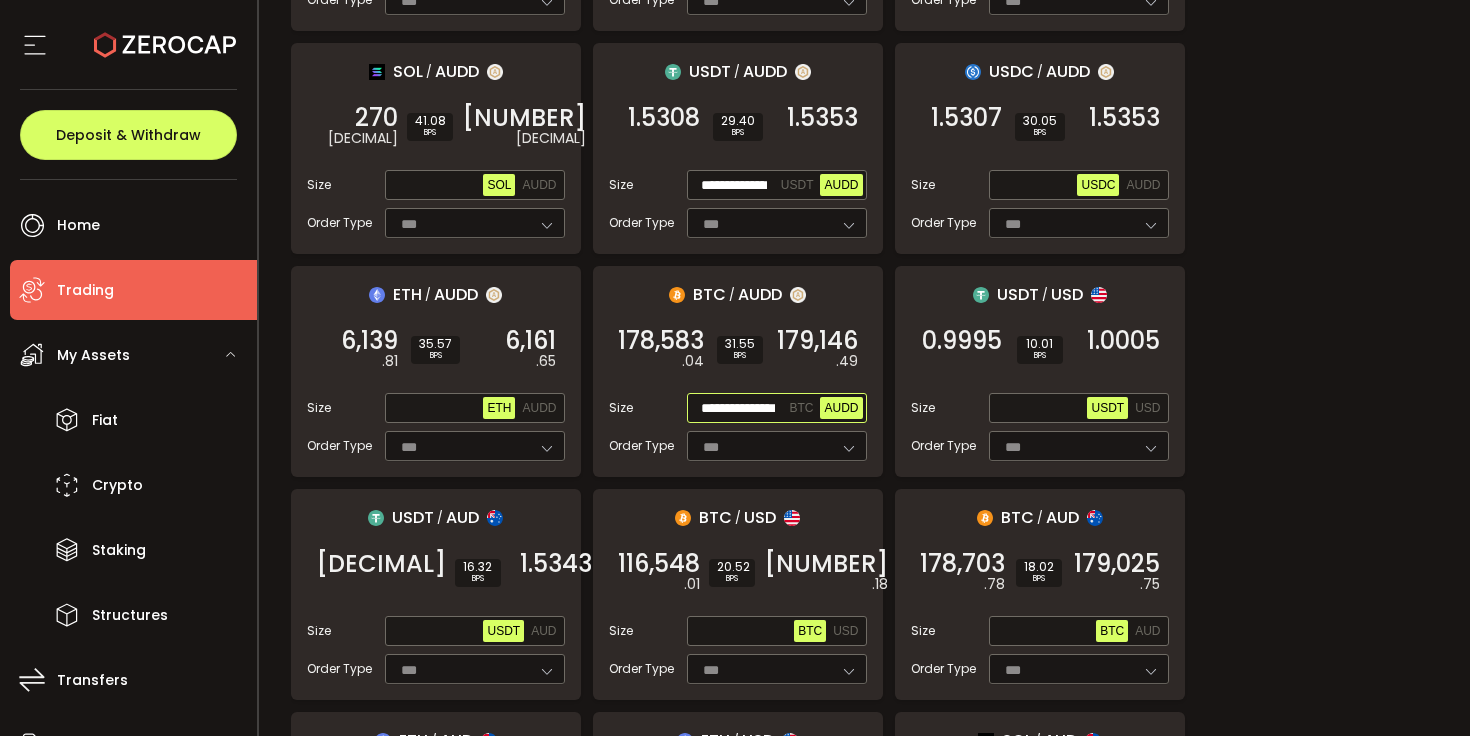 click on "**********" at bounding box center [738, 409] 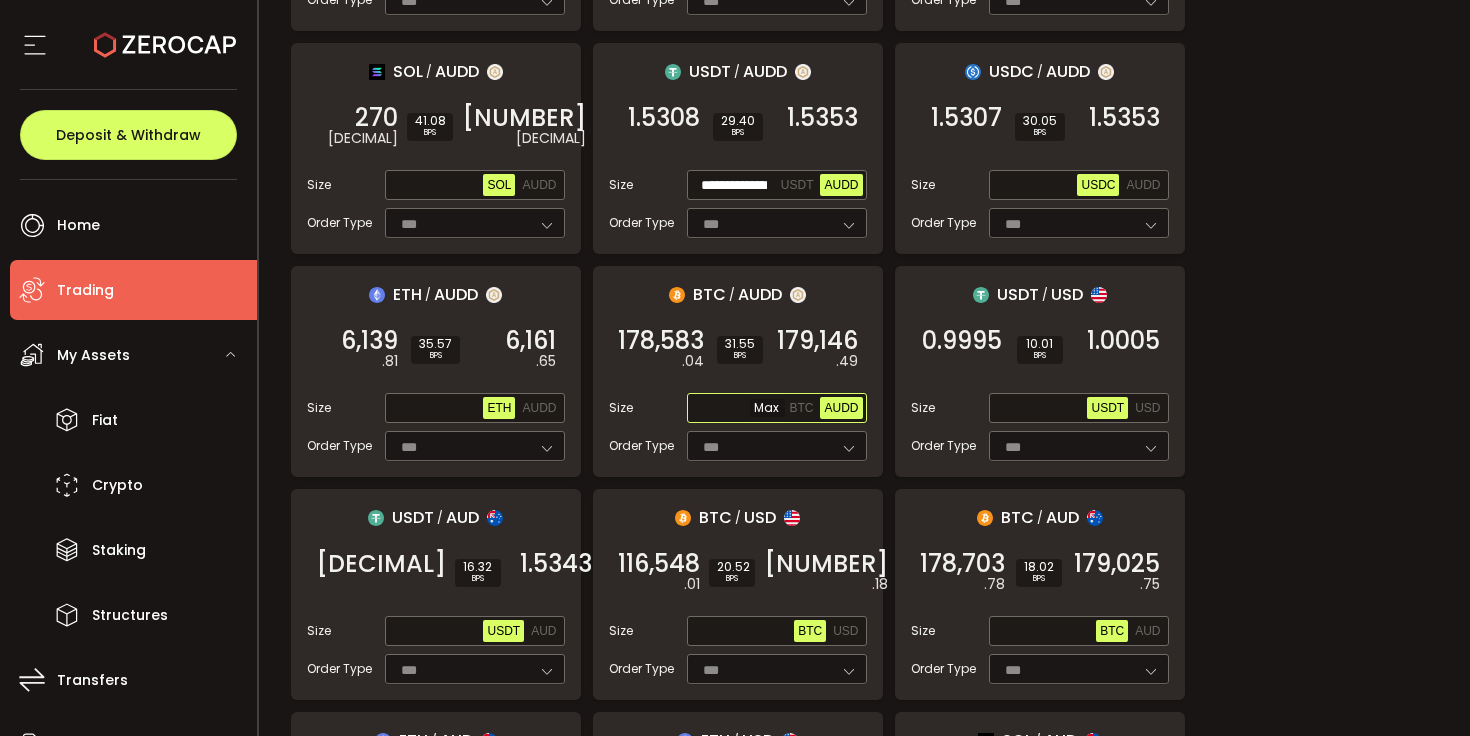 paste on "**********" 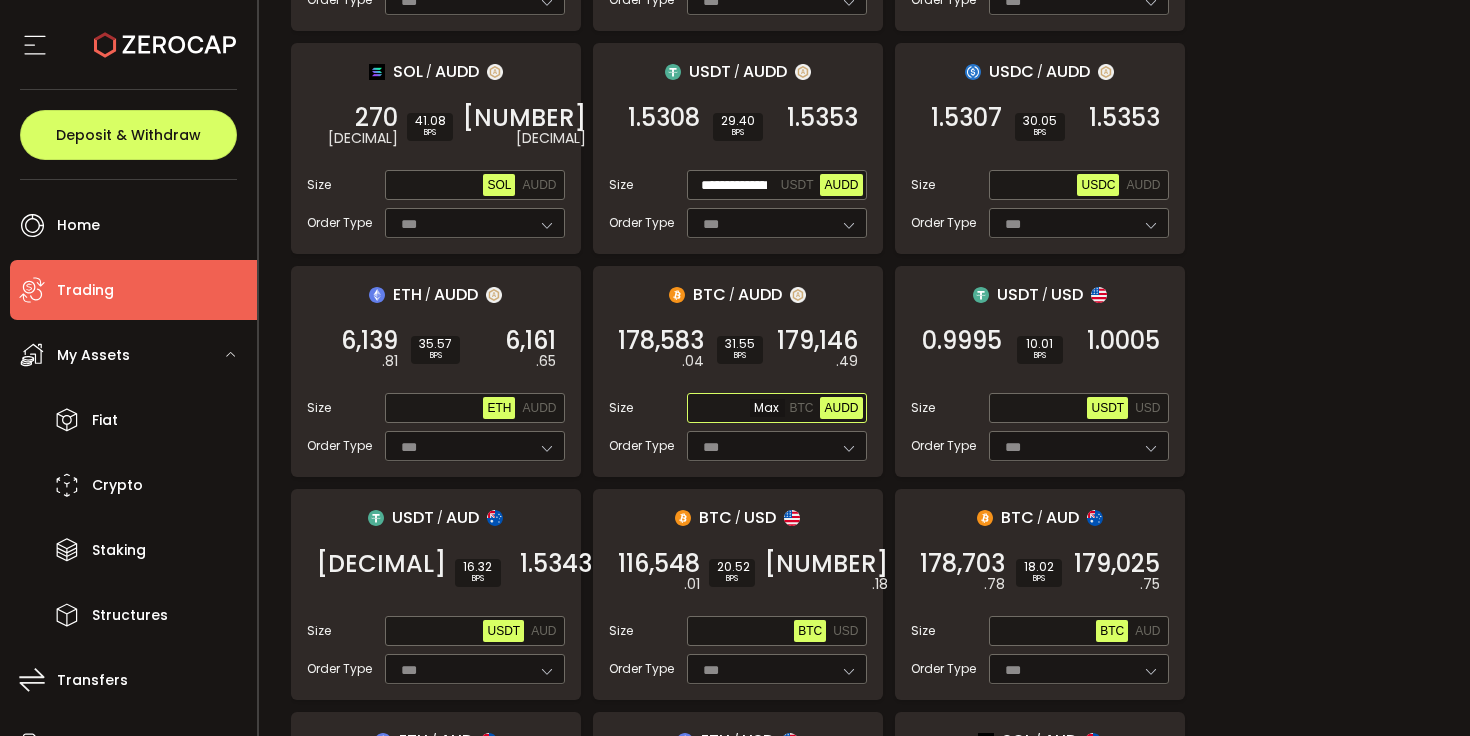 type on "**********" 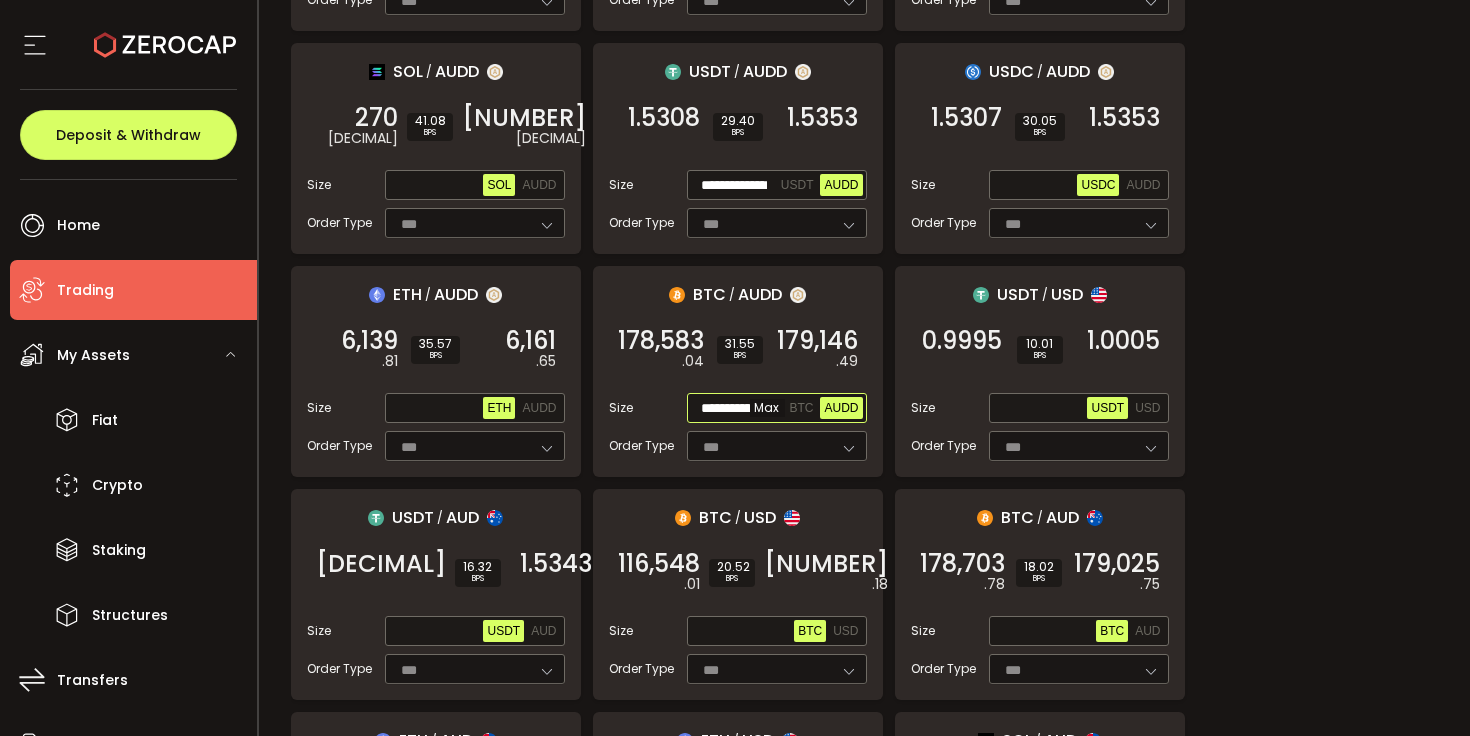 scroll, scrollTop: 0, scrollLeft: 34, axis: horizontal 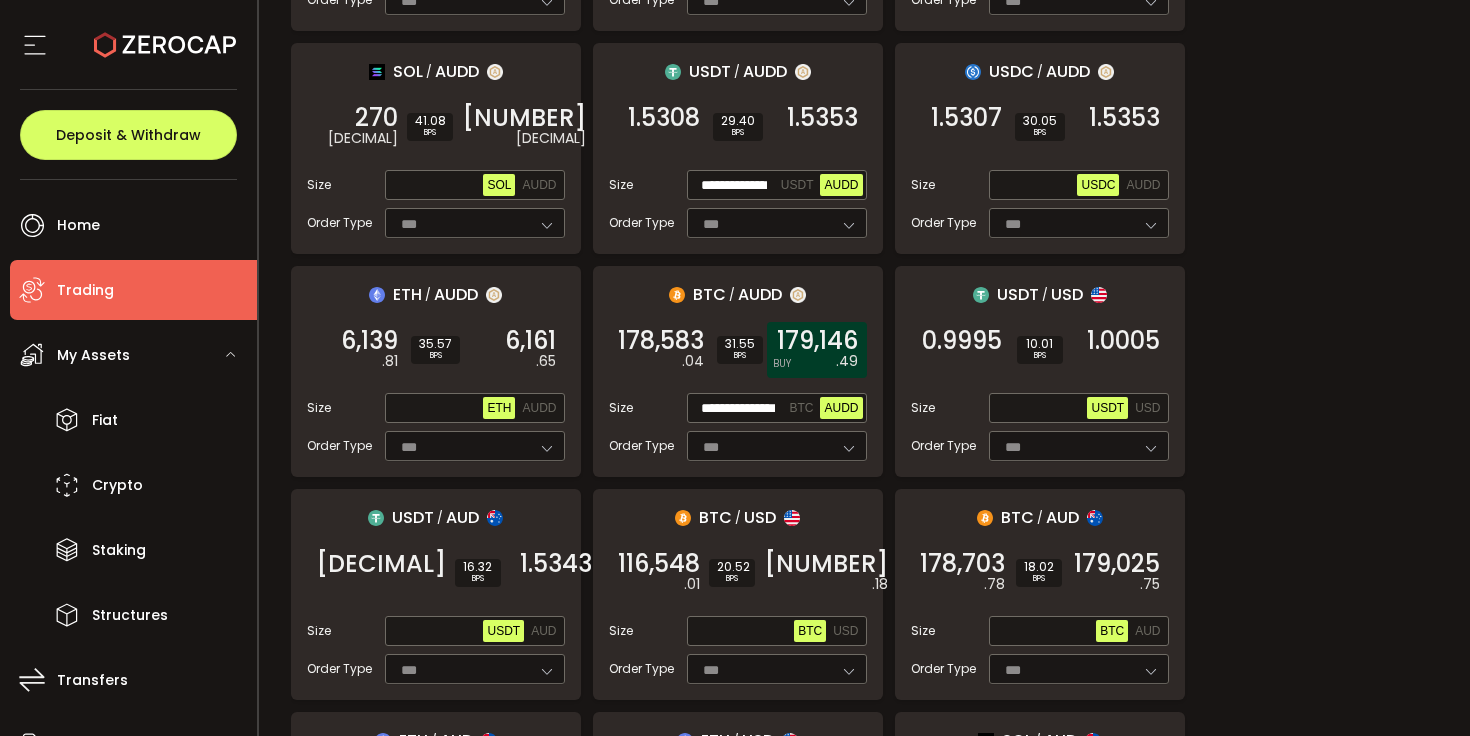 click on "179,146  .49 BUY" at bounding box center [817, 350] 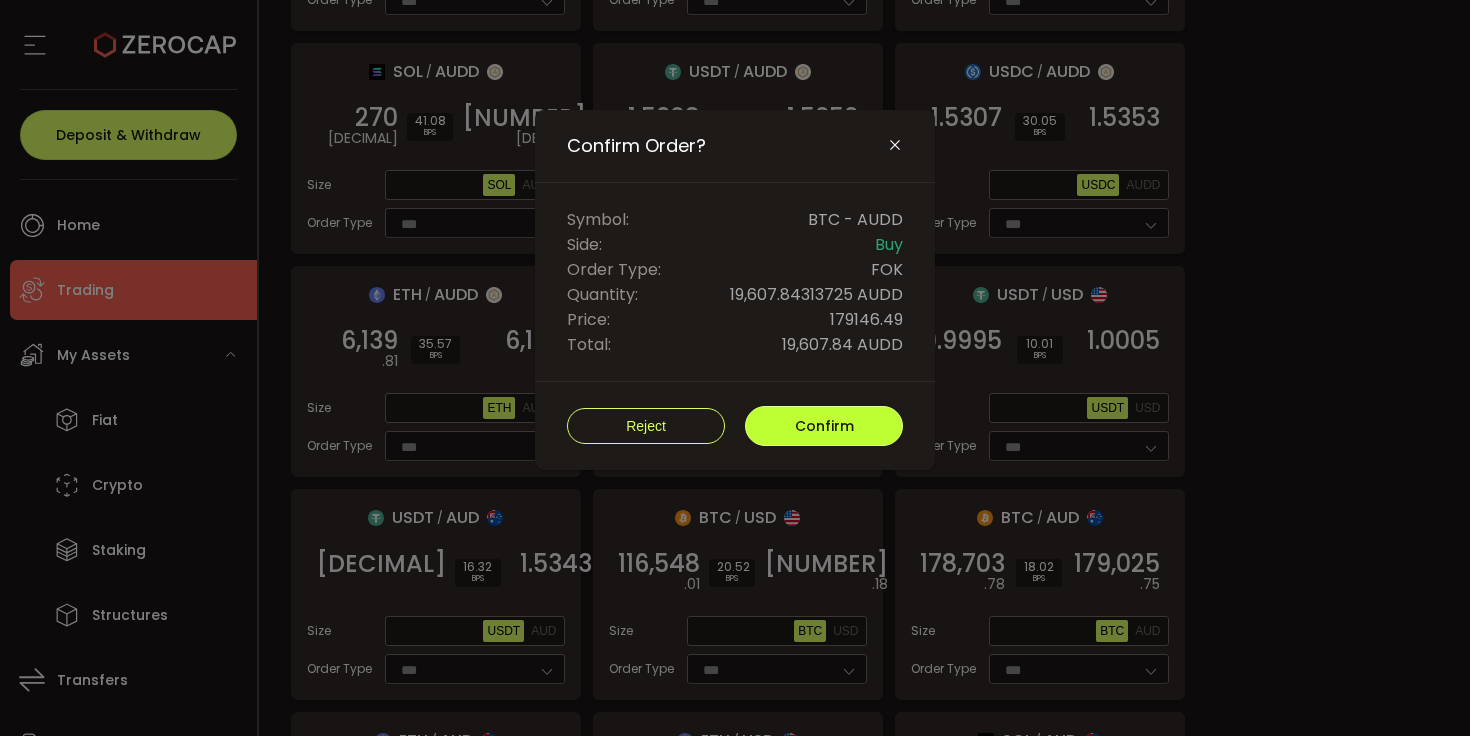 click on "Confirm" at bounding box center (824, 426) 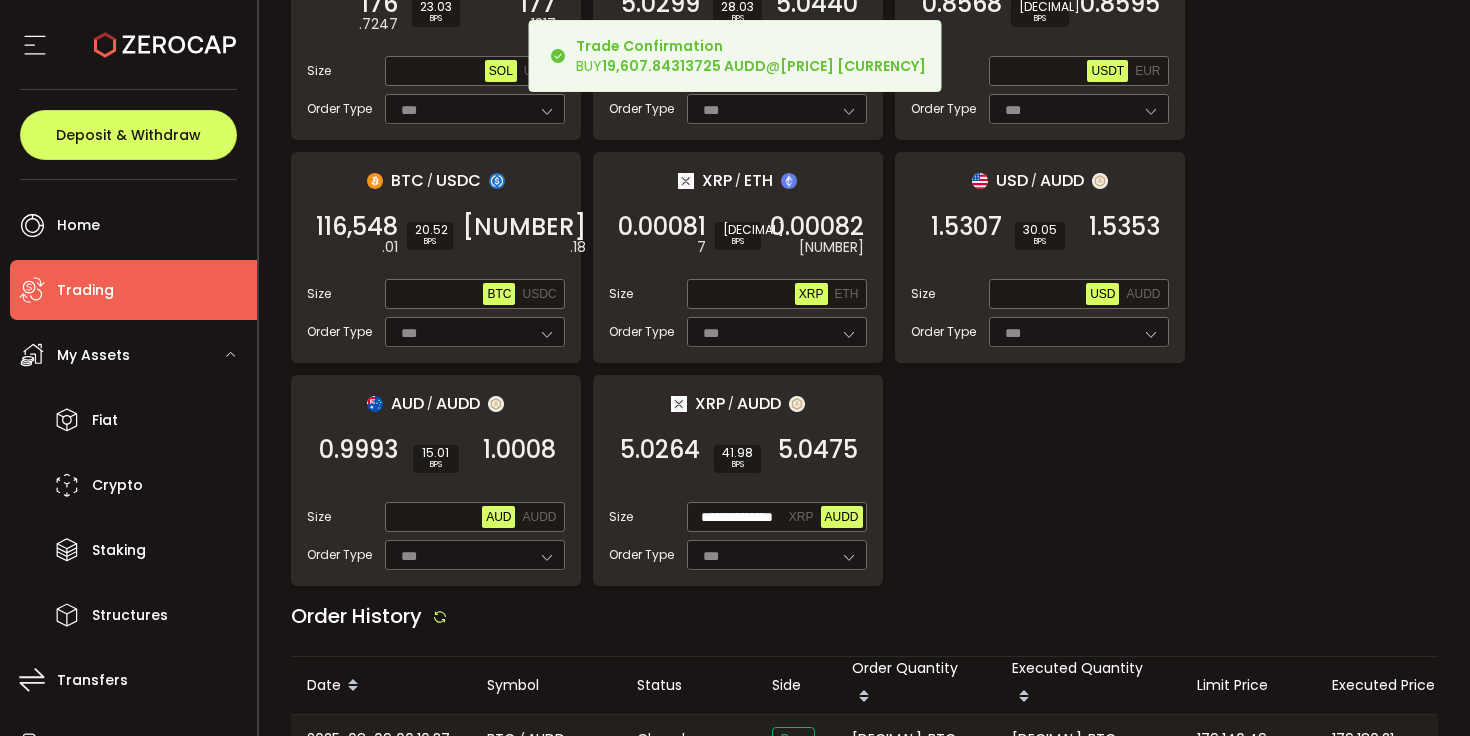 scroll, scrollTop: 1989, scrollLeft: 0, axis: vertical 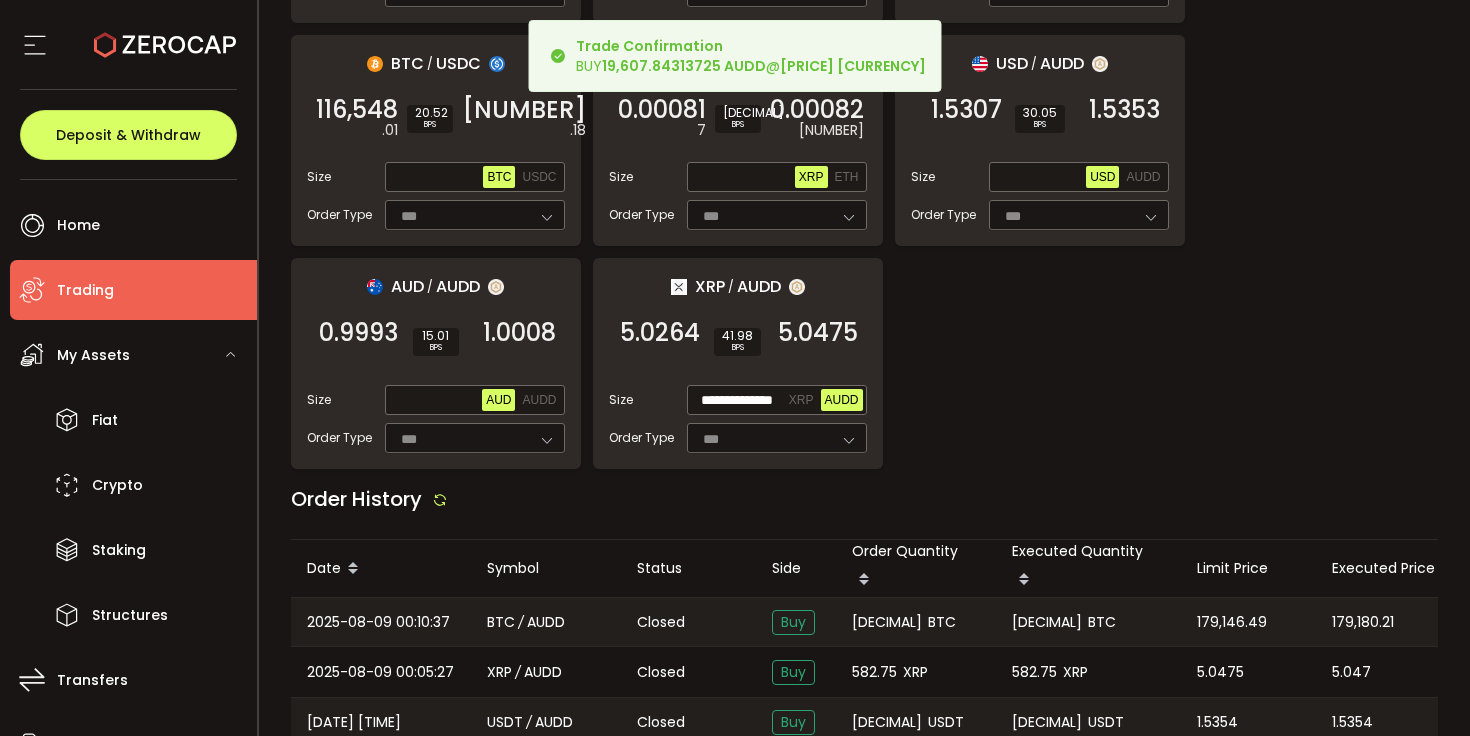 click on "[NUM]" at bounding box center (887, 622) 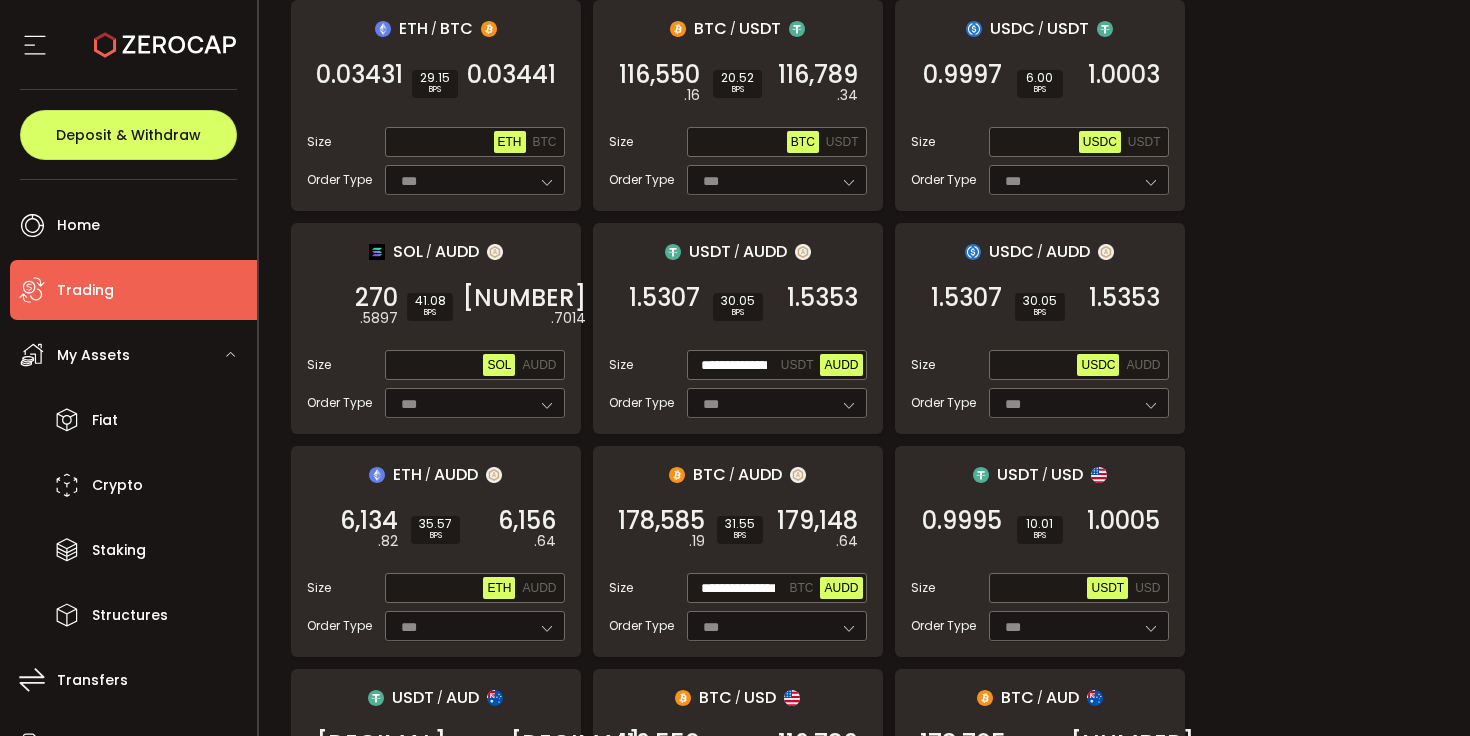scroll, scrollTop: 443, scrollLeft: 0, axis: vertical 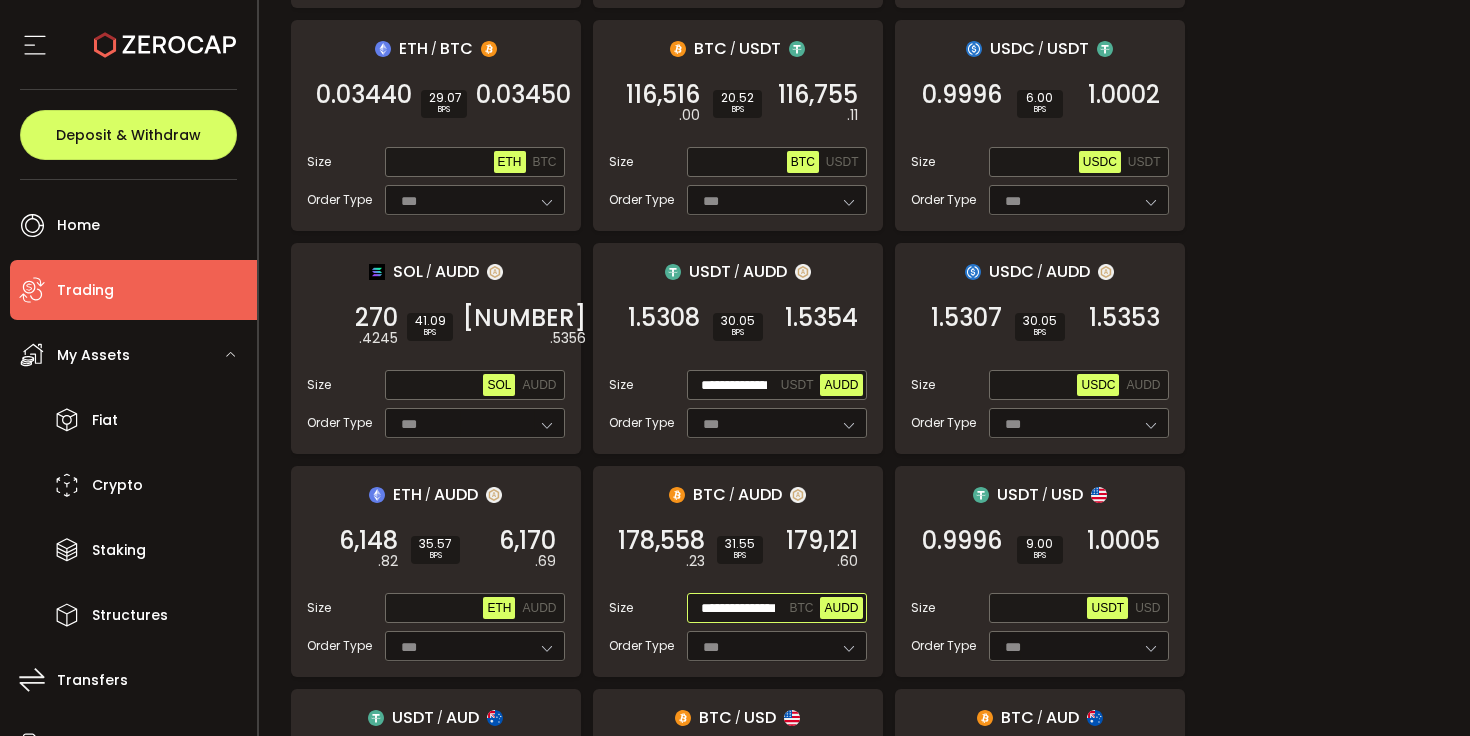 click on "**********" at bounding box center [738, 609] 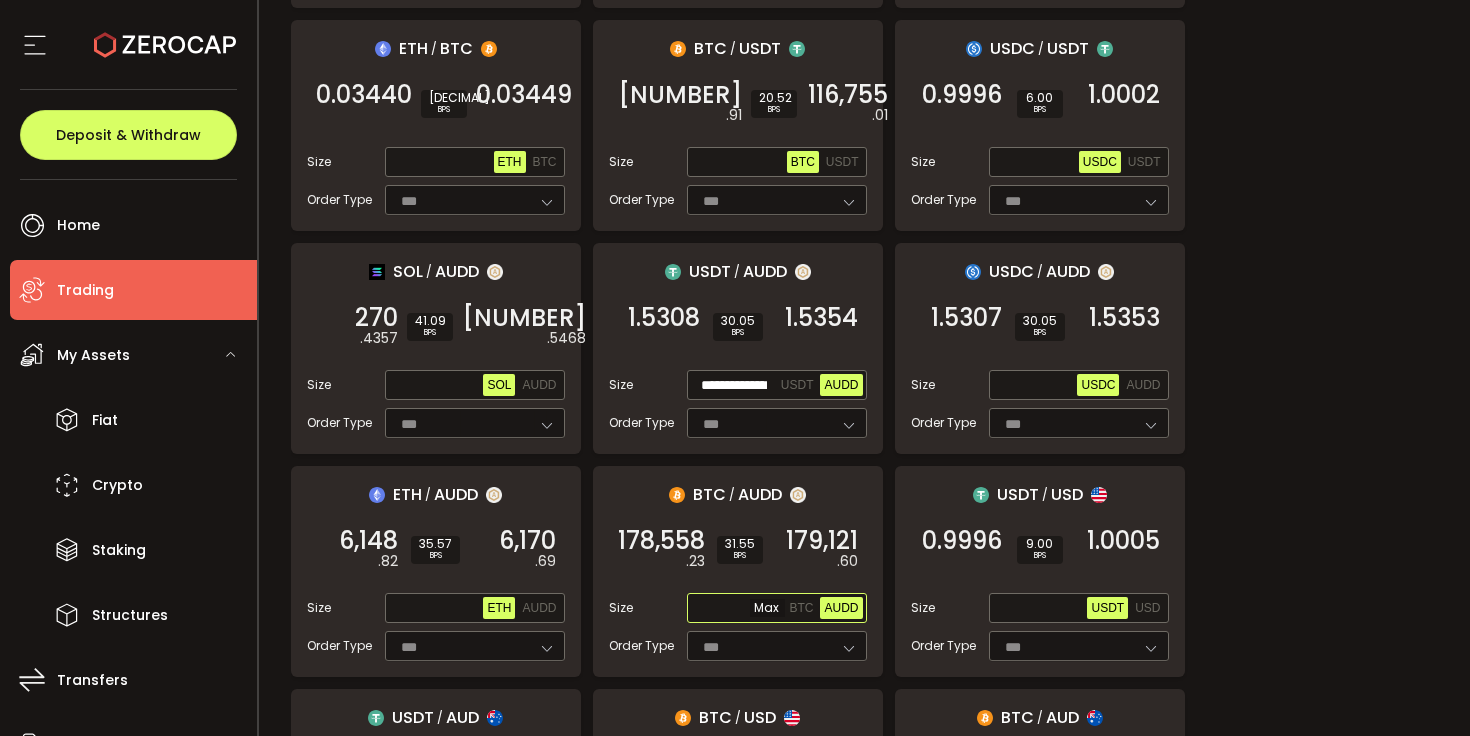 paste on "**********" 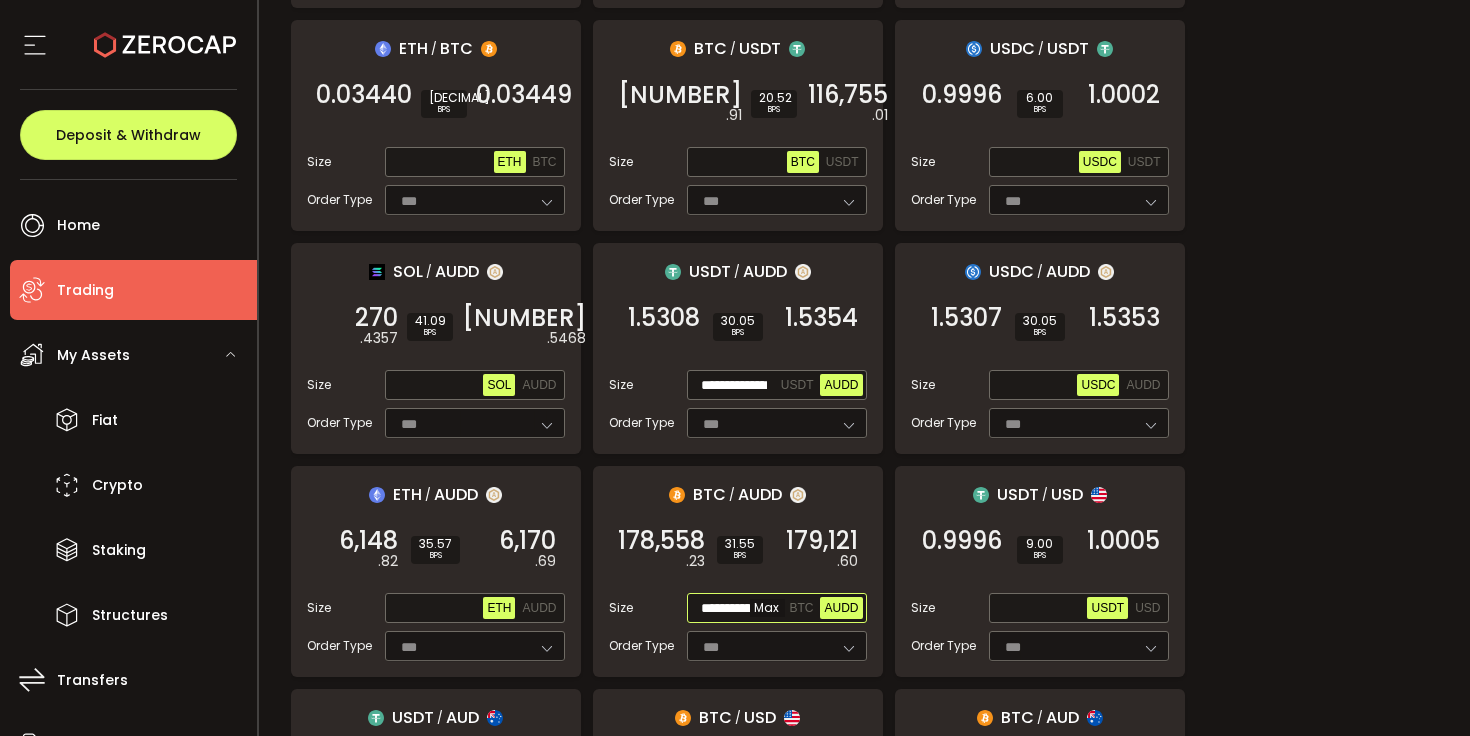 scroll, scrollTop: 0, scrollLeft: 26, axis: horizontal 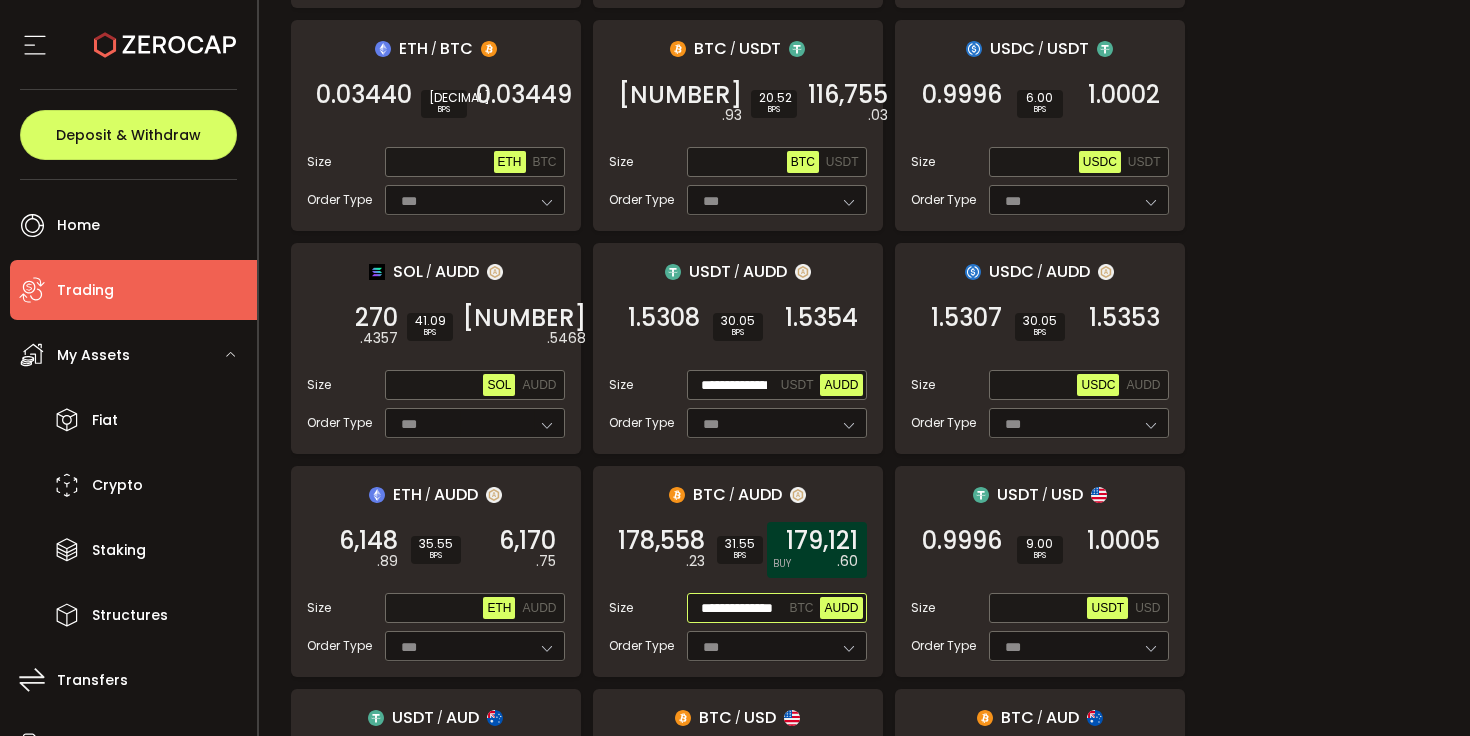 type on "**********" 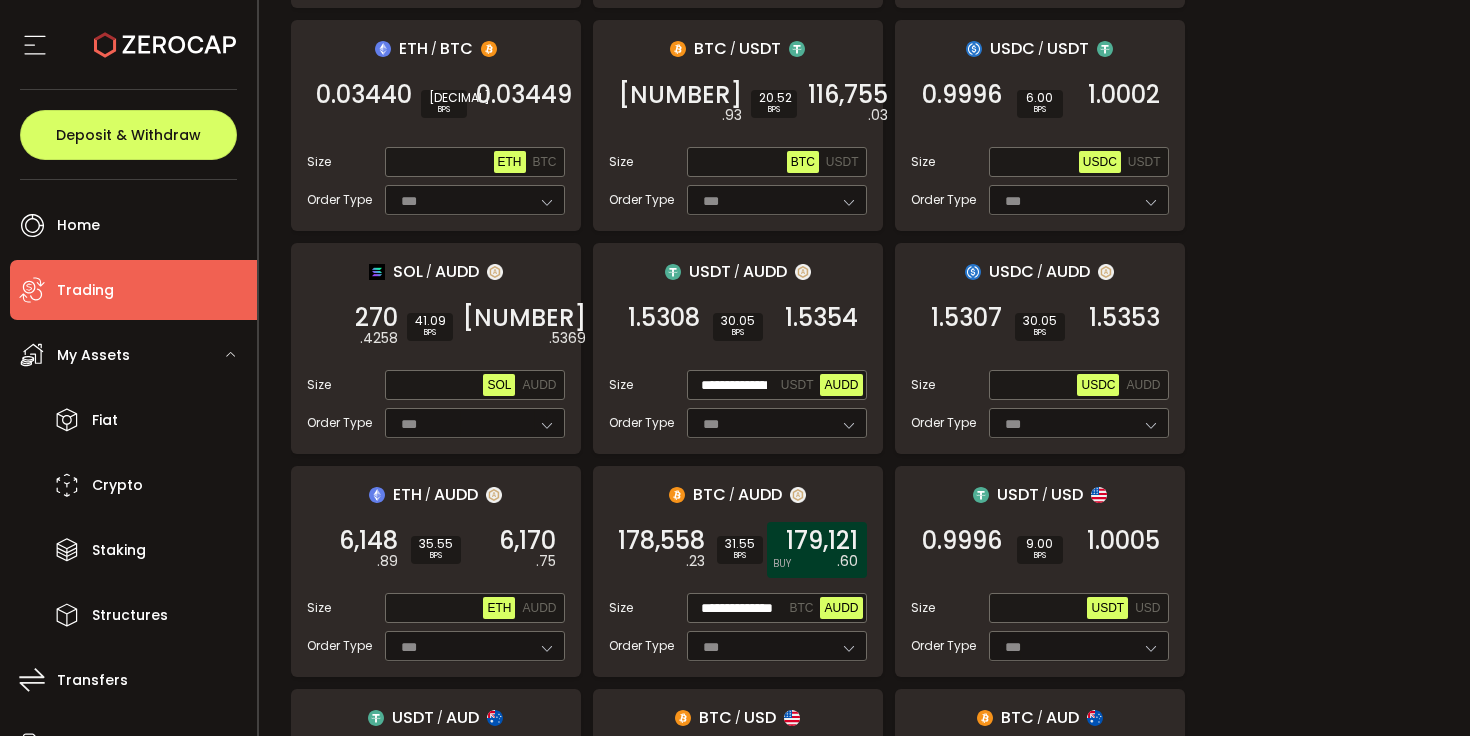 click on "179,121" at bounding box center (822, 541) 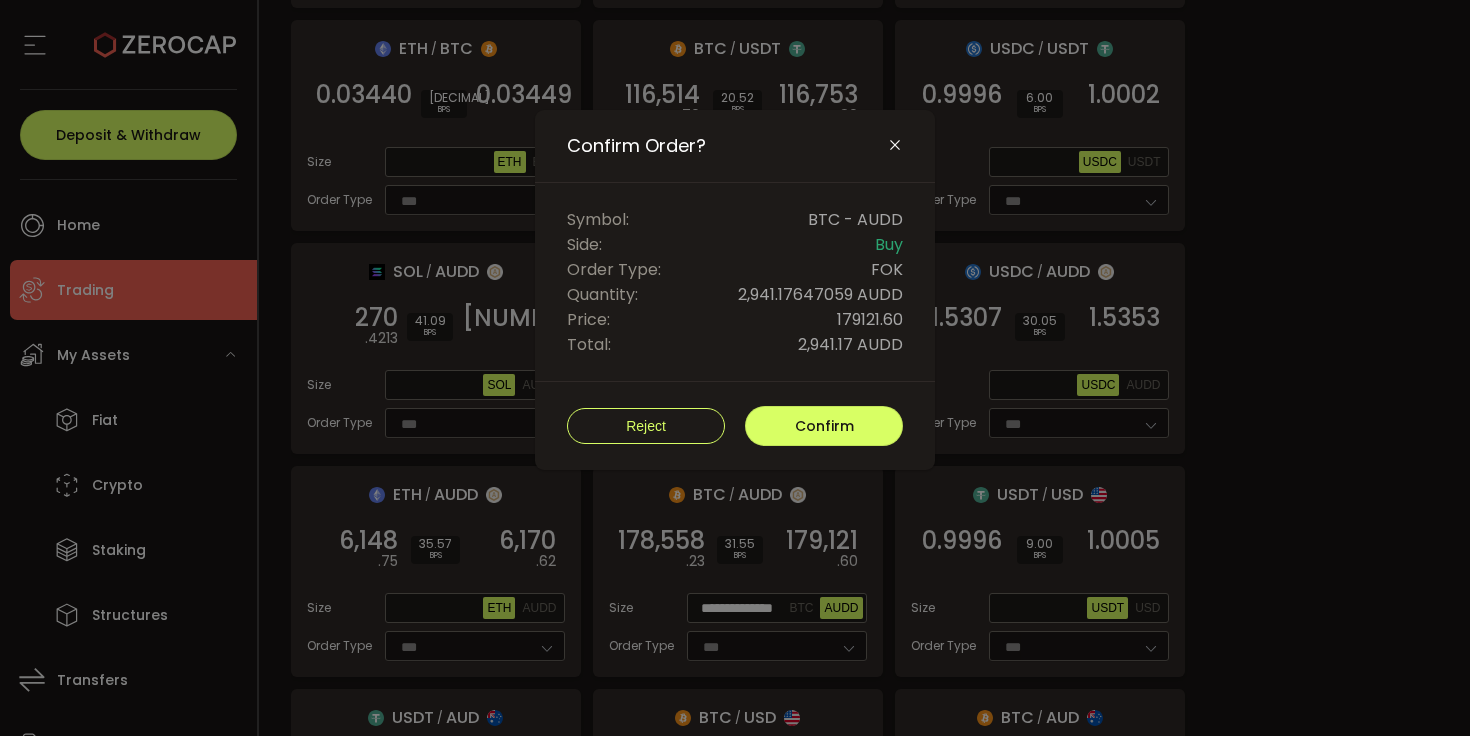 click on "Reject
Confirm" at bounding box center (735, 426) 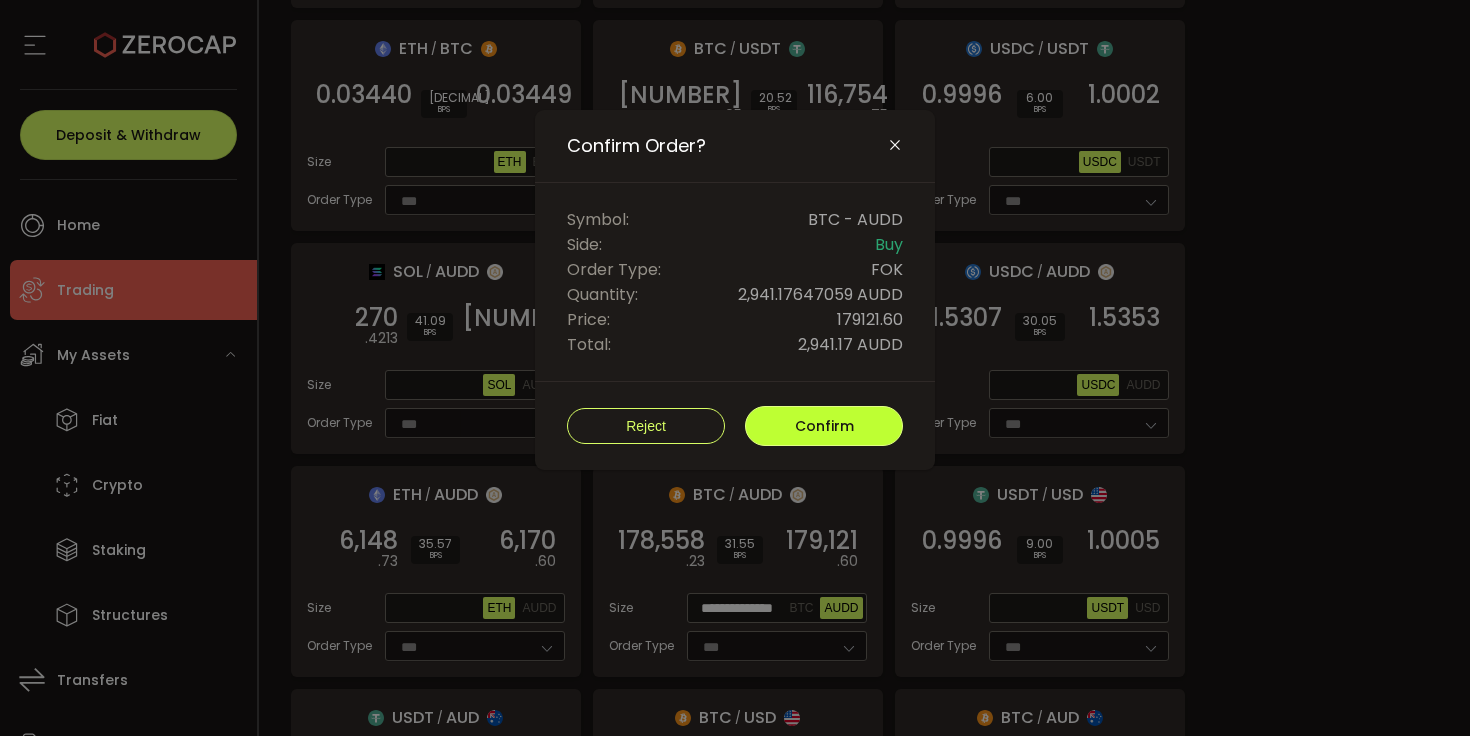 click on "Confirm" at bounding box center [824, 426] 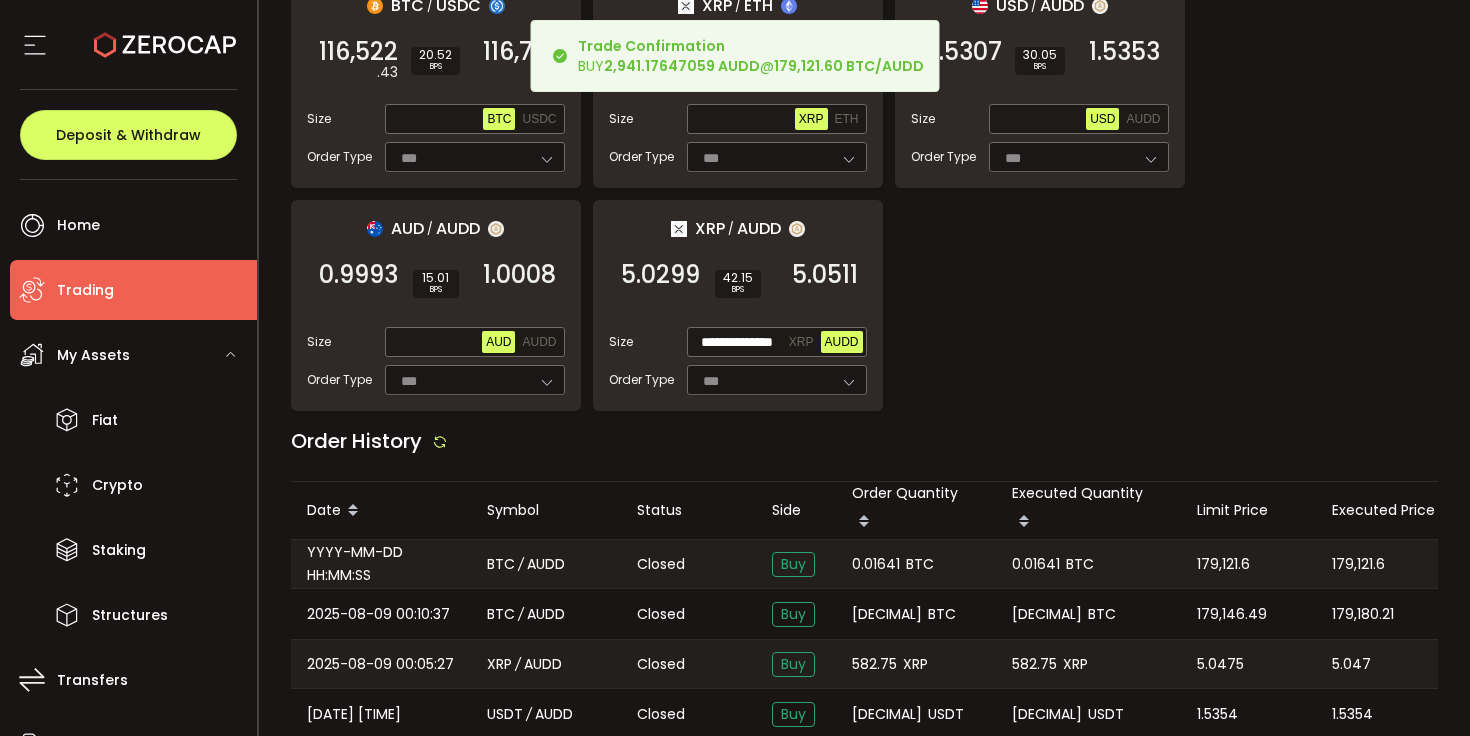 scroll, scrollTop: 2054, scrollLeft: 0, axis: vertical 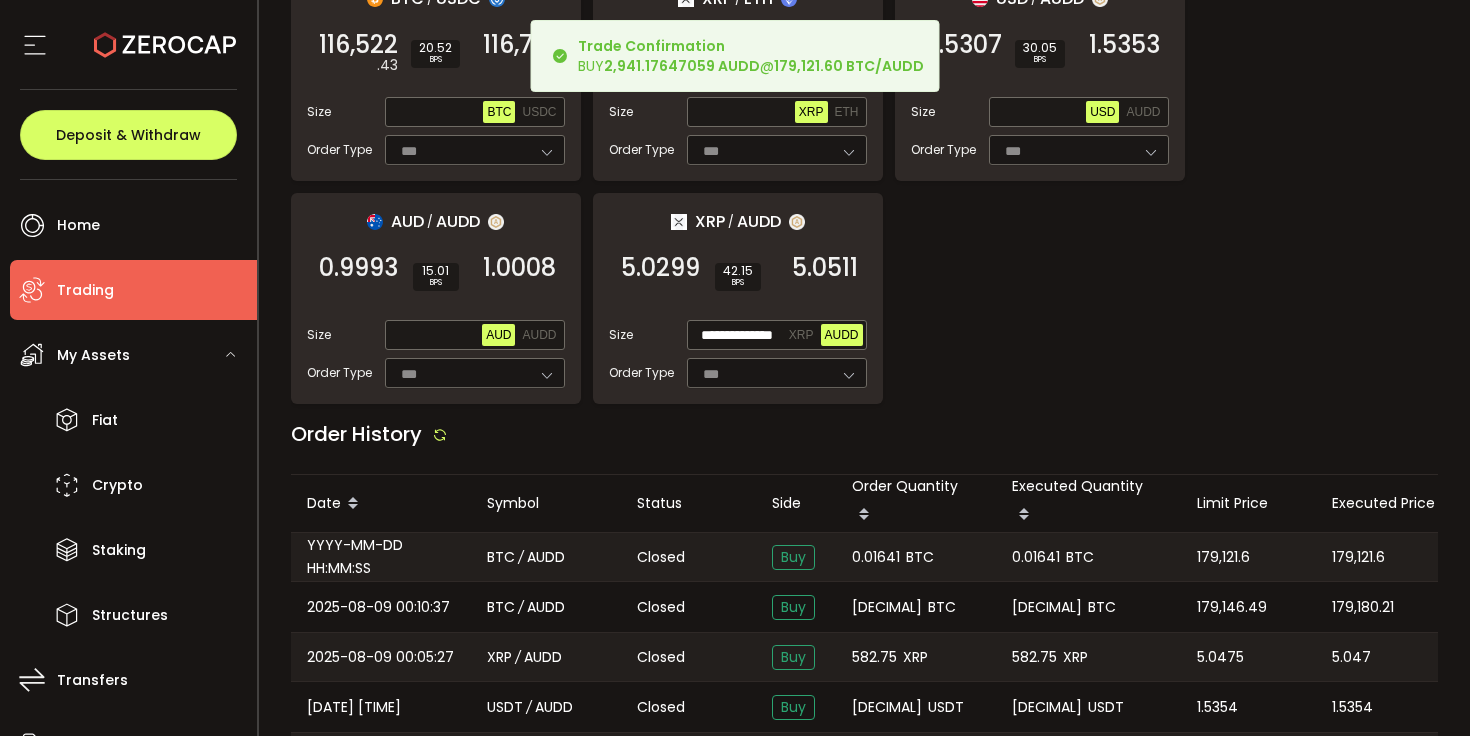 click on "0.01641" at bounding box center (876, 557) 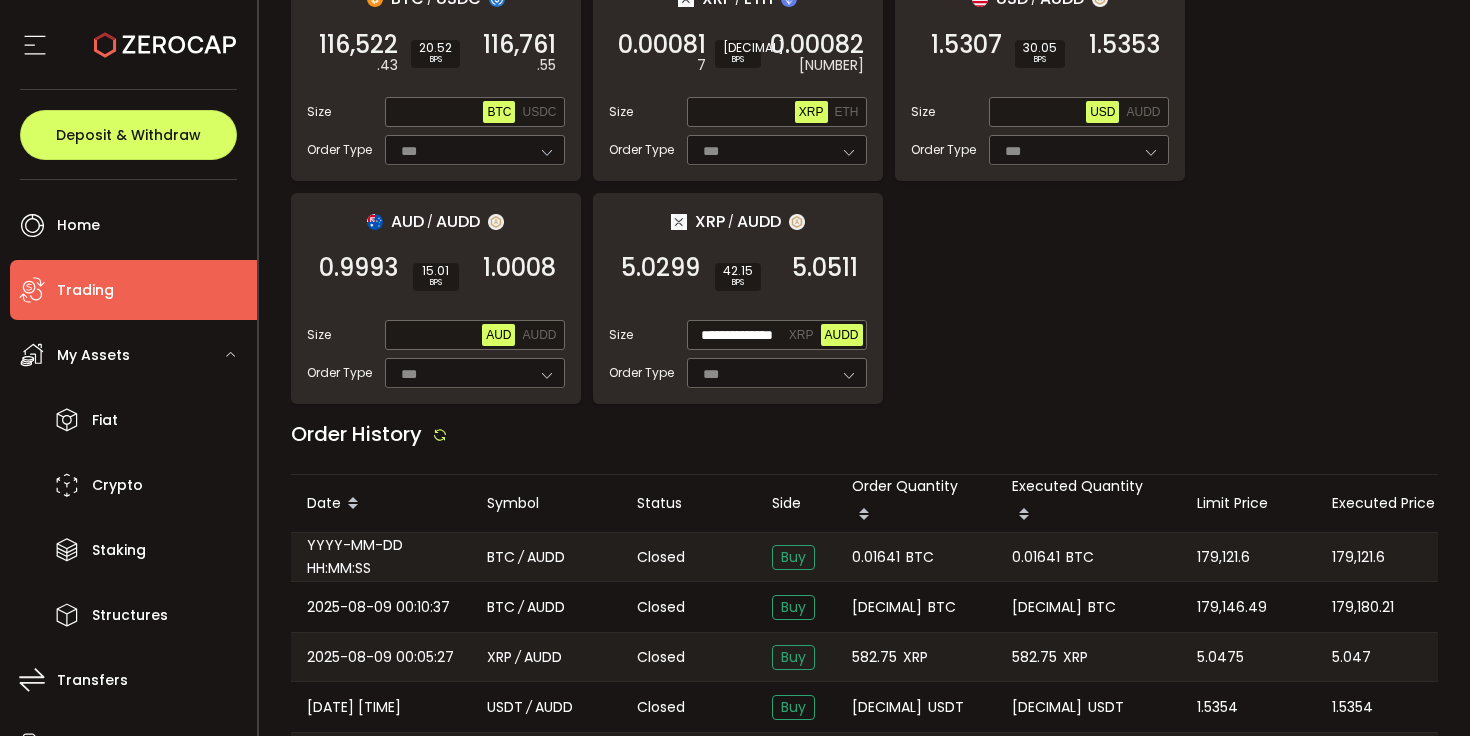 copy on "0.01641" 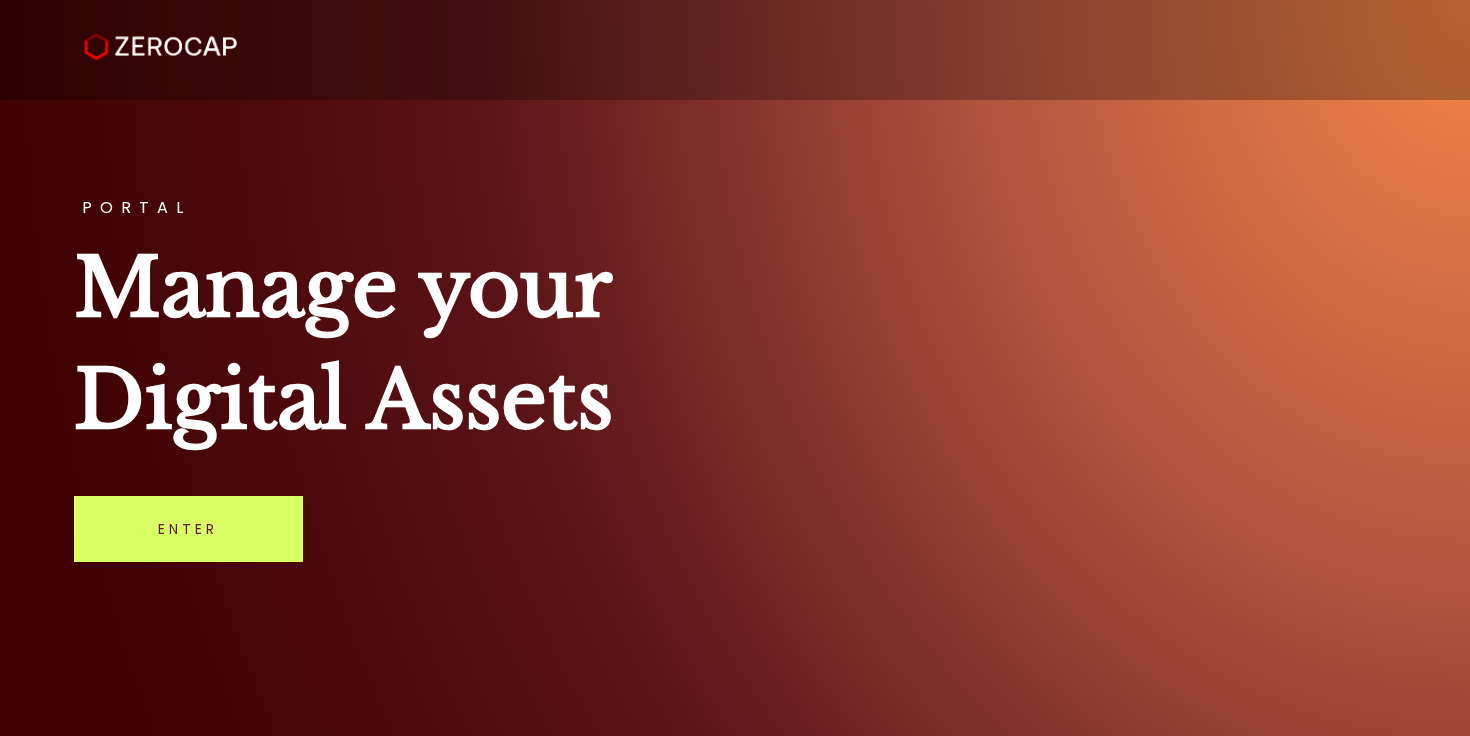 scroll, scrollTop: 0, scrollLeft: 0, axis: both 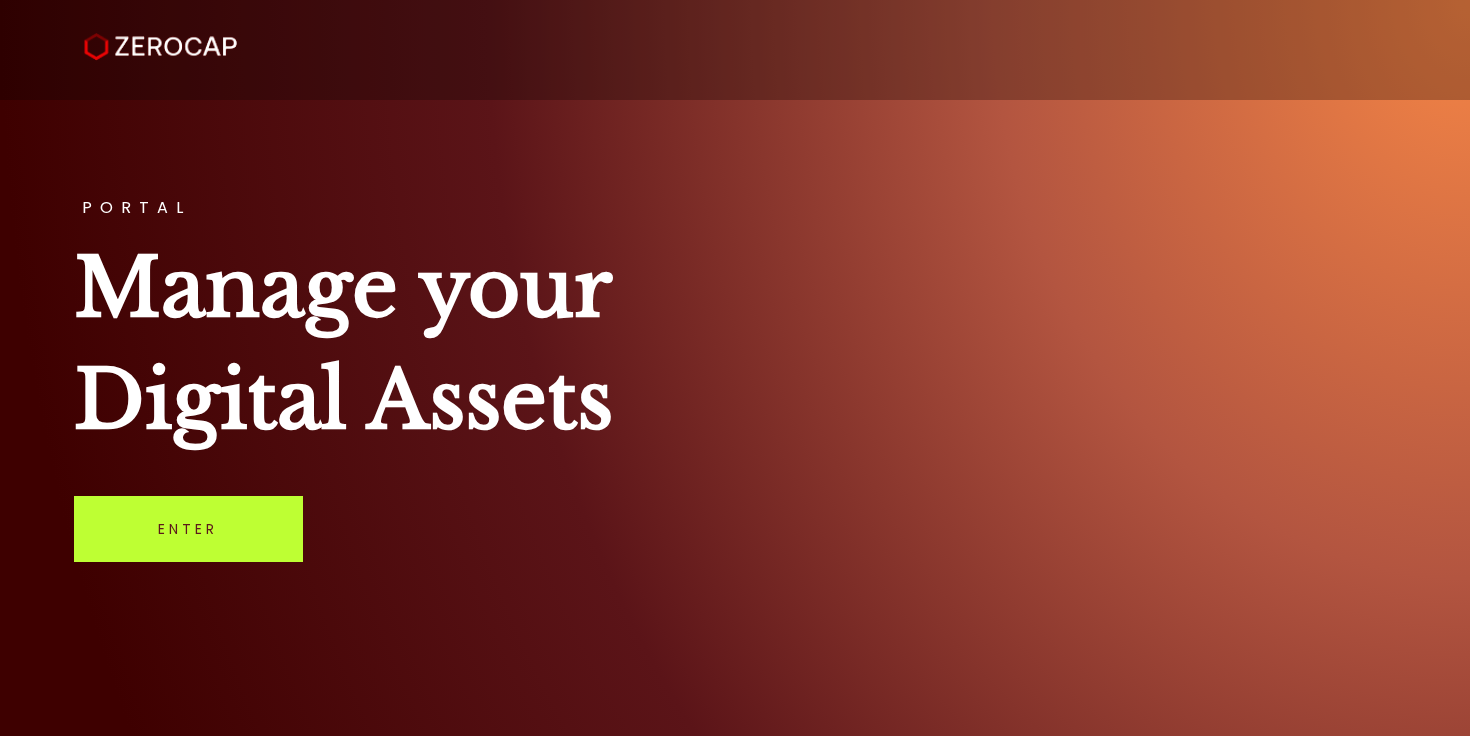 click on "Enter" at bounding box center (188, 529) 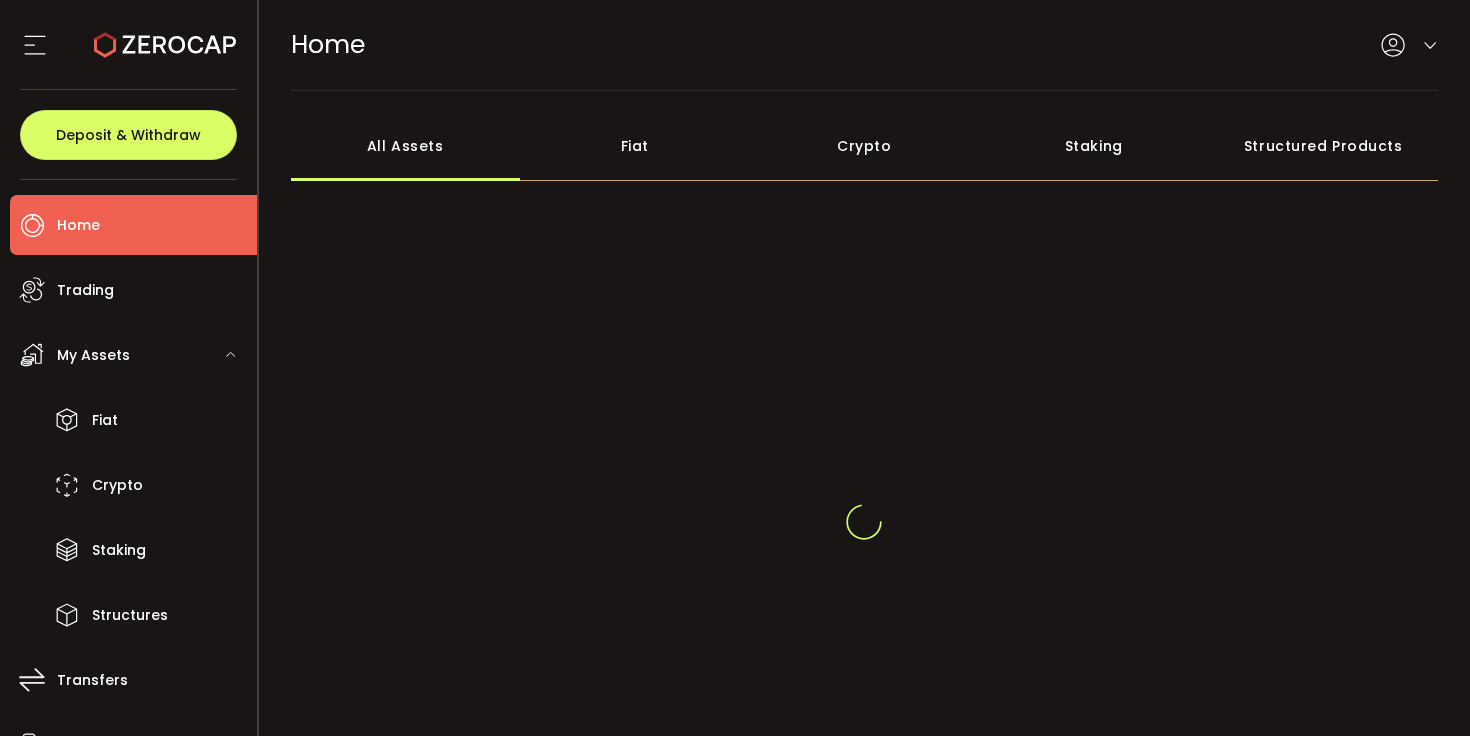 scroll, scrollTop: 0, scrollLeft: 0, axis: both 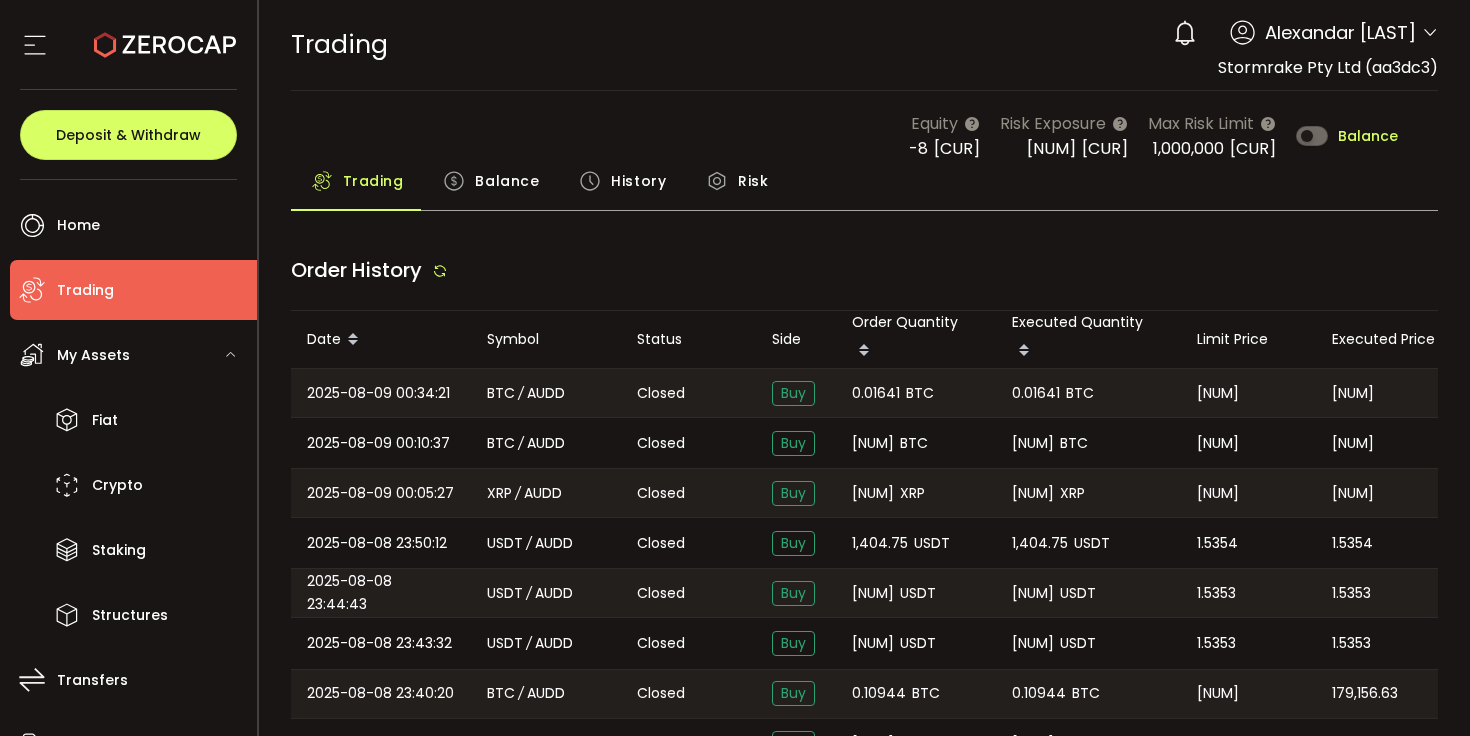 type on "***" 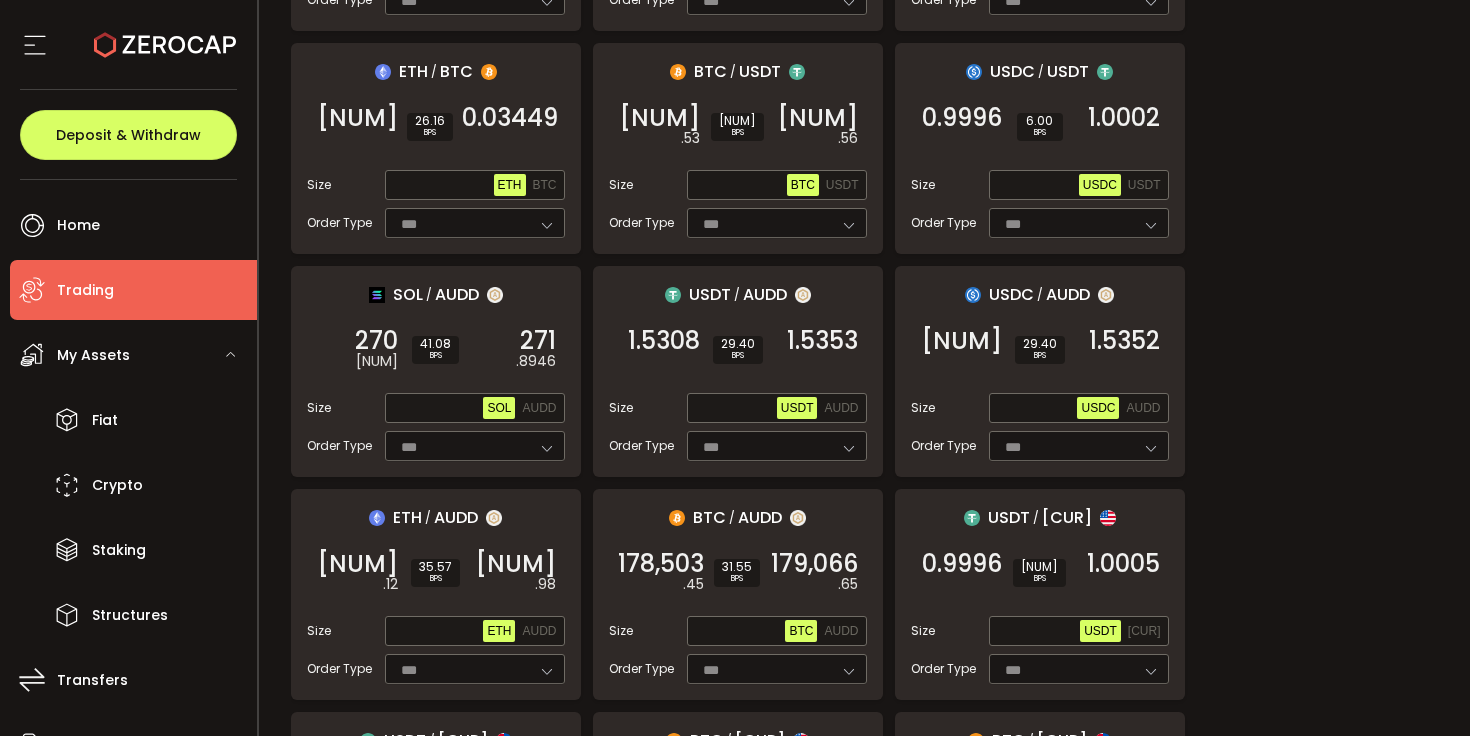 scroll, scrollTop: 444, scrollLeft: 0, axis: vertical 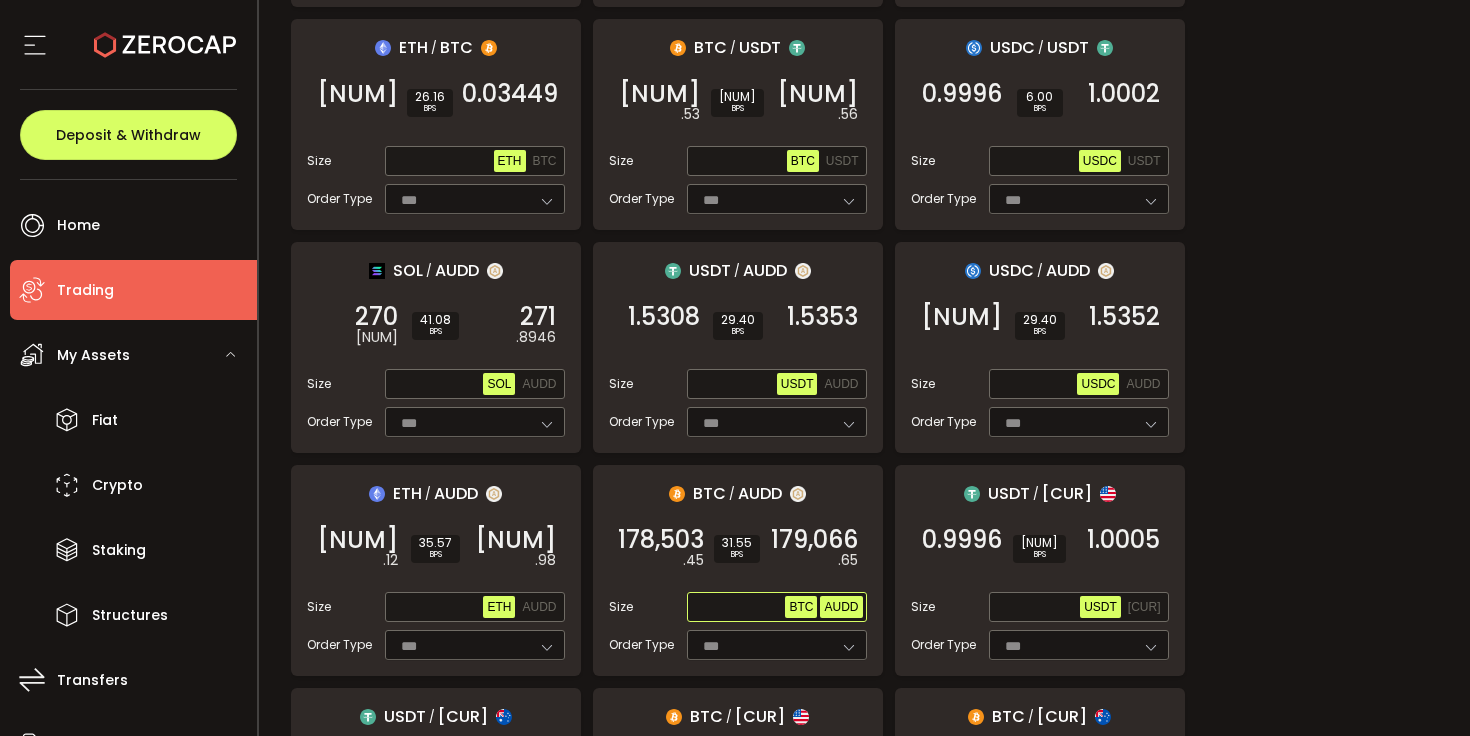 click on "AUDD" at bounding box center (841, 607) 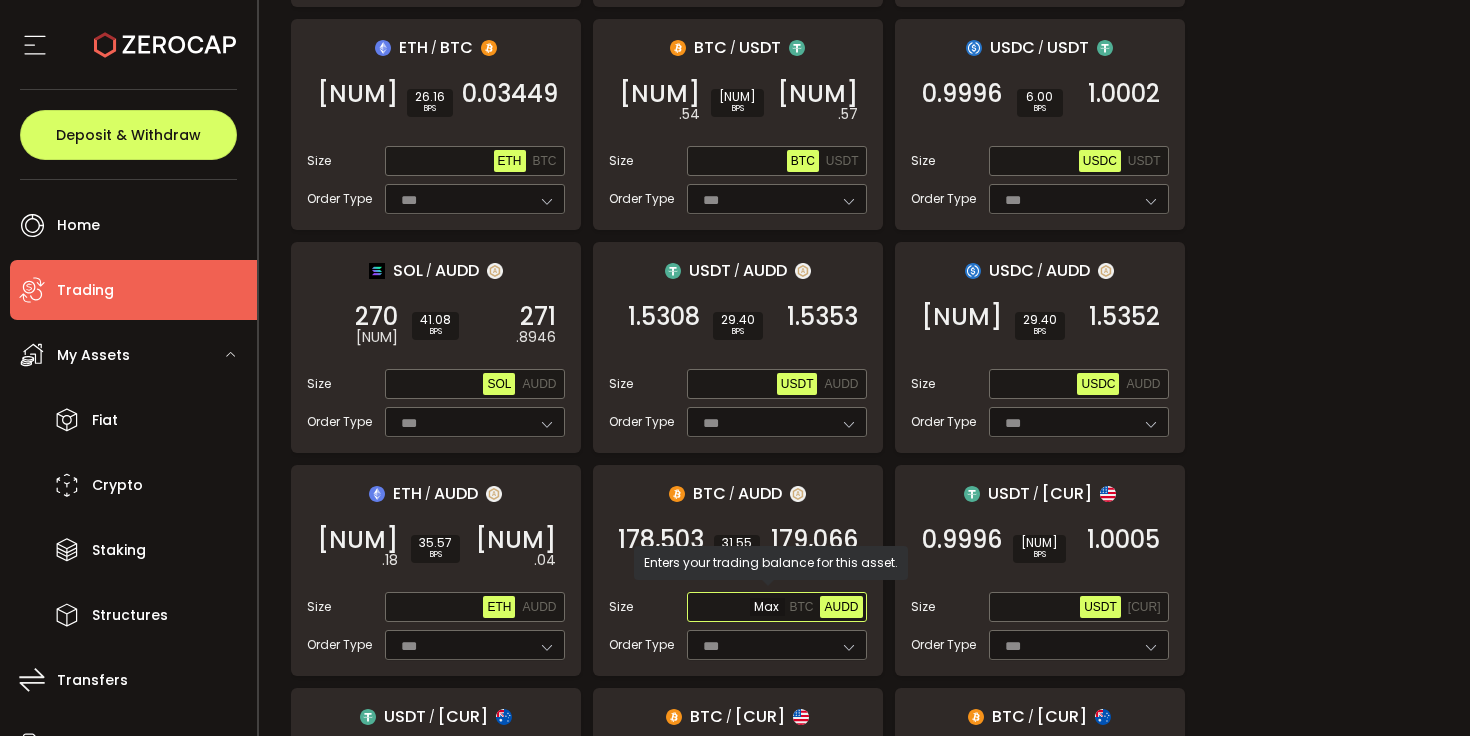 click at bounding box center (738, 608) 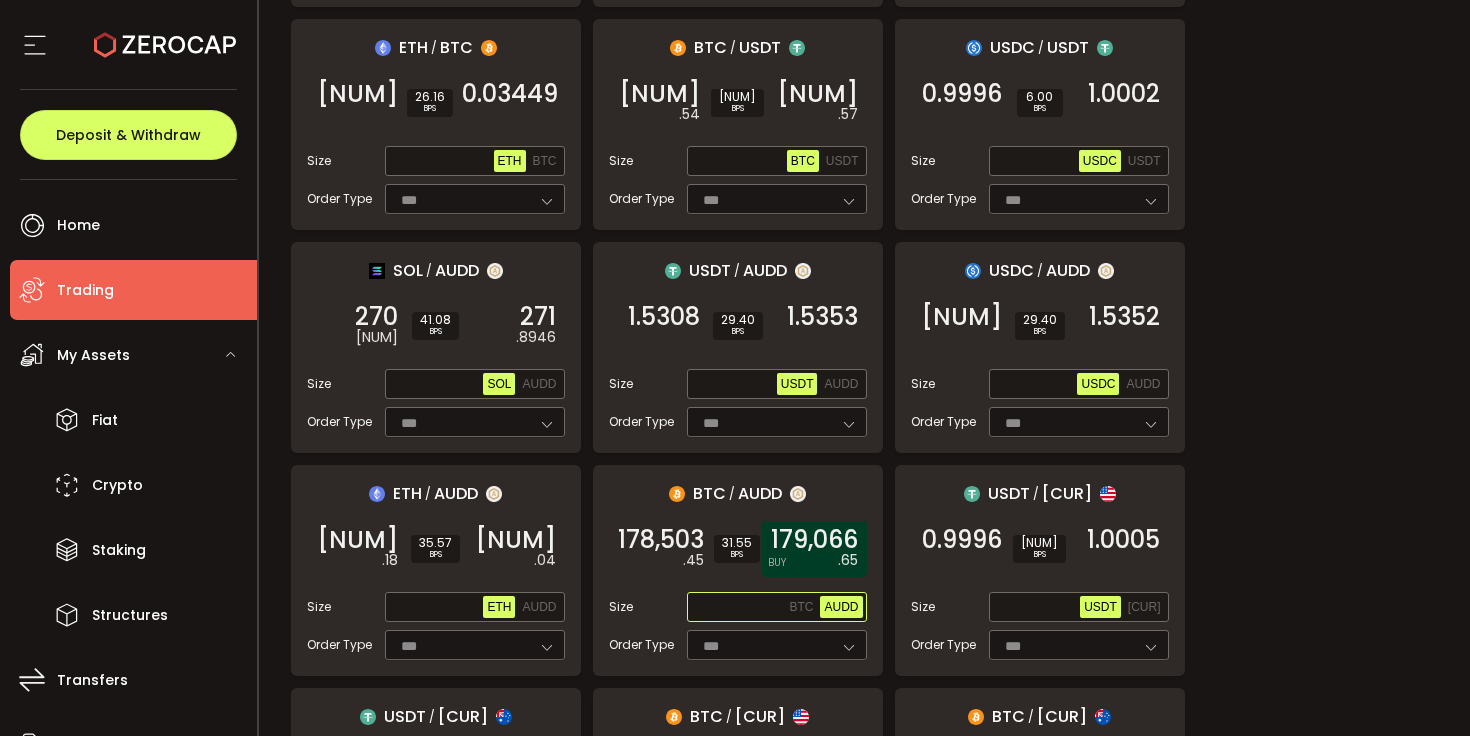 paste on "**********" 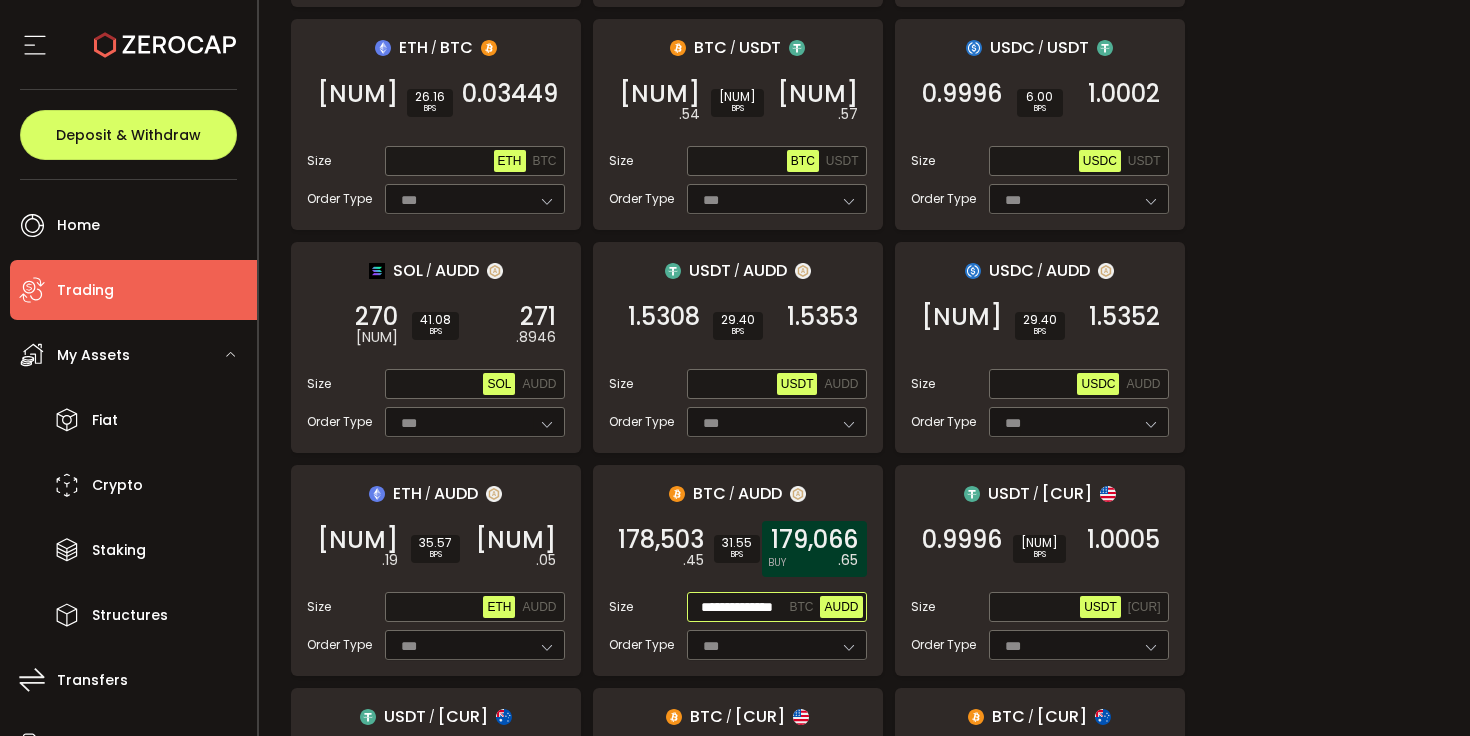 scroll, scrollTop: 0, scrollLeft: 26, axis: horizontal 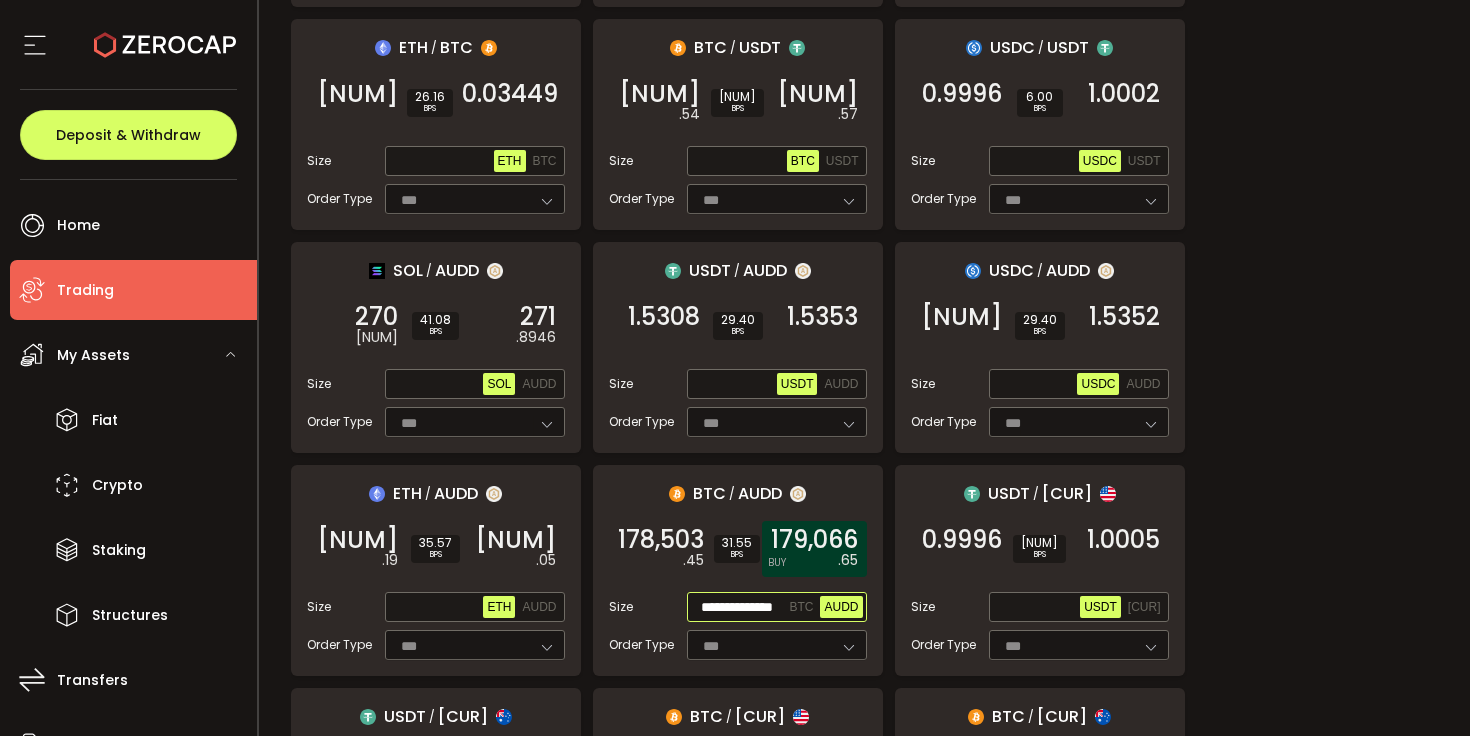 type on "**********" 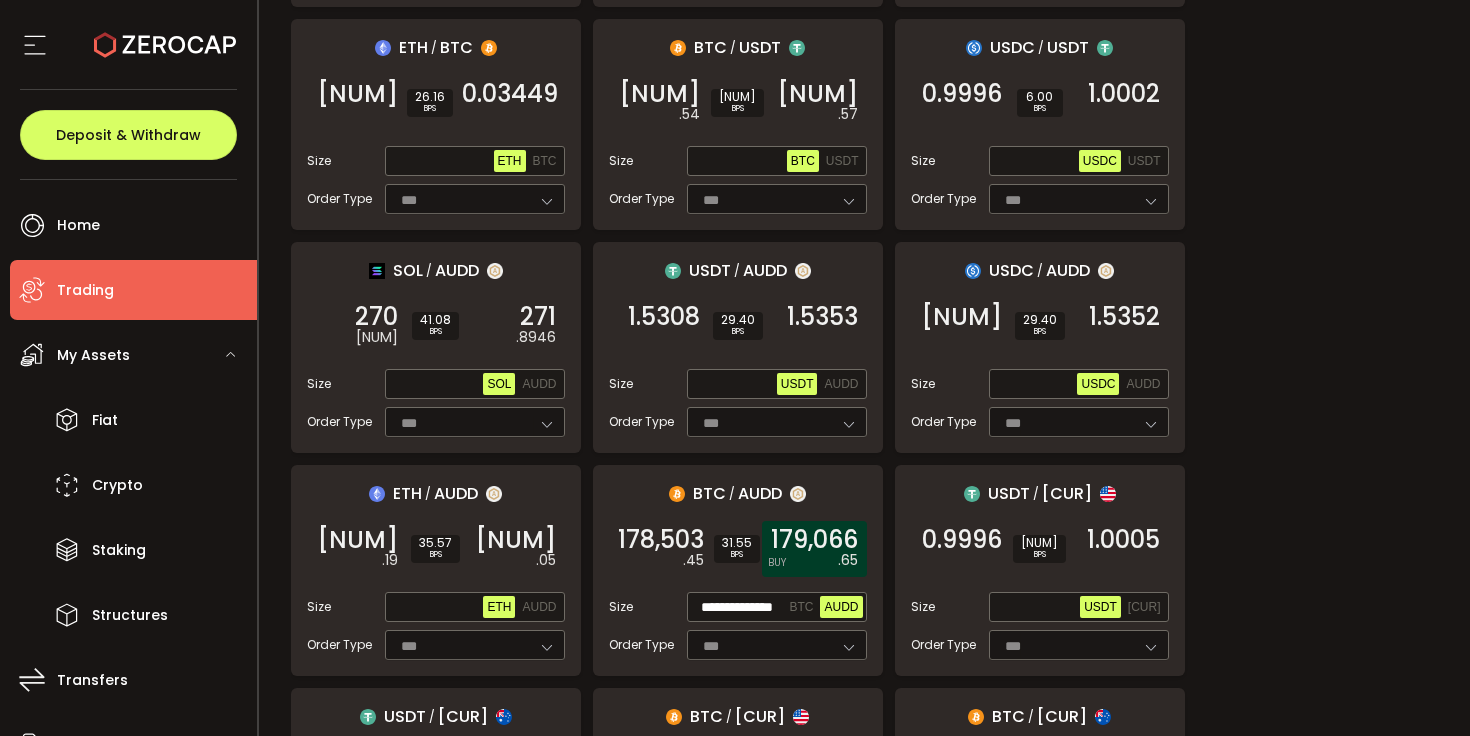 click on "[NUM] [CUR] BUY" at bounding box center [814, 549] 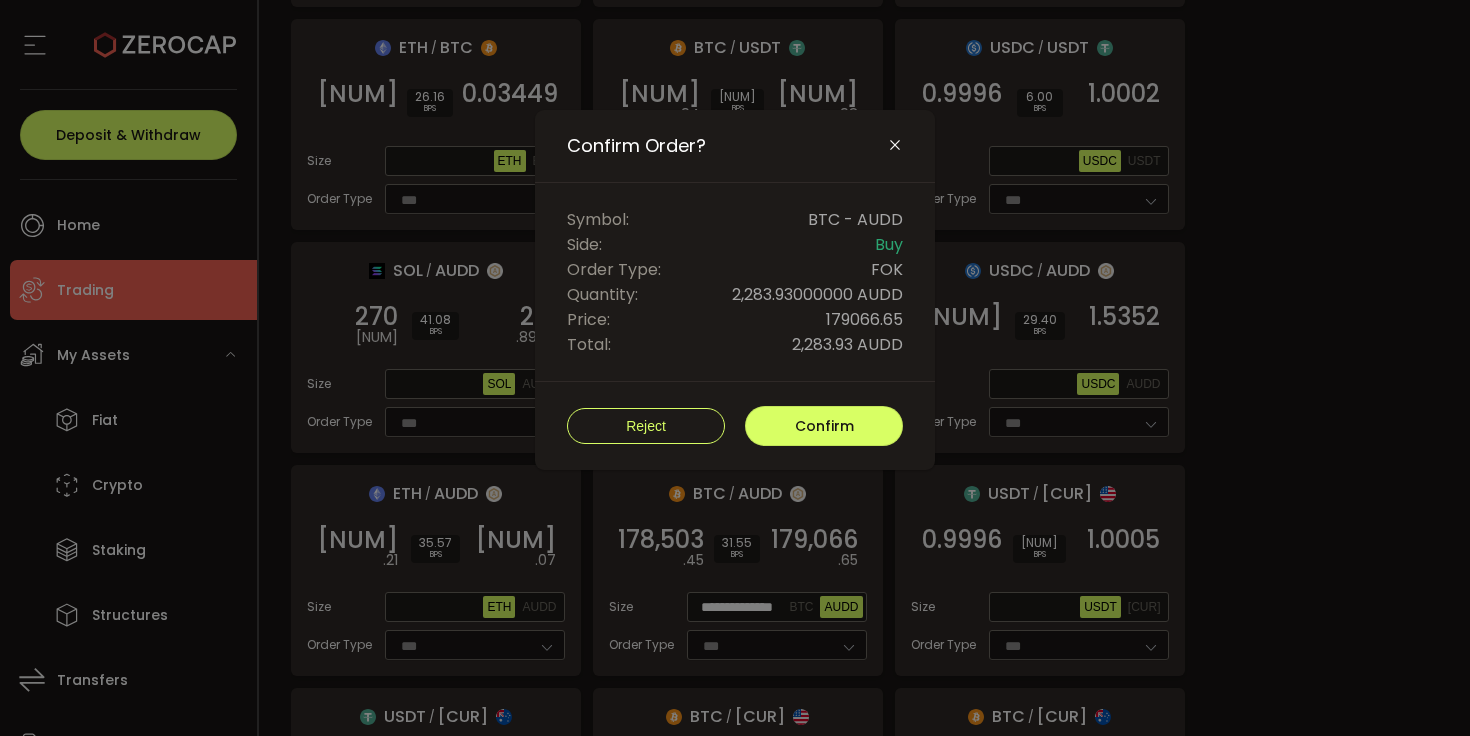 click on "Reject
Confirm" at bounding box center (735, 426) 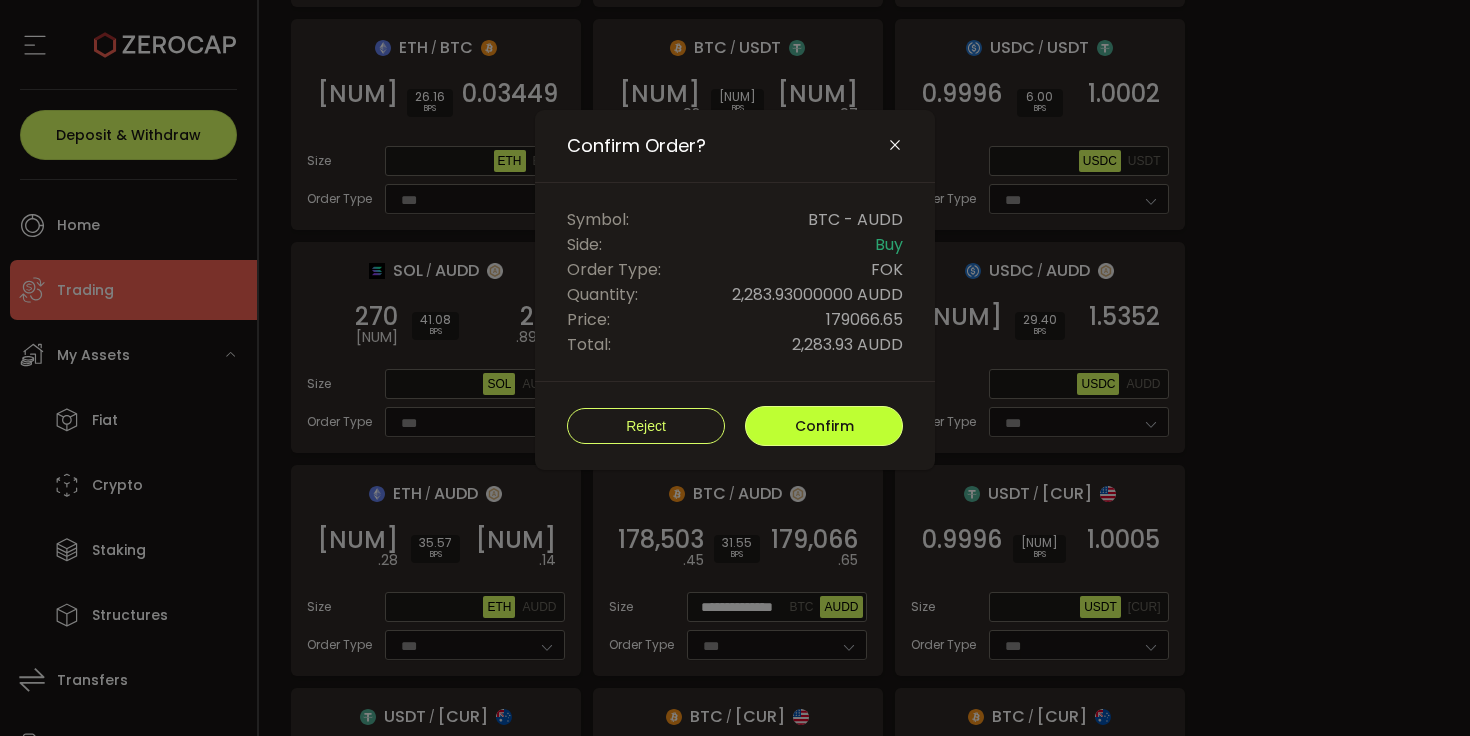 click on "Confirm" at bounding box center (824, 426) 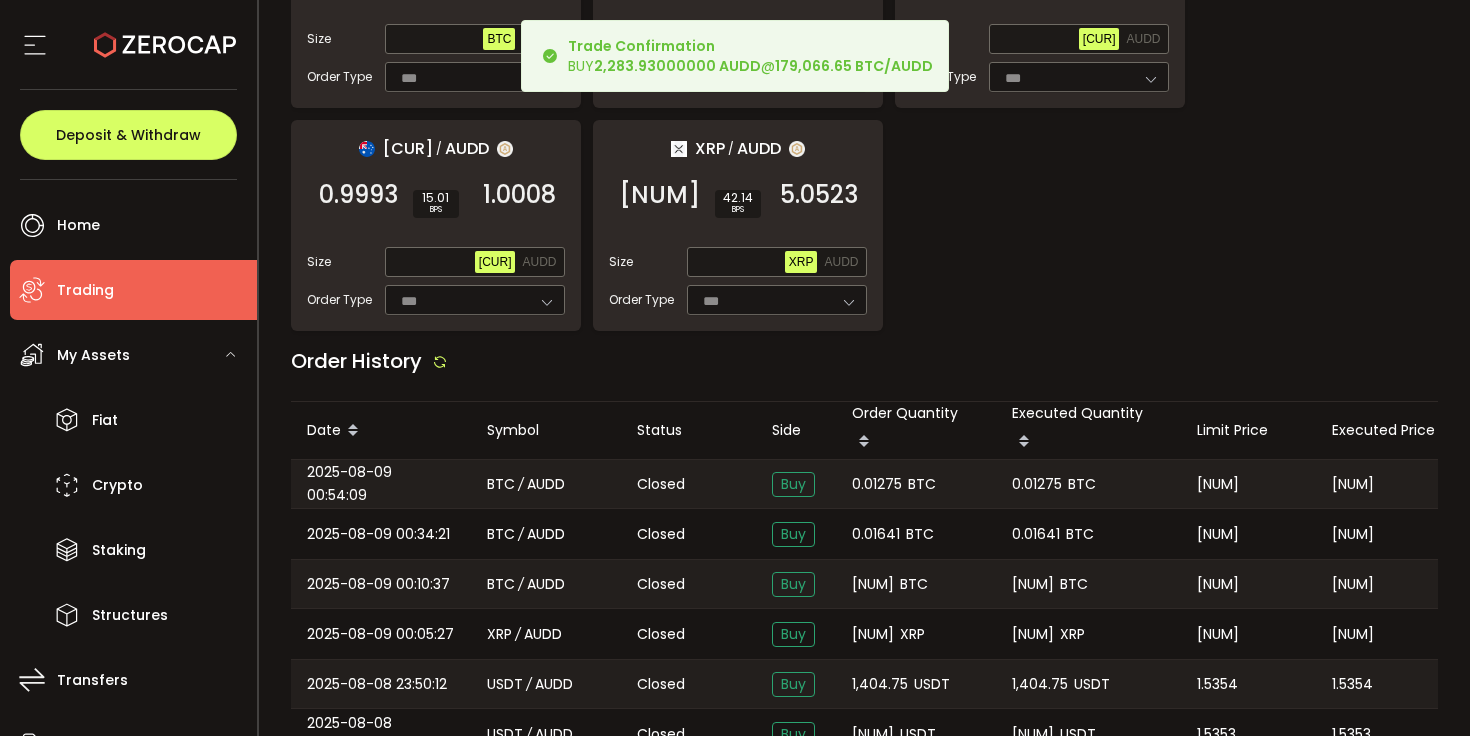 scroll, scrollTop: 2180, scrollLeft: 0, axis: vertical 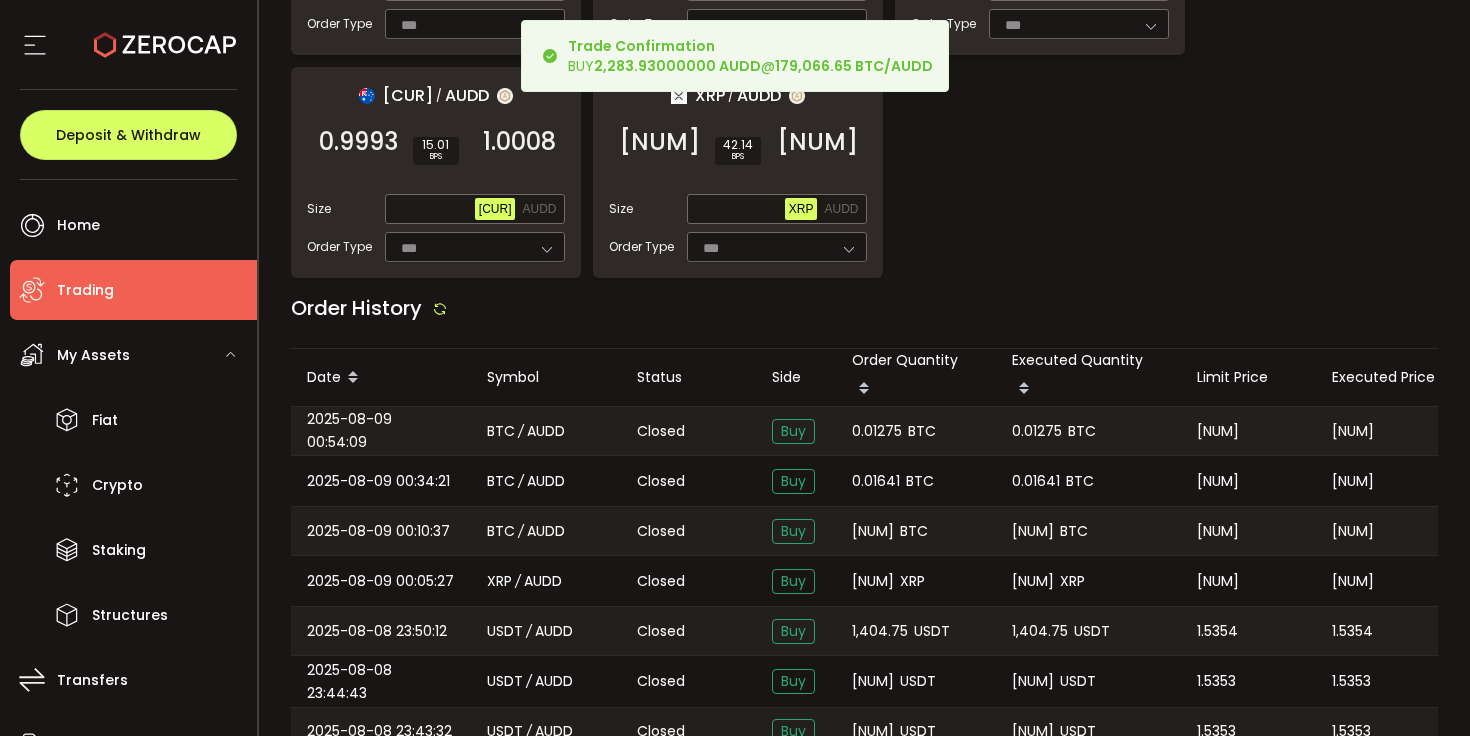 click on "0.01275" at bounding box center (877, 431) 